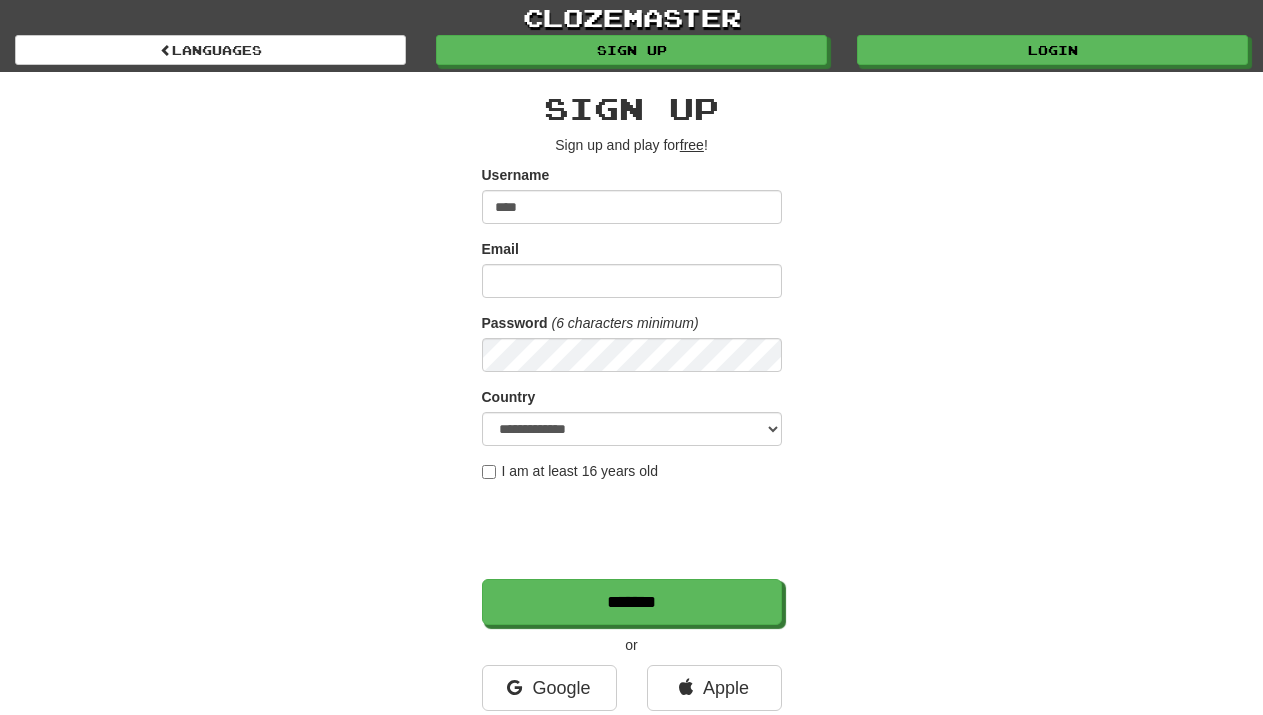 scroll, scrollTop: 0, scrollLeft: 0, axis: both 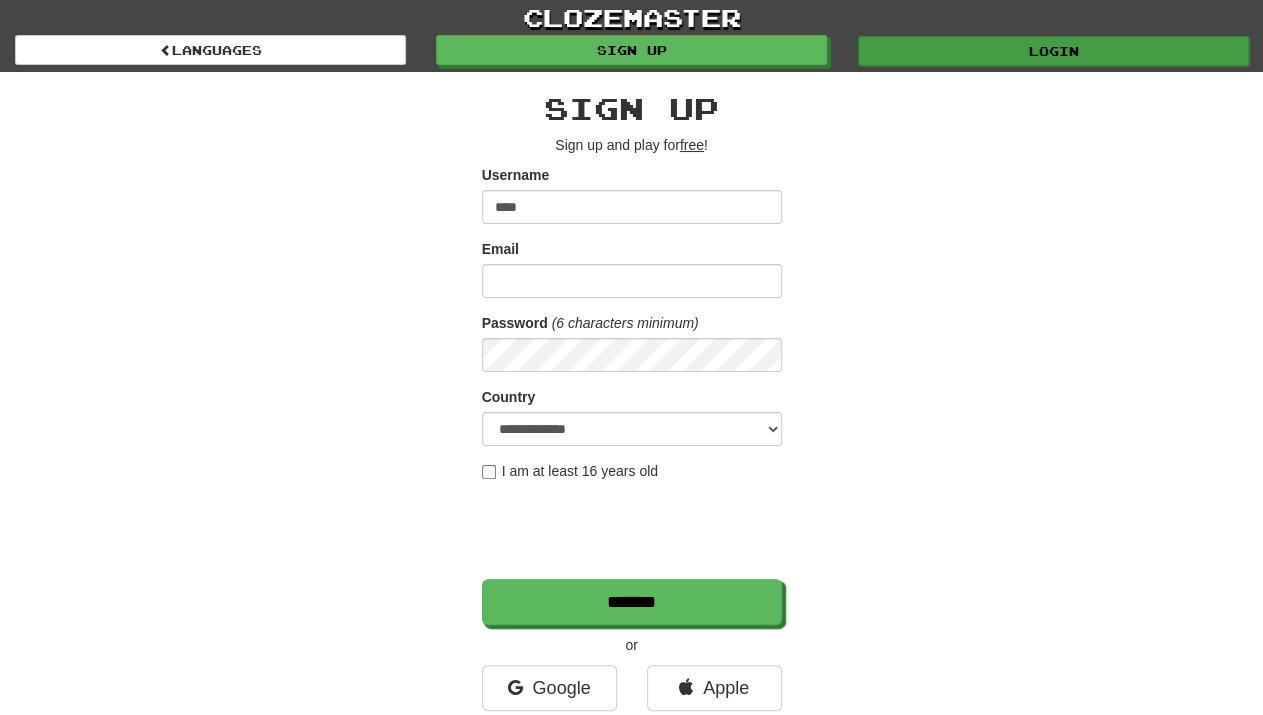 type on "****" 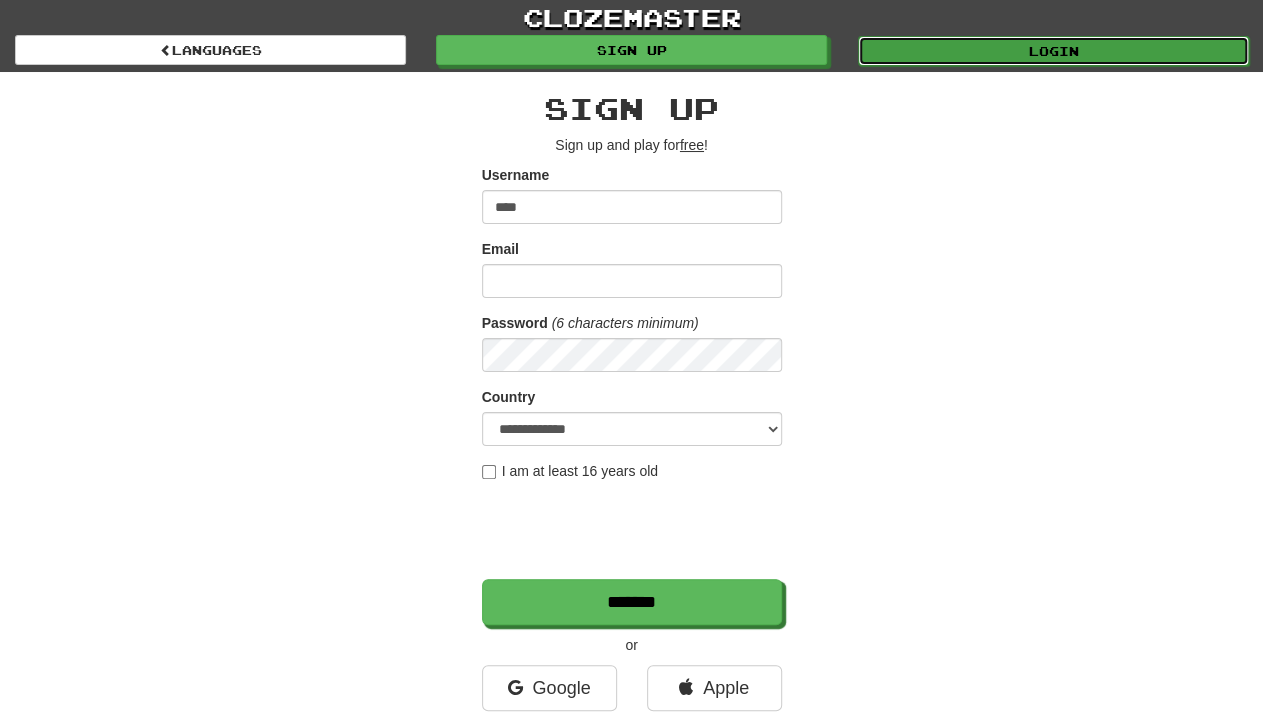 click on "Login" at bounding box center (1053, 51) 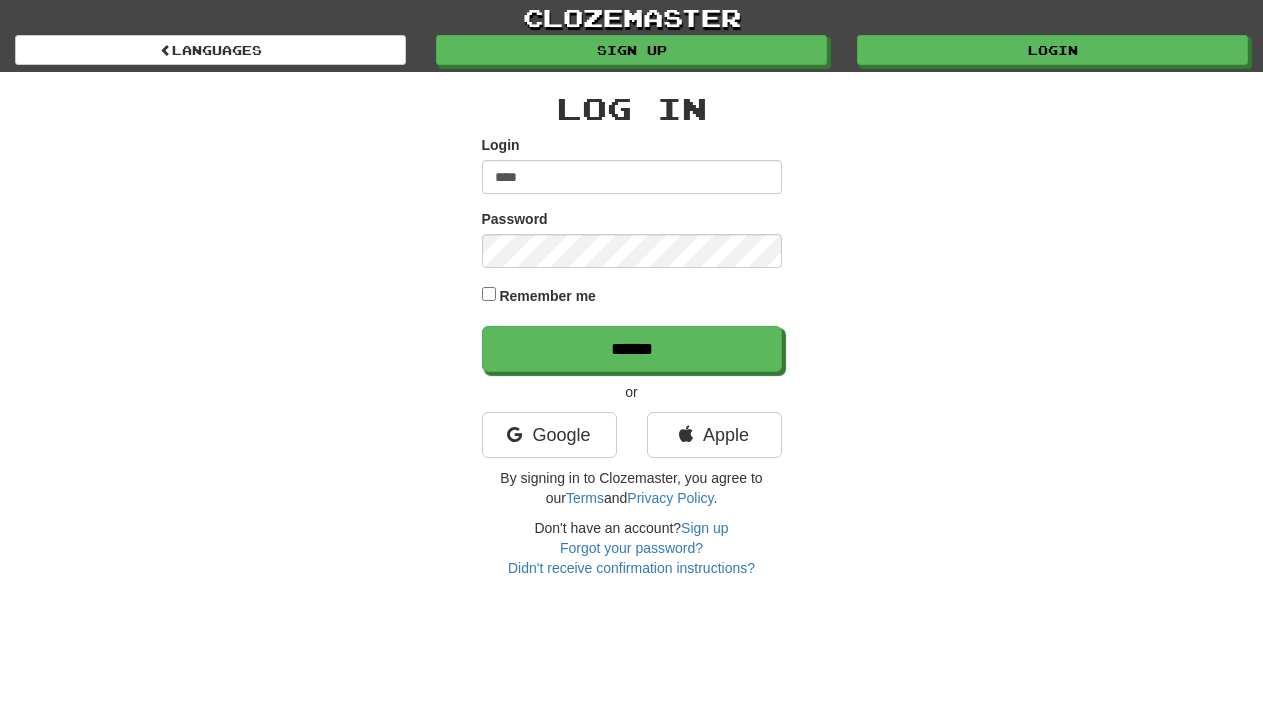 scroll, scrollTop: 0, scrollLeft: 0, axis: both 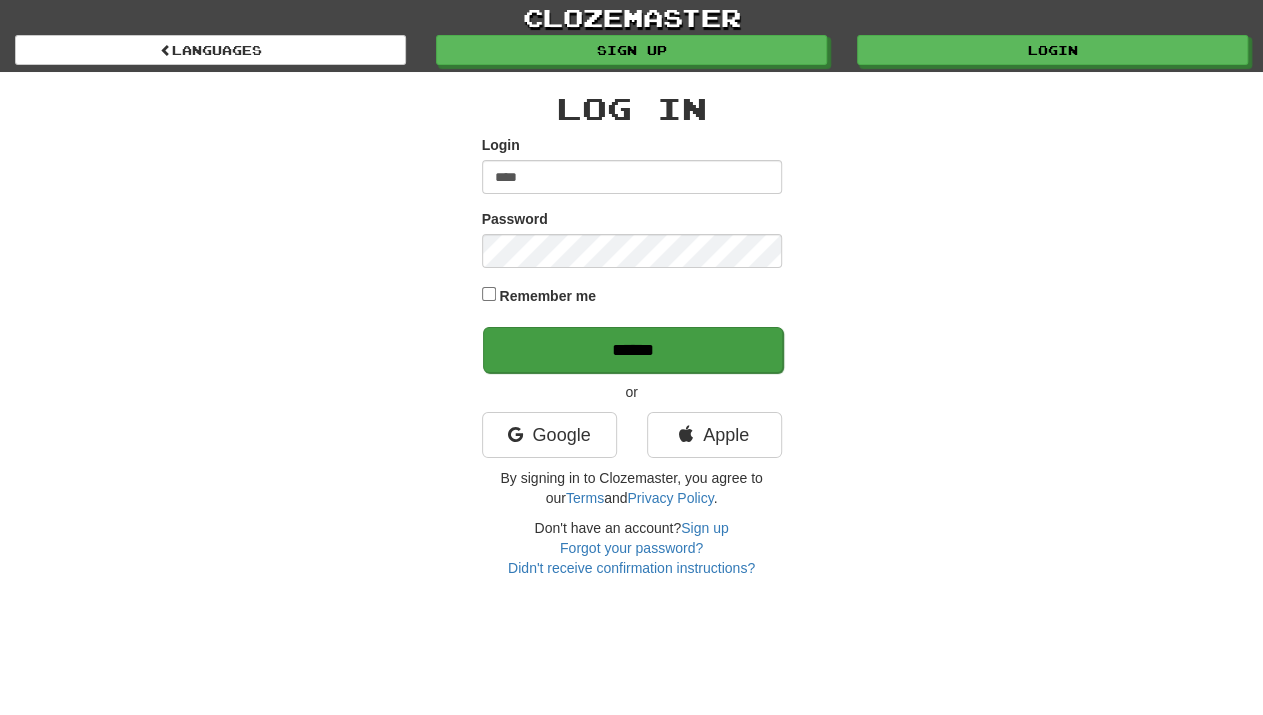 type on "****" 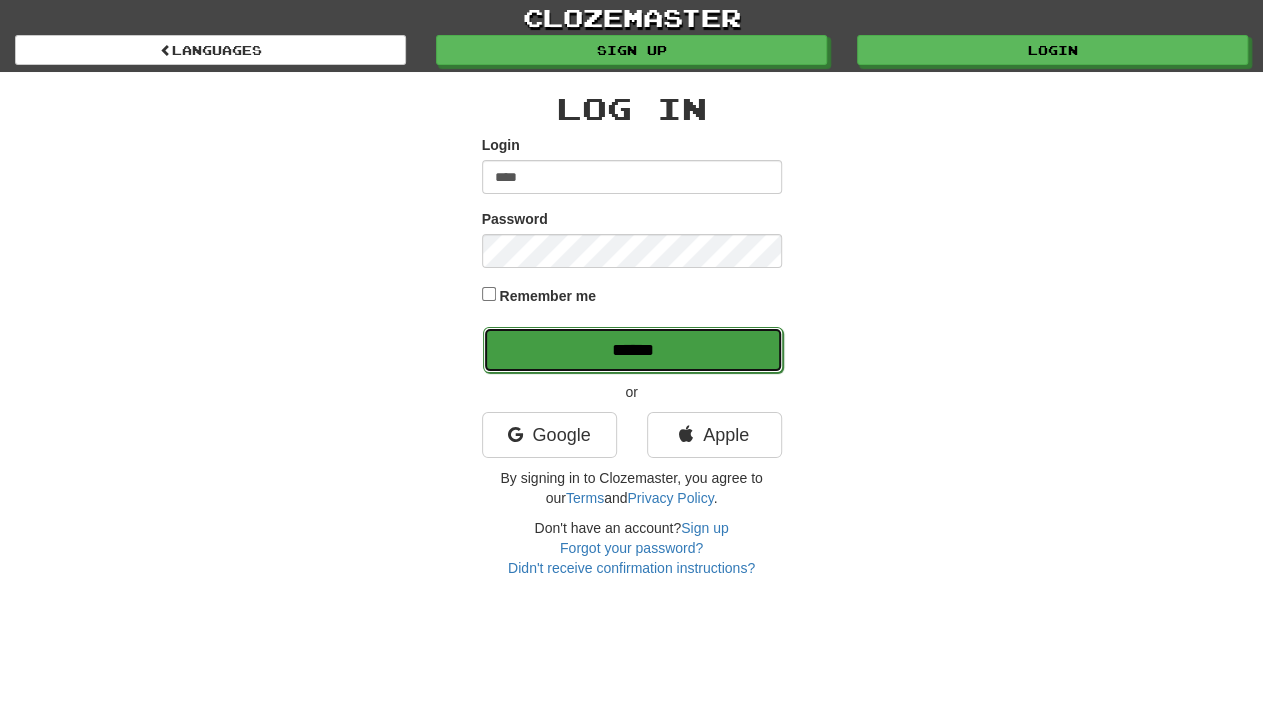 click on "******" at bounding box center [633, 350] 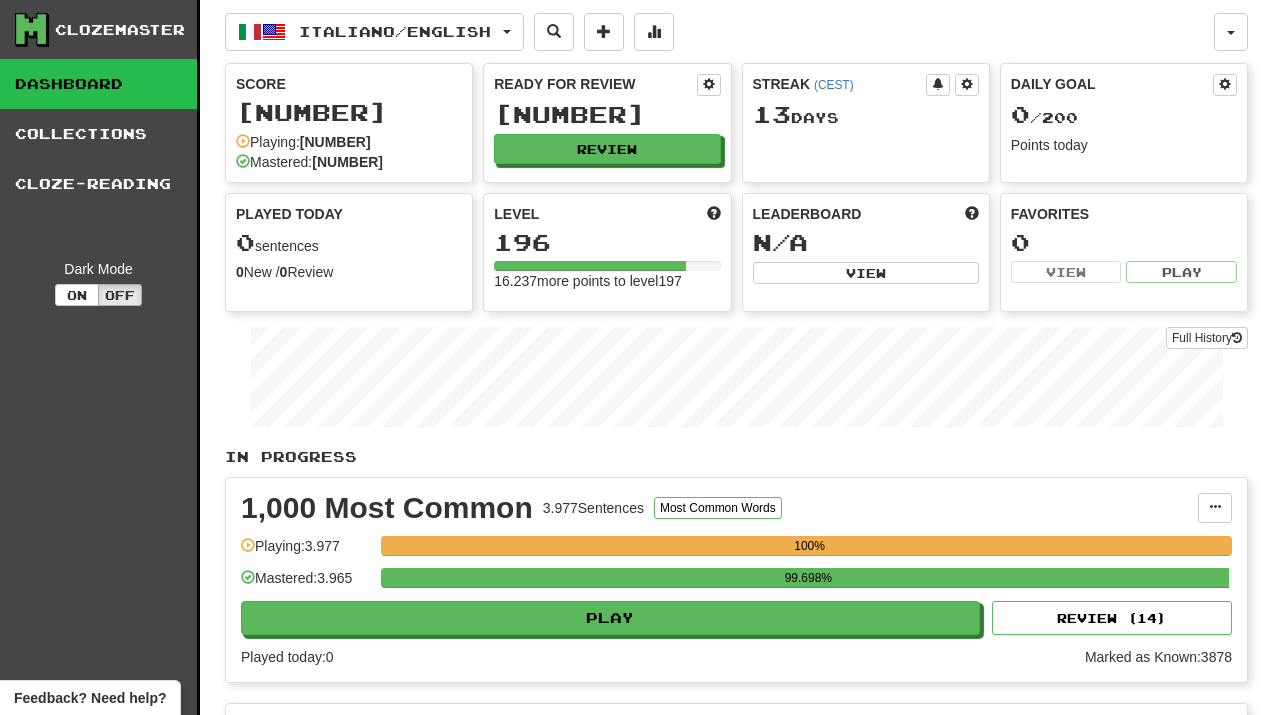 scroll, scrollTop: 0, scrollLeft: 0, axis: both 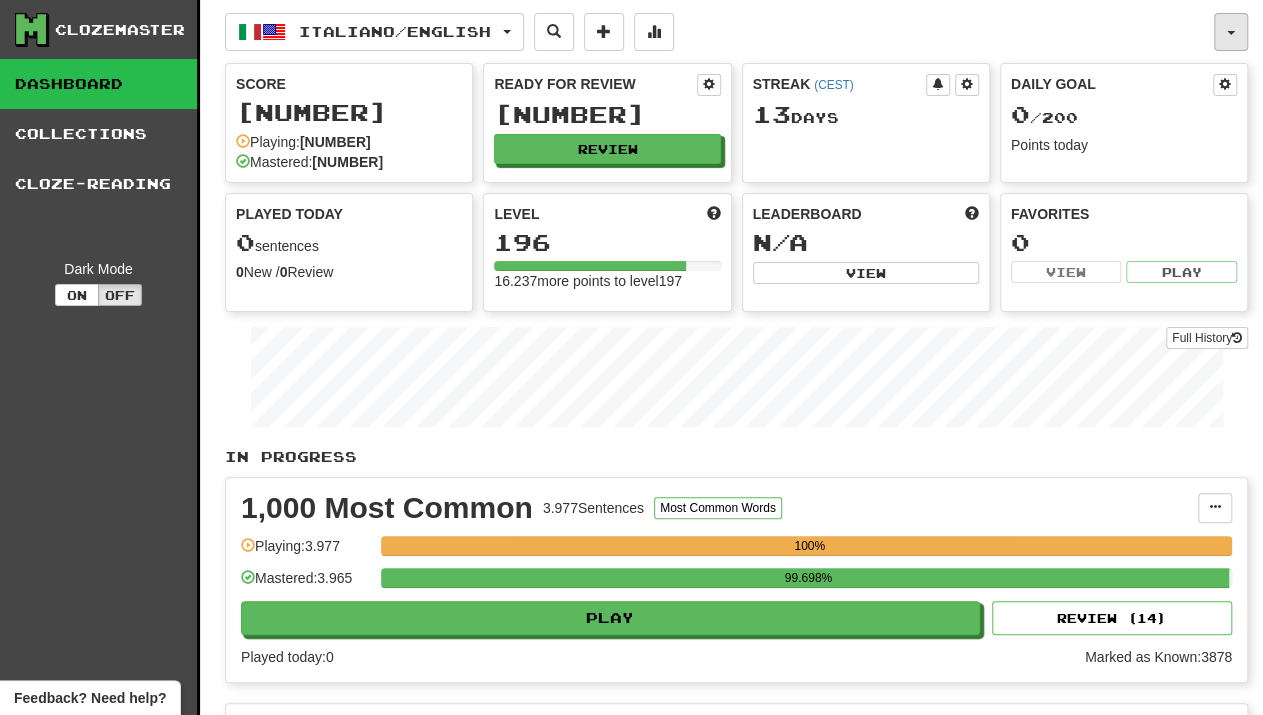 click at bounding box center [1231, 32] 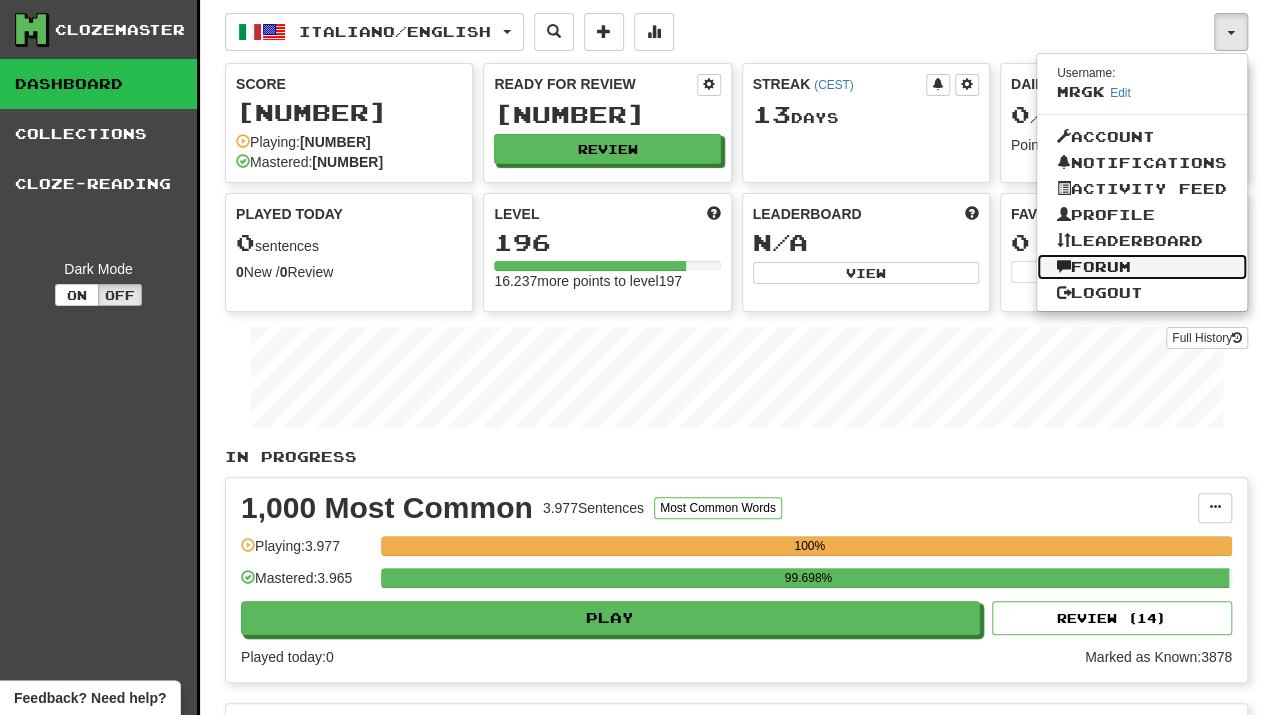 click on "Forum" at bounding box center [1142, 267] 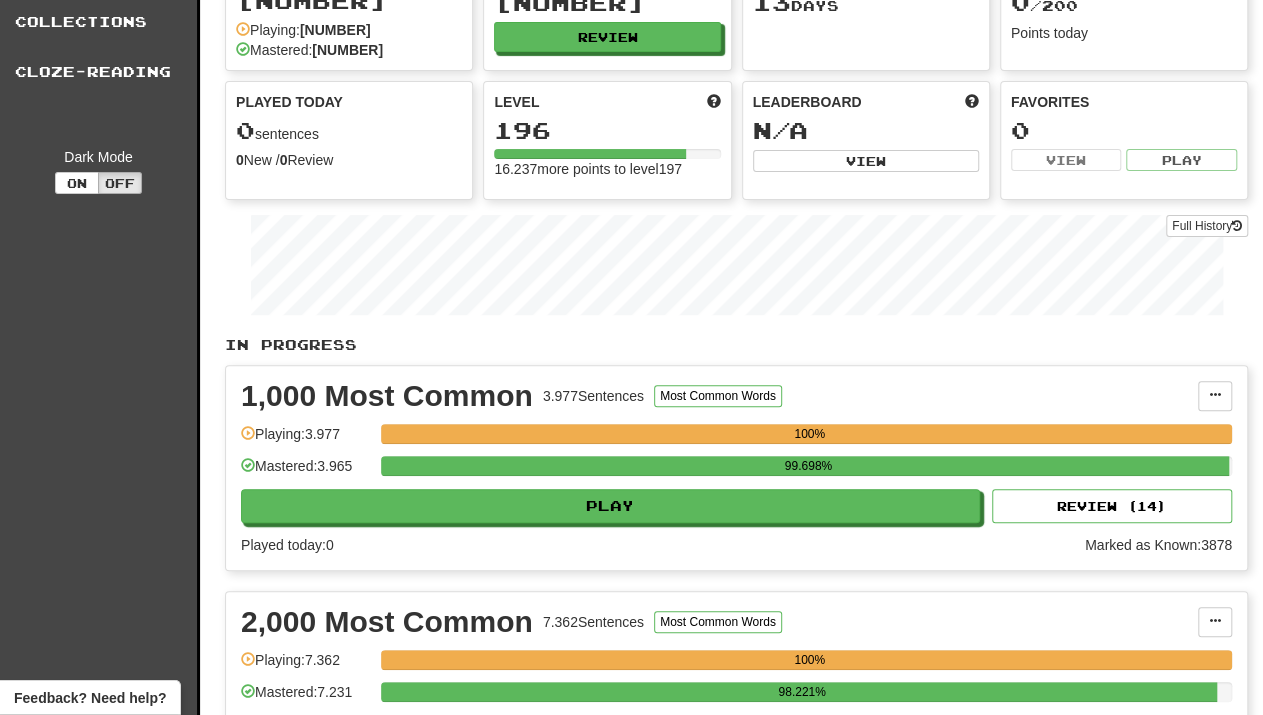 scroll, scrollTop: 0, scrollLeft: 0, axis: both 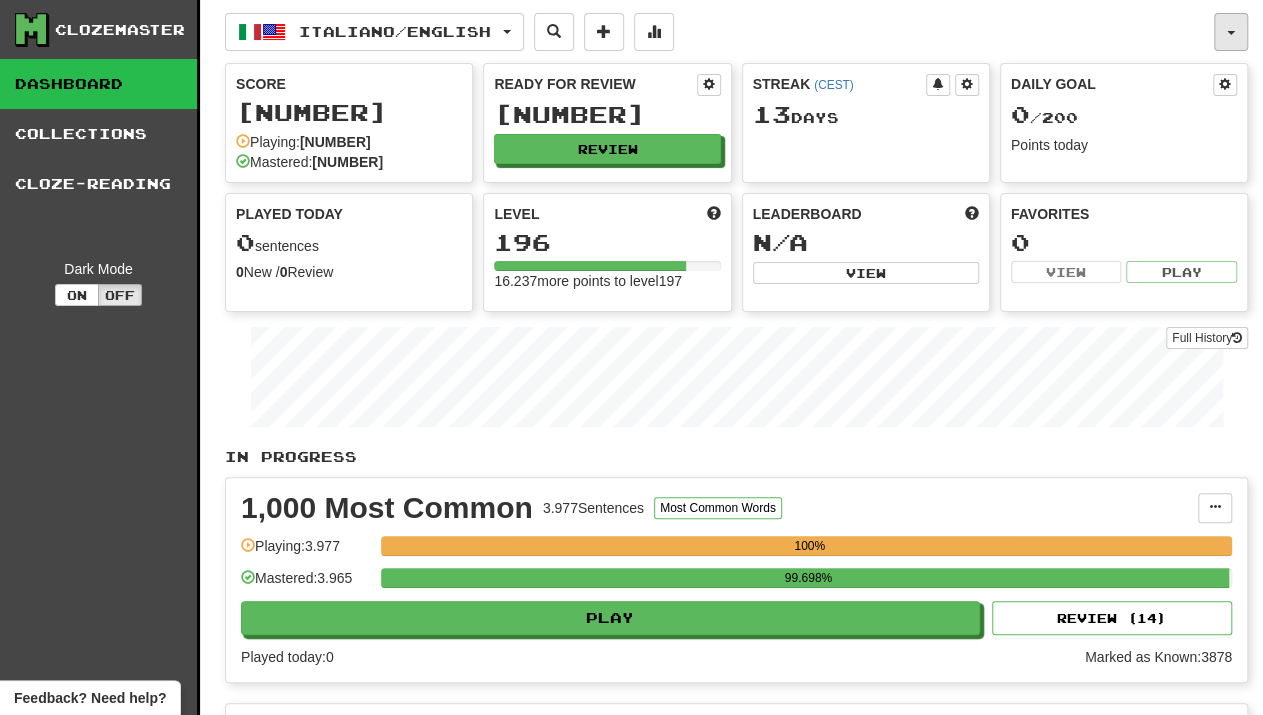 click at bounding box center (1231, 33) 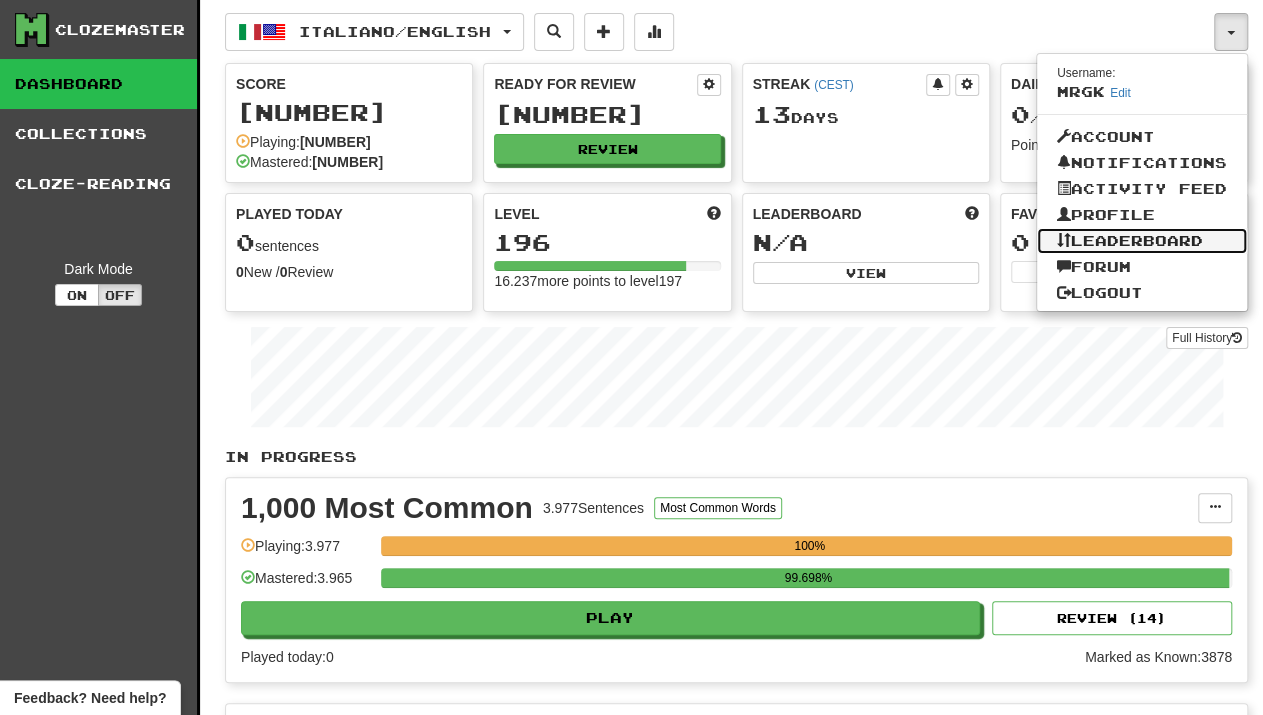 click on "Leaderboard" at bounding box center [1142, 241] 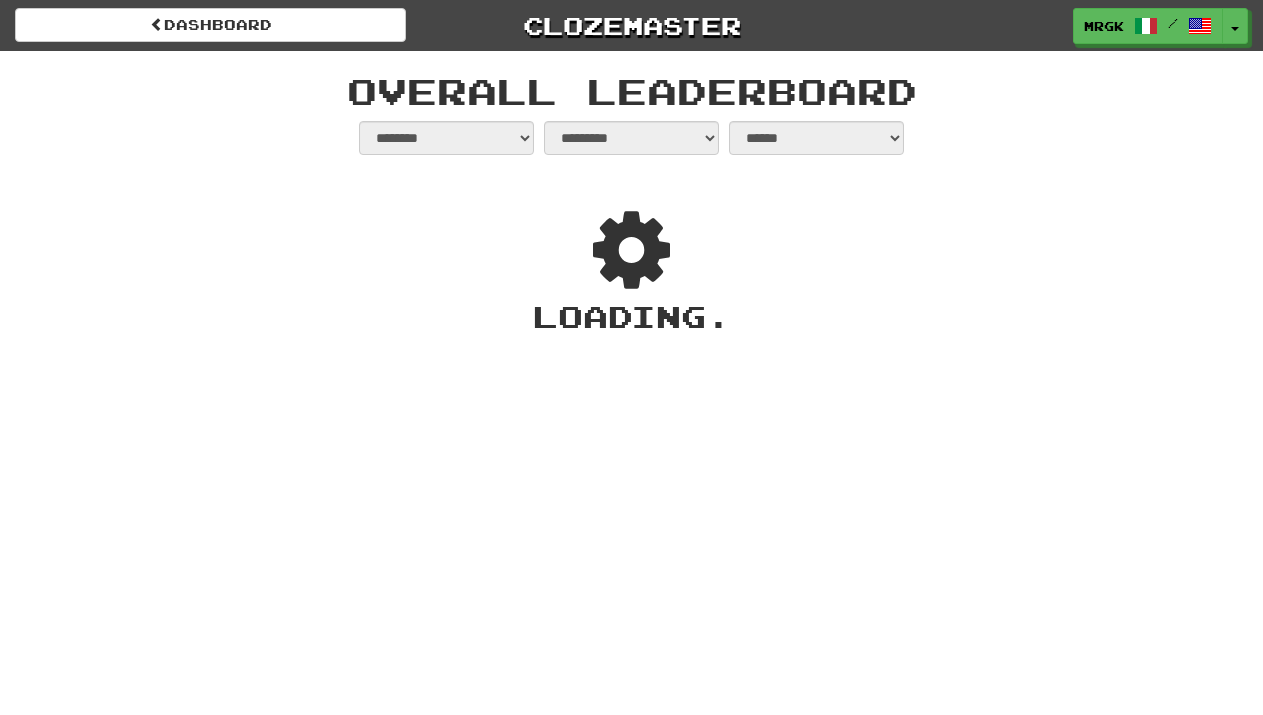 select on "**********" 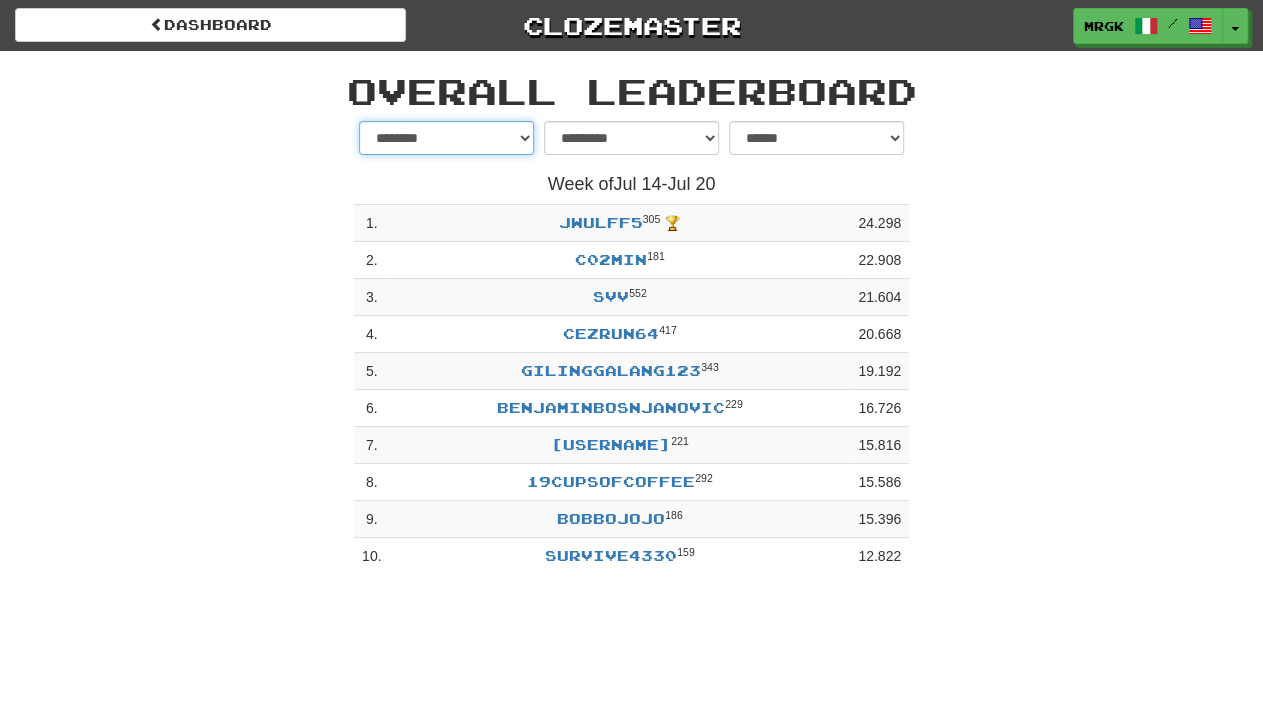 click on "******** *********" at bounding box center (446, 138) 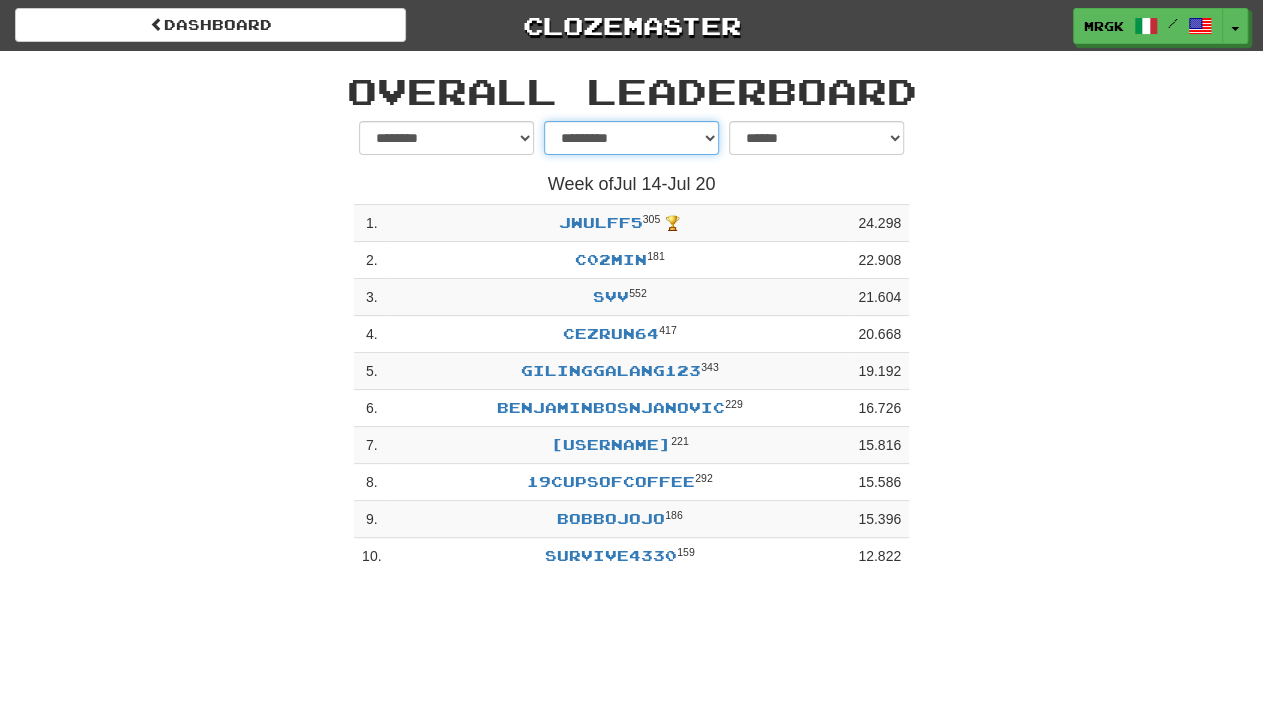 click on "**********" at bounding box center (631, 138) 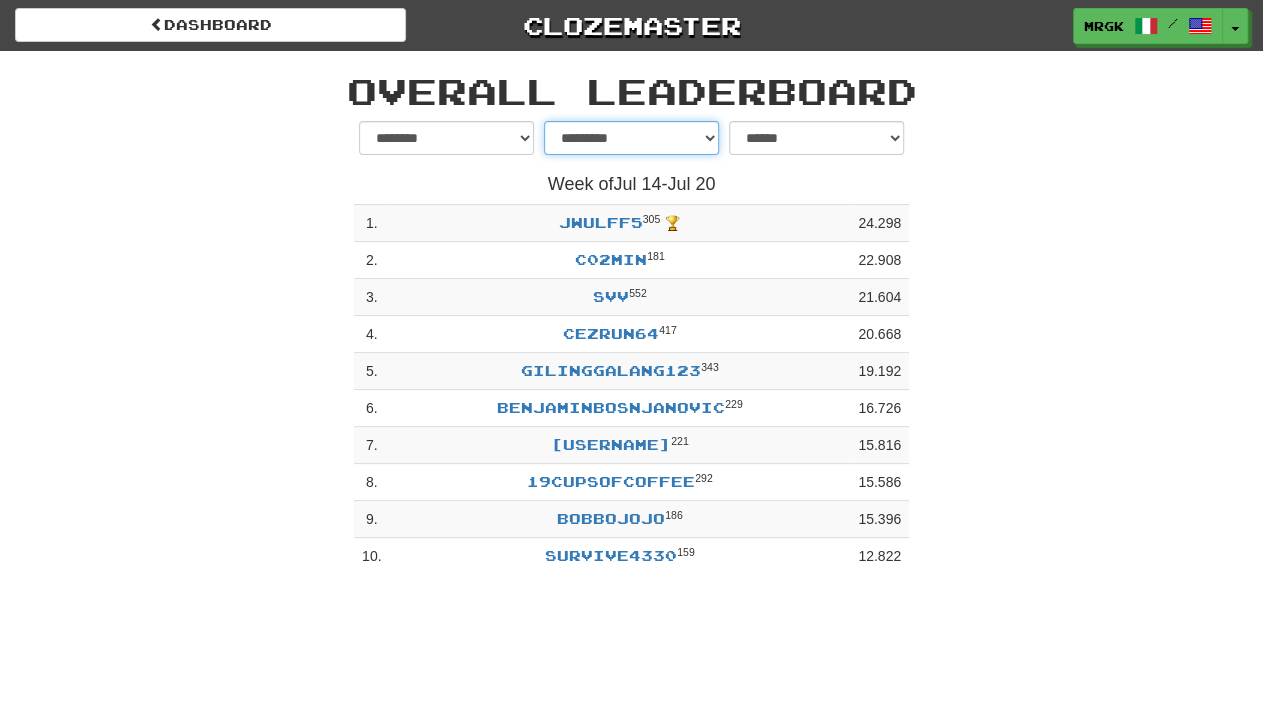 select on "******" 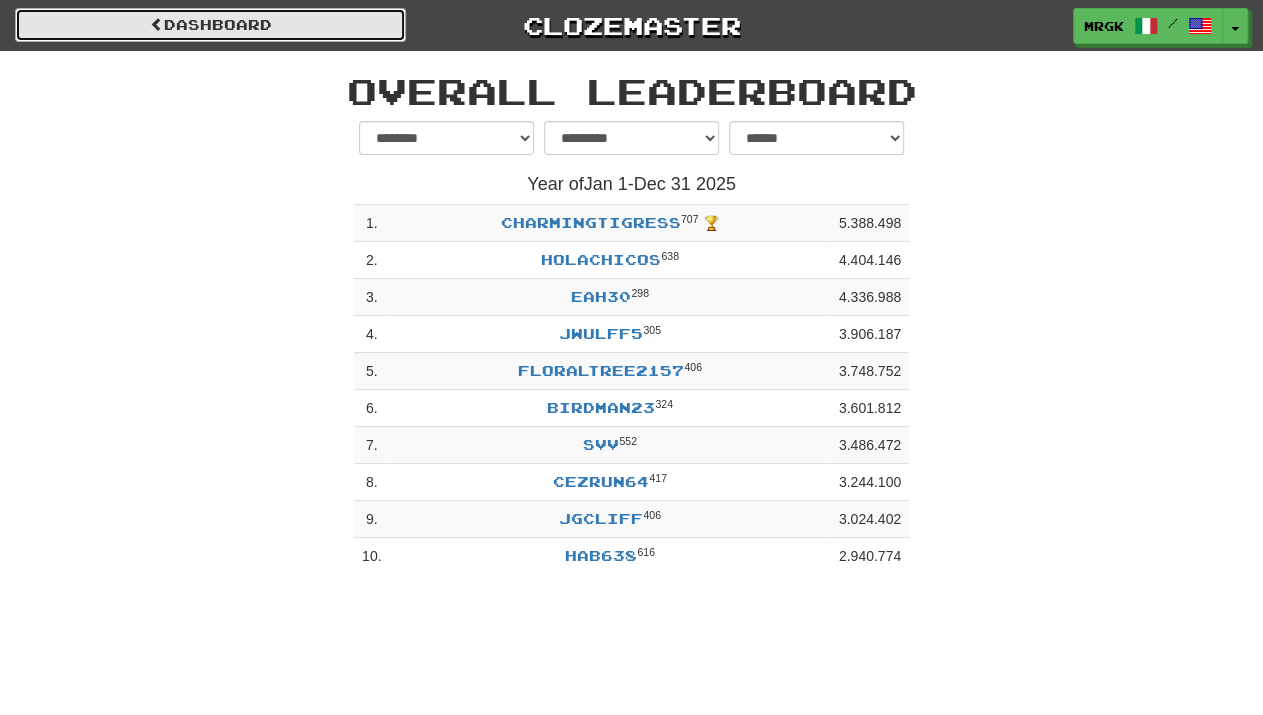 click on "dashboard" at bounding box center [210, 25] 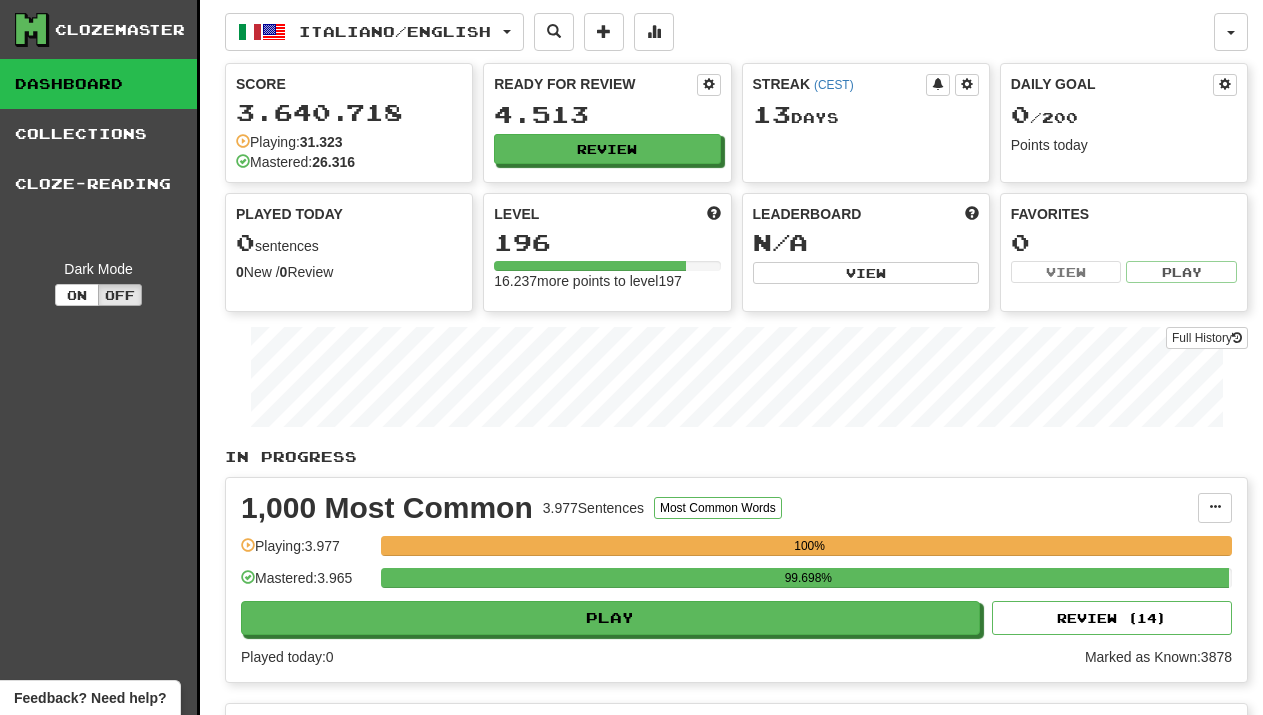 scroll, scrollTop: 0, scrollLeft: 0, axis: both 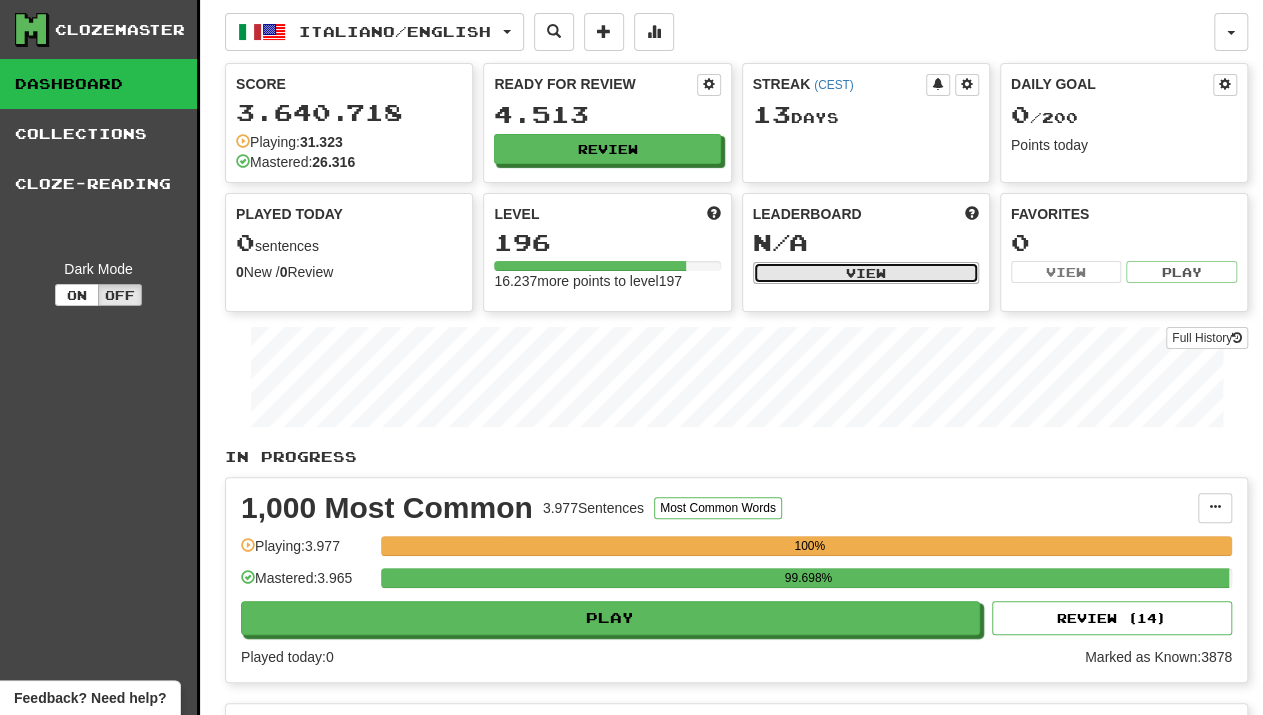 click on "View" at bounding box center [866, 273] 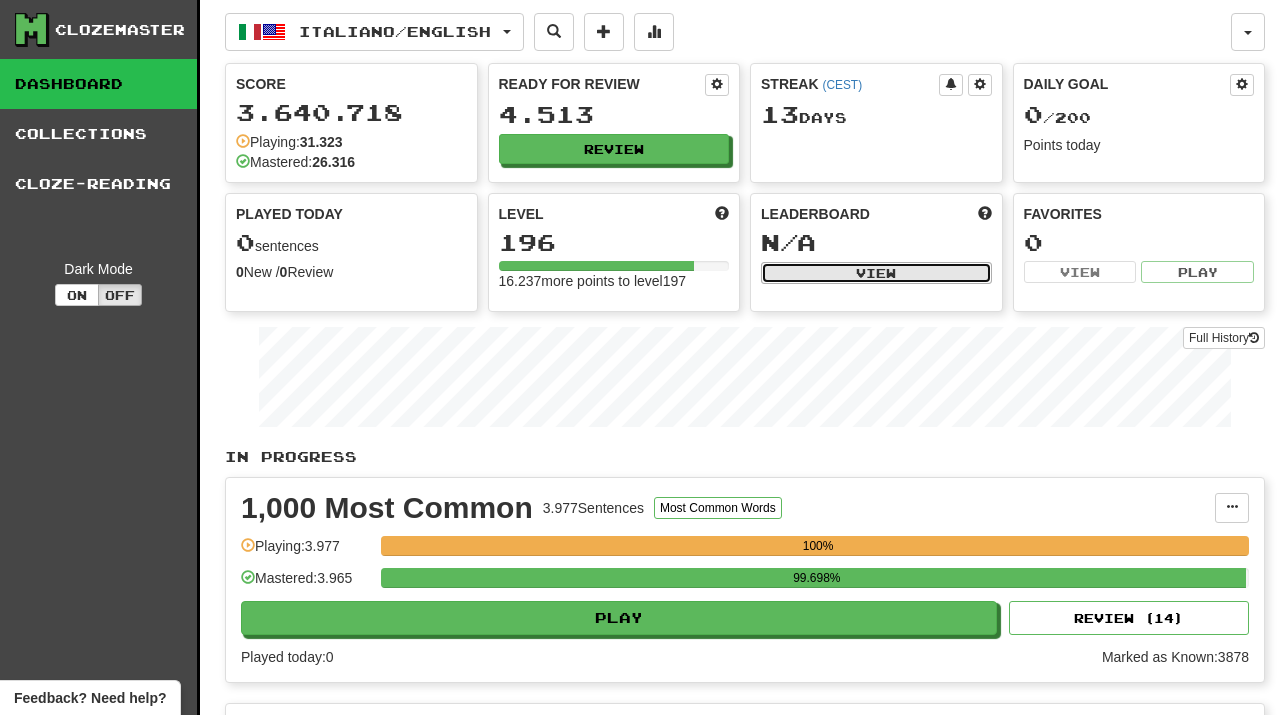 select on "**********" 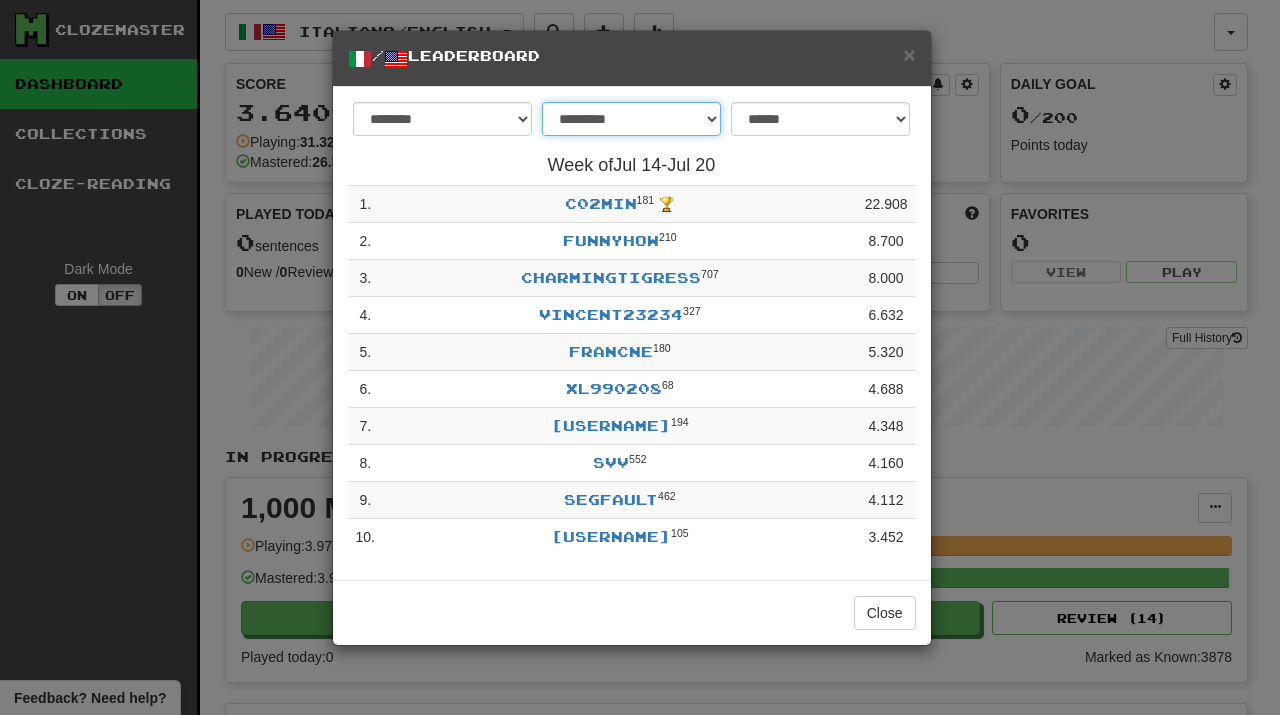 click on "**********" at bounding box center [631, 119] 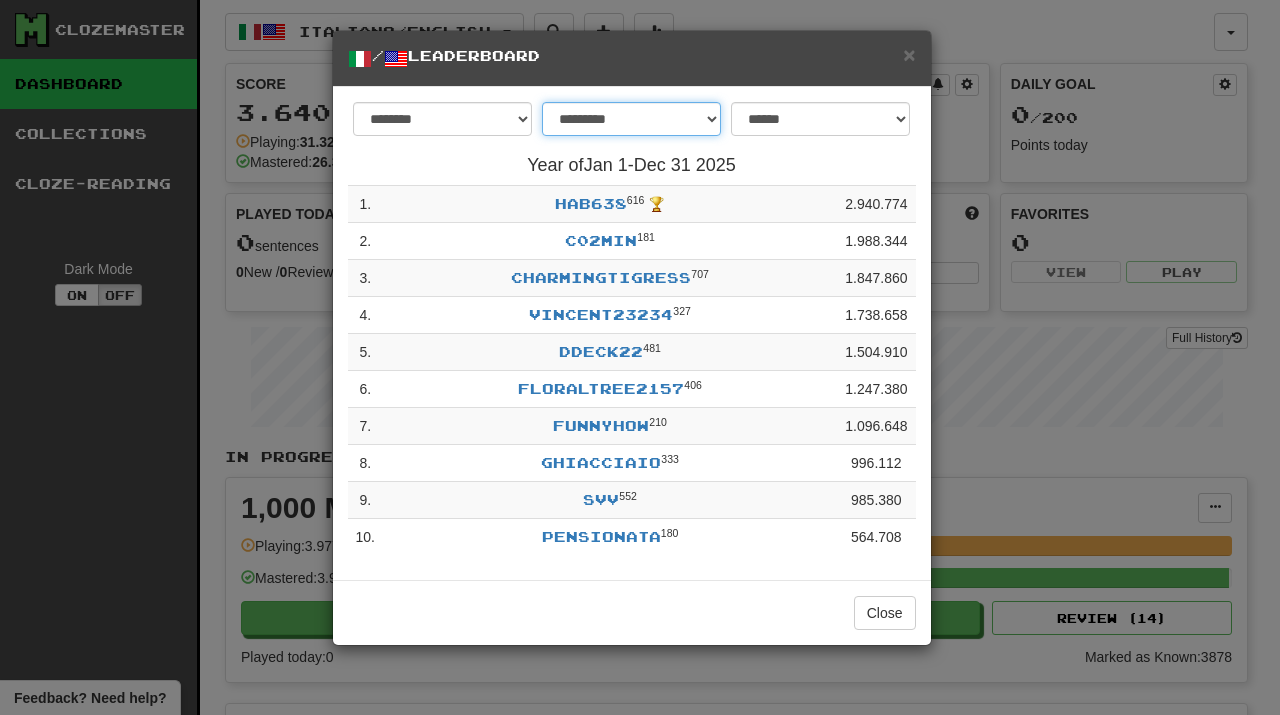 click on "**********" at bounding box center (631, 119) 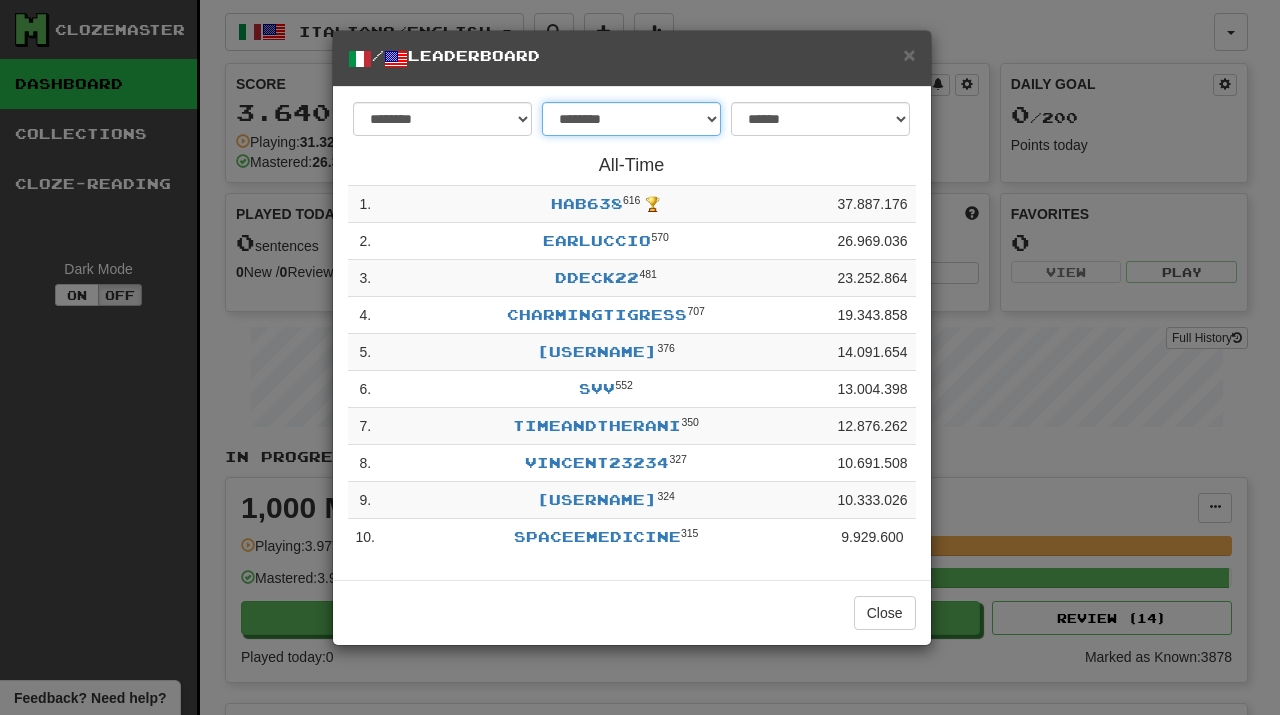 click on "**********" at bounding box center (631, 119) 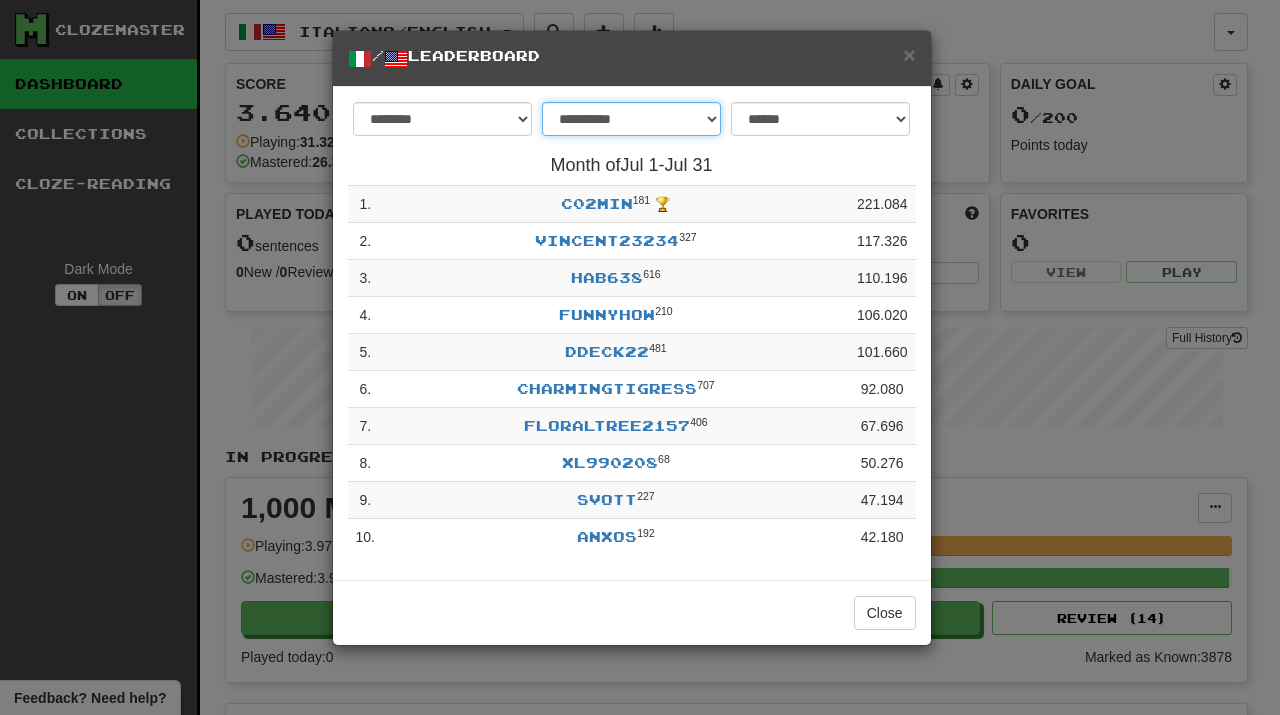 click on "**********" at bounding box center (631, 119) 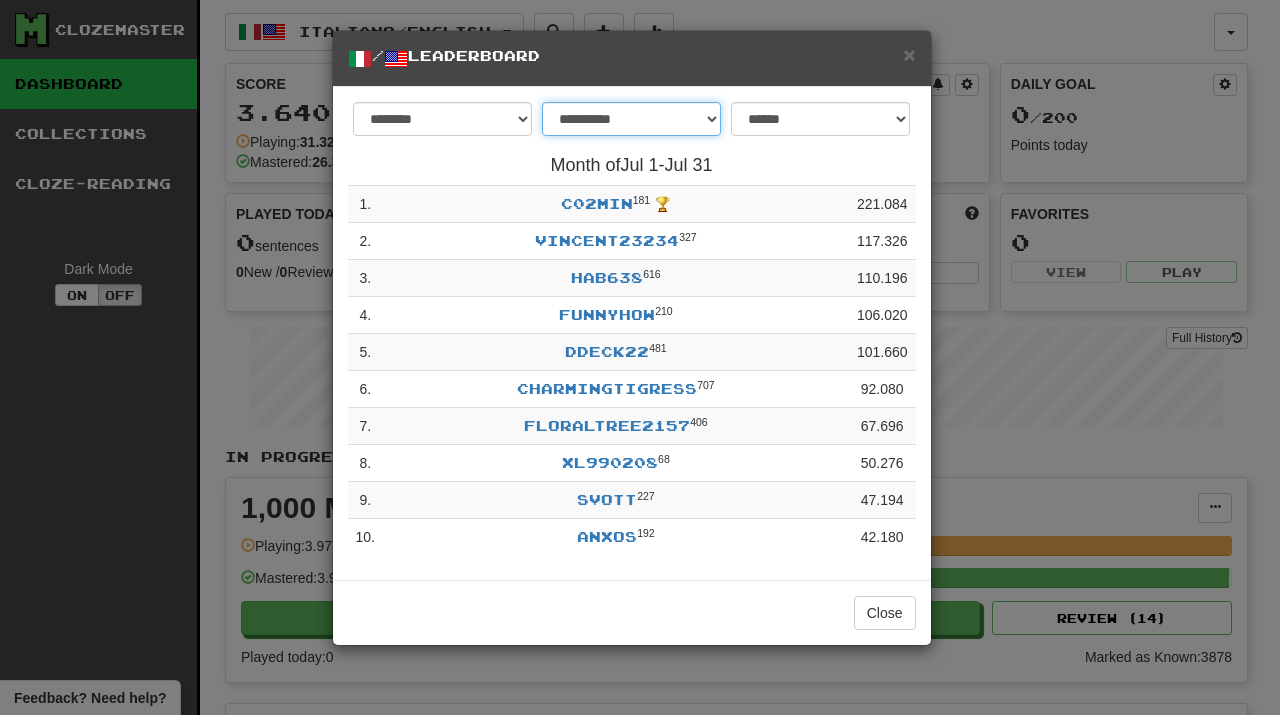 select on "******" 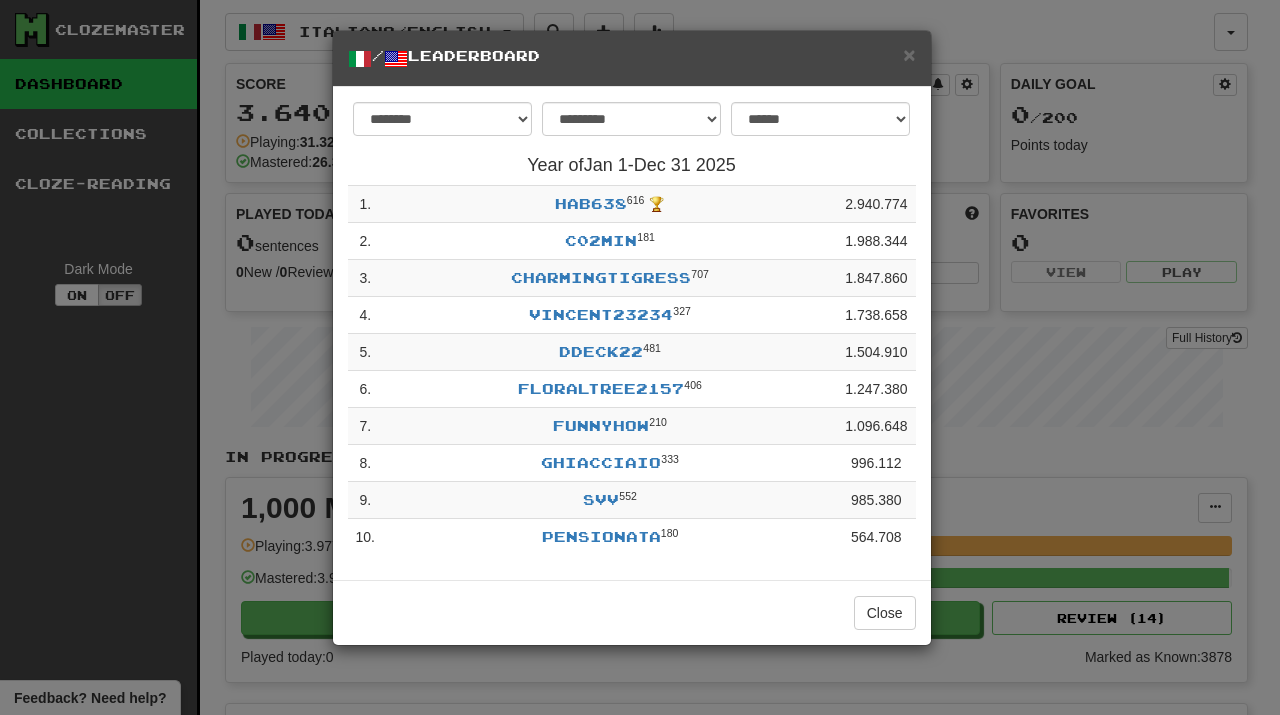 click on "**********" at bounding box center [640, 357] 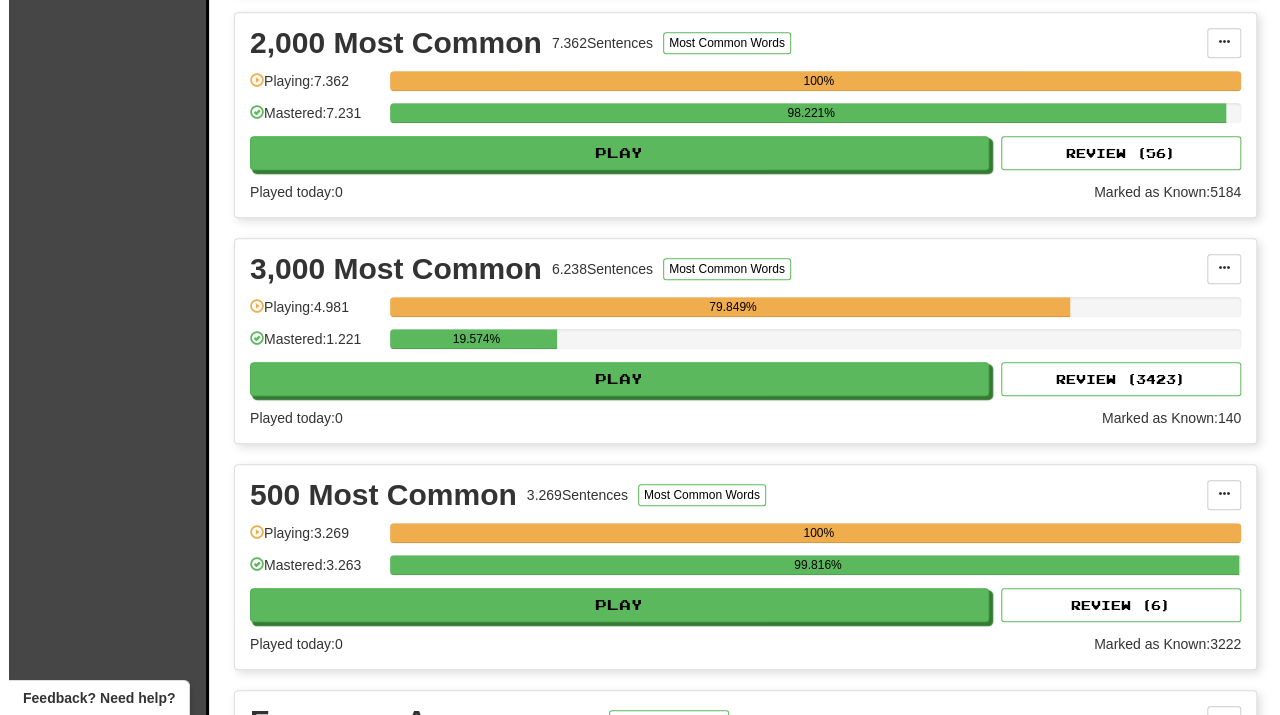 scroll, scrollTop: 704, scrollLeft: 0, axis: vertical 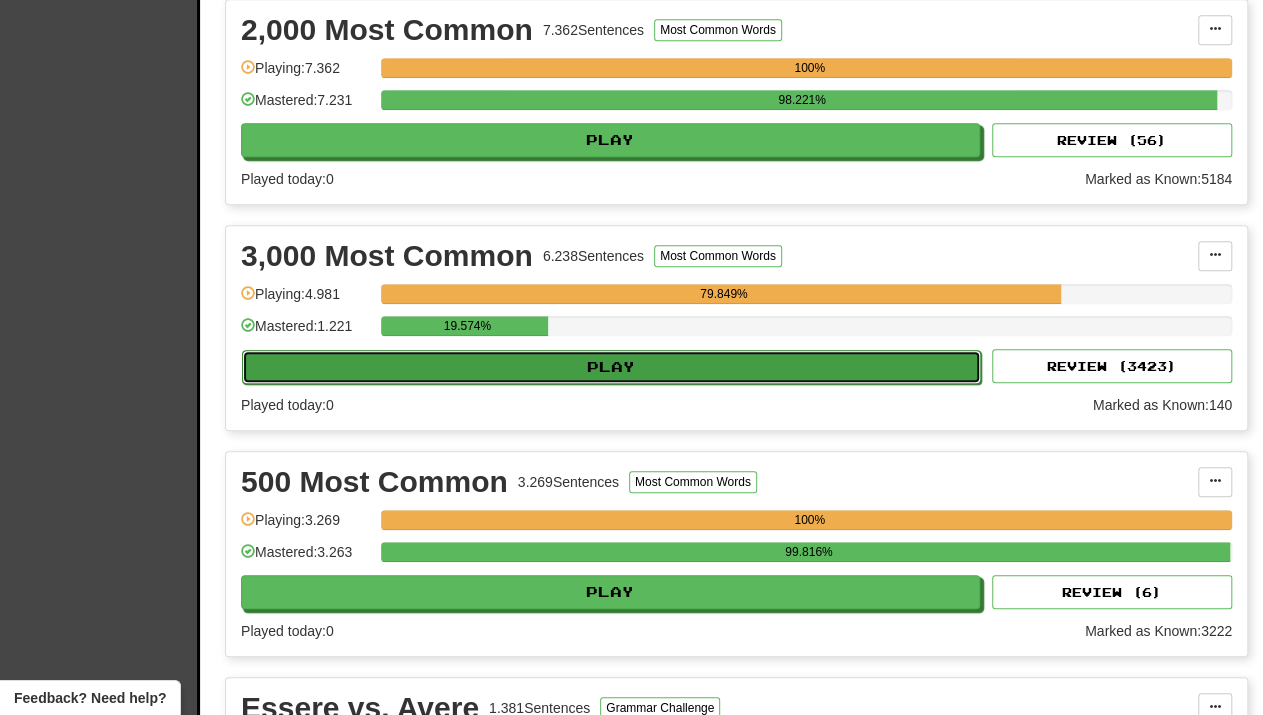 click on "Play" at bounding box center [611, 367] 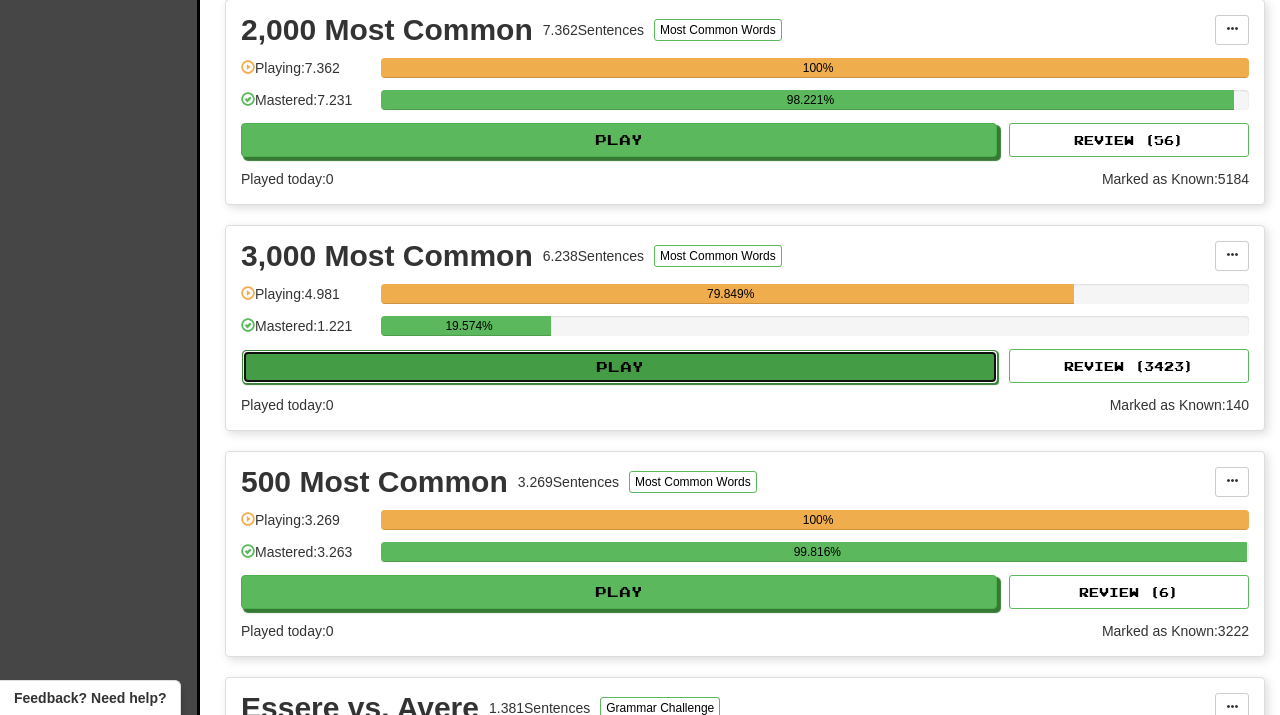 select on "**" 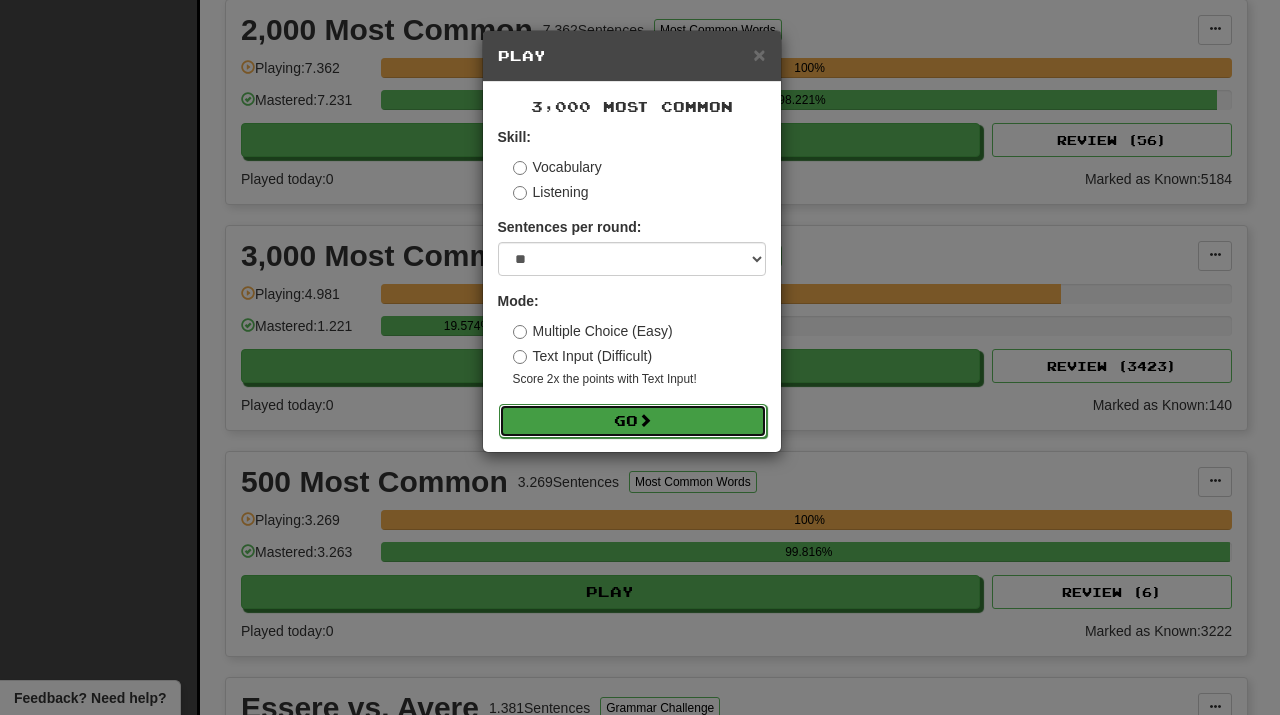 click on "Go" at bounding box center [633, 421] 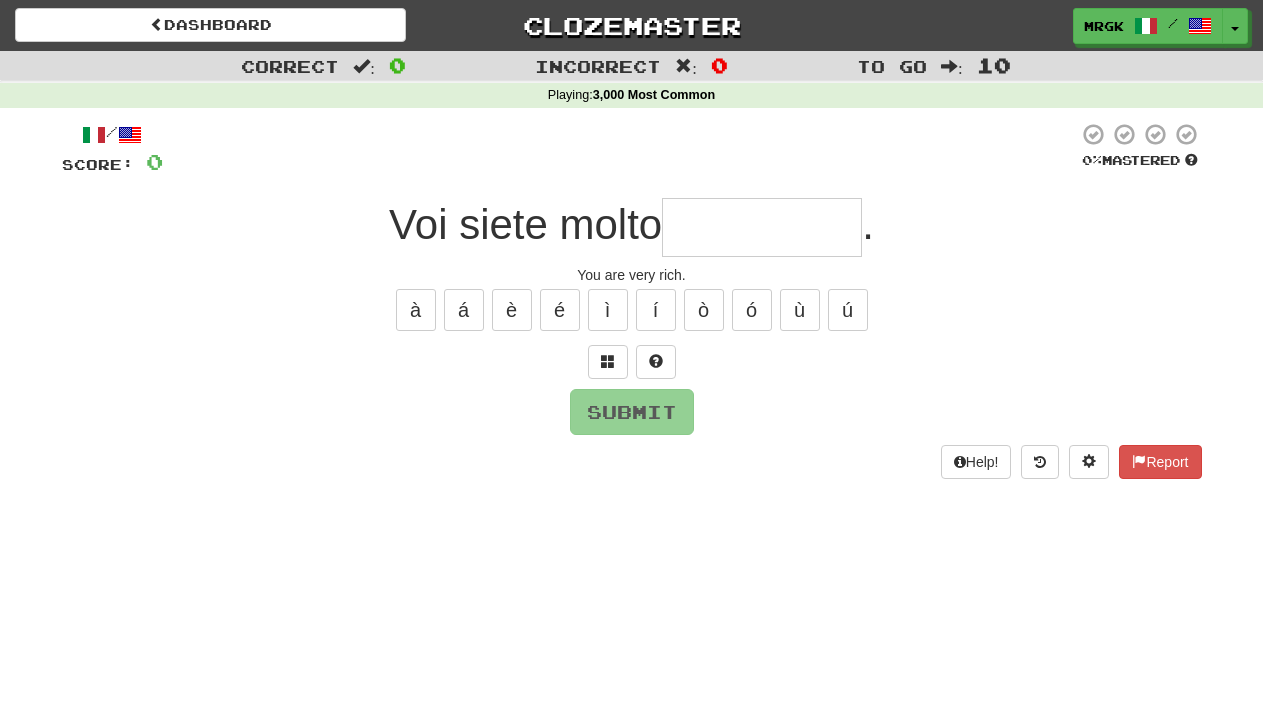 scroll, scrollTop: 0, scrollLeft: 0, axis: both 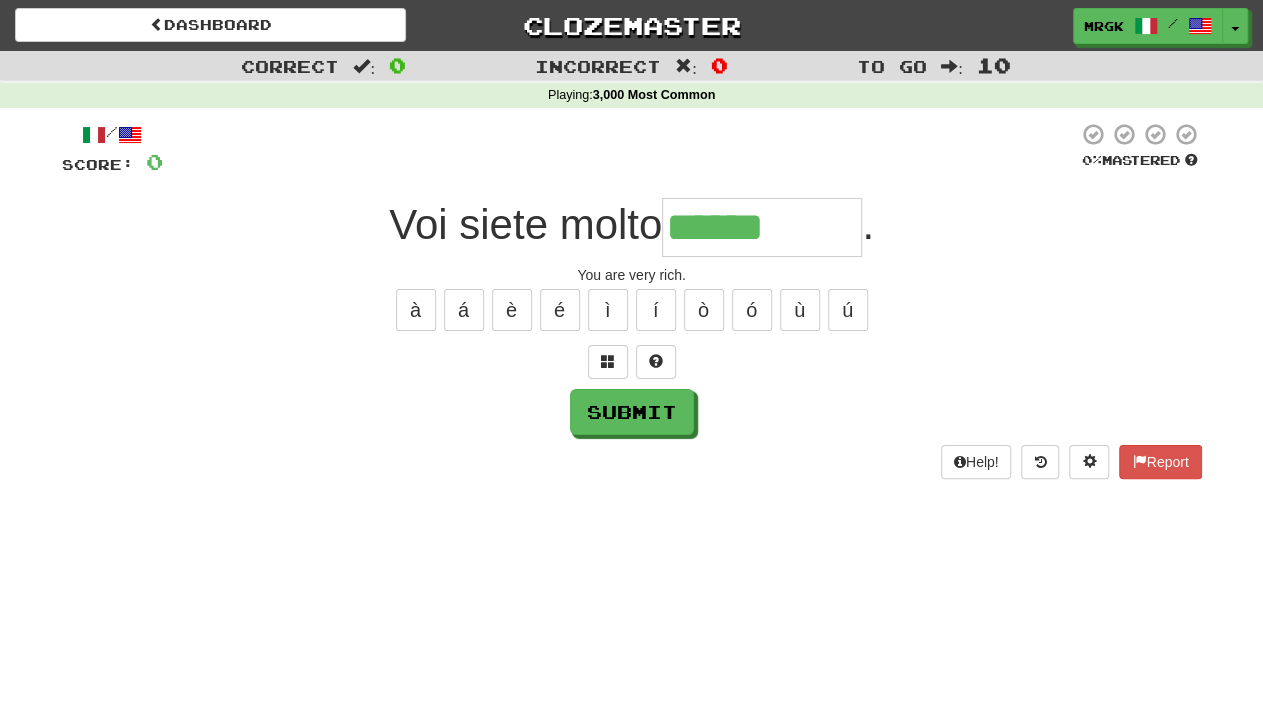 type on "******" 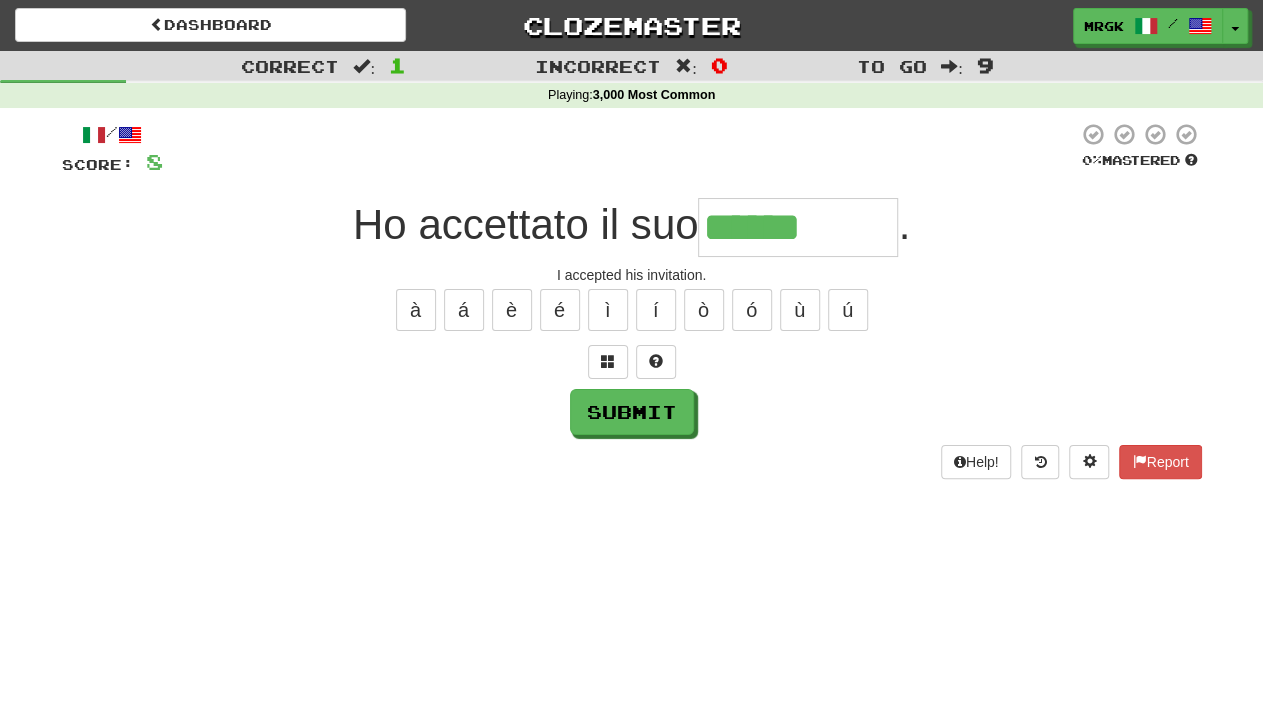 type on "******" 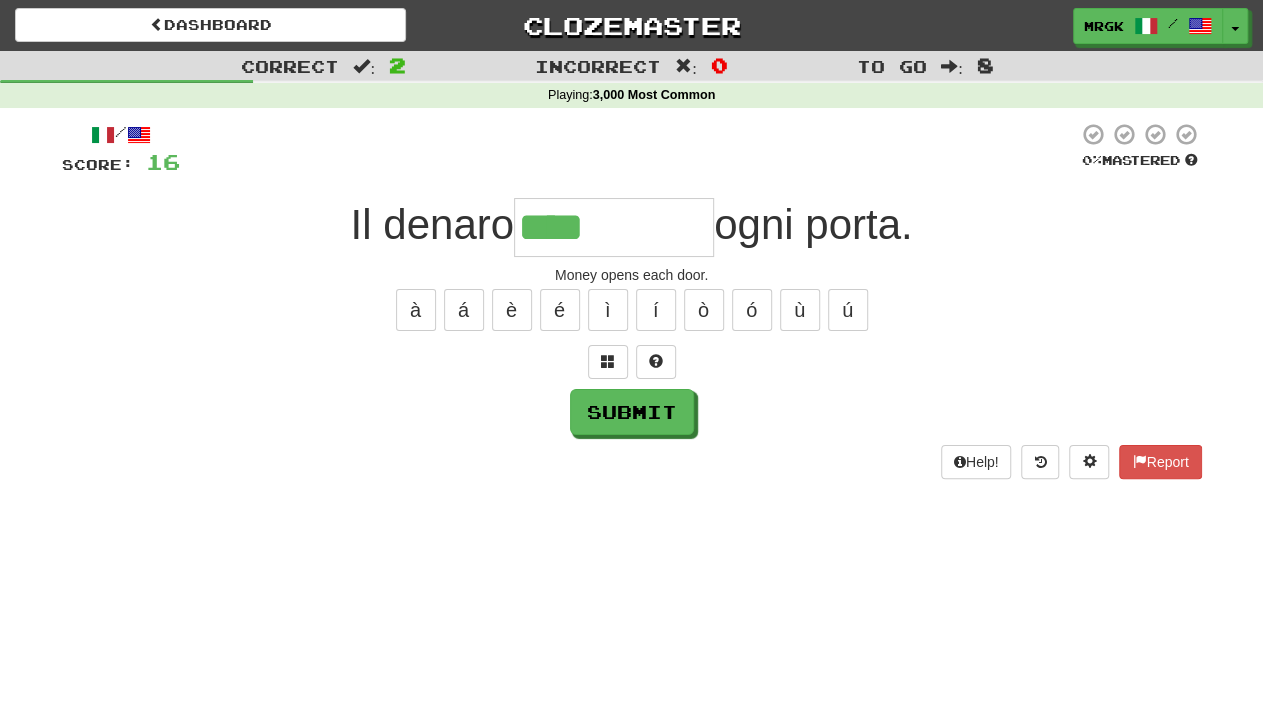 type on "****" 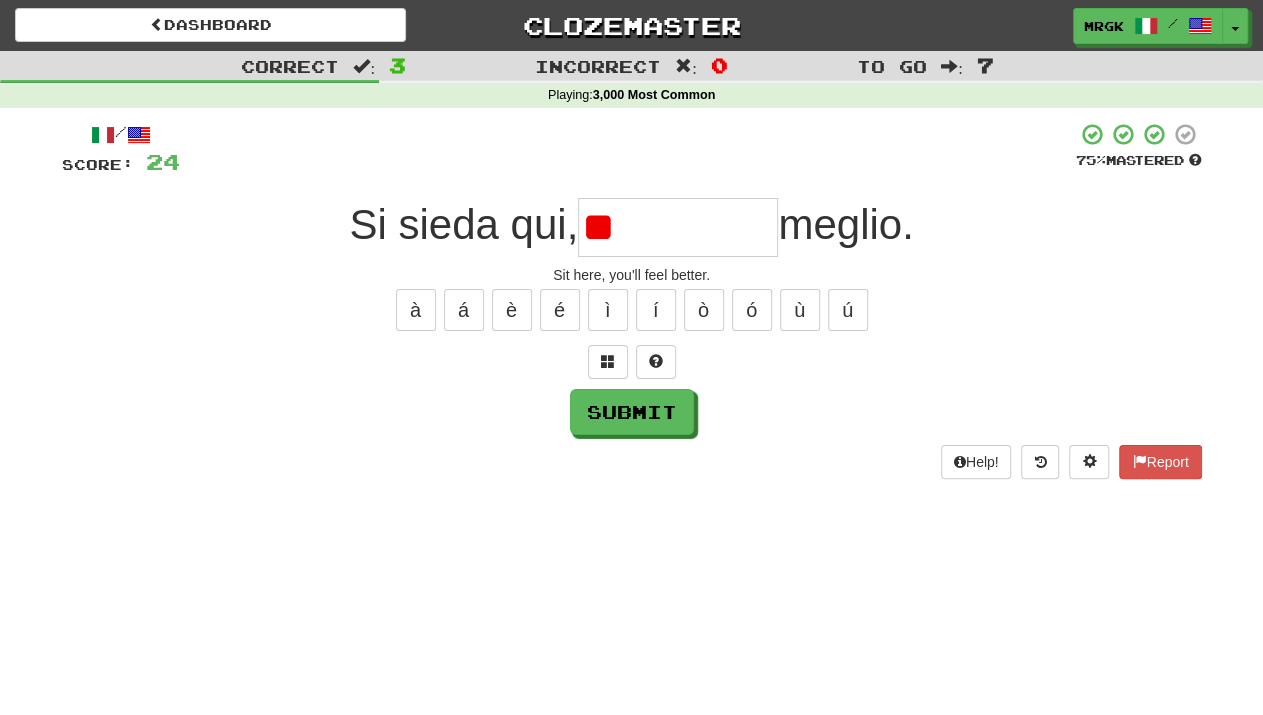 type on "*" 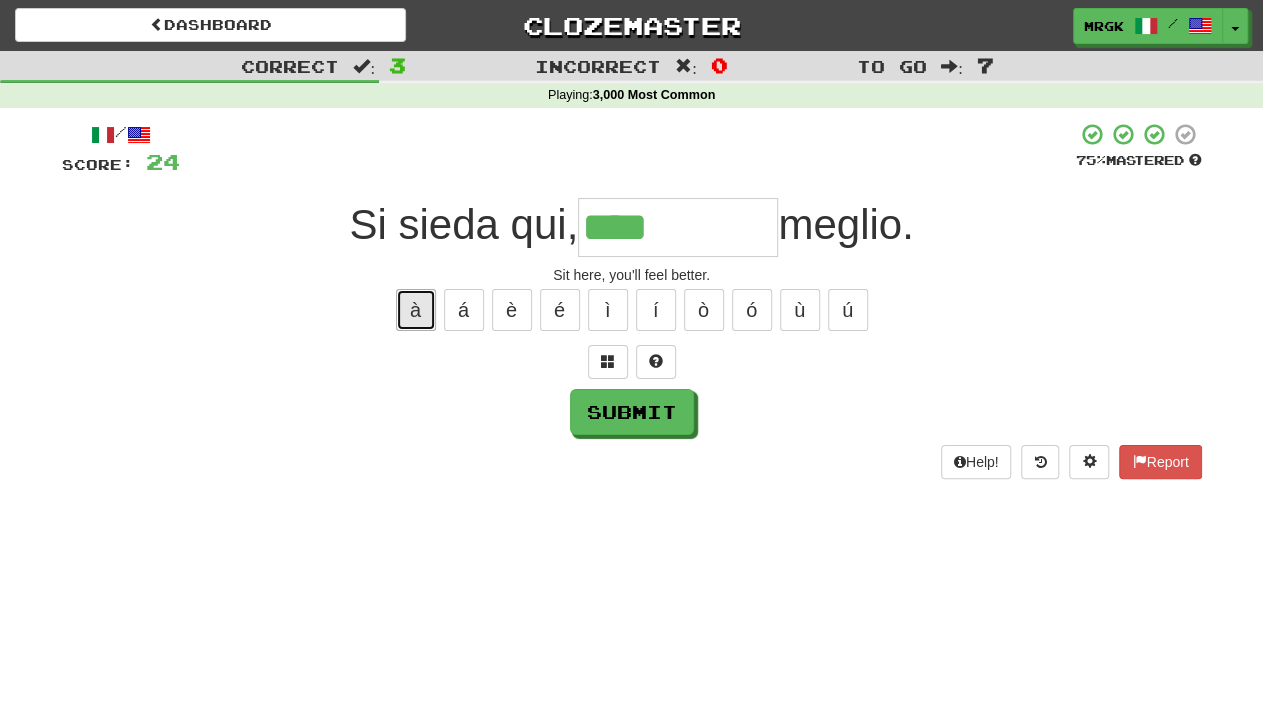 click on "à" at bounding box center [416, 310] 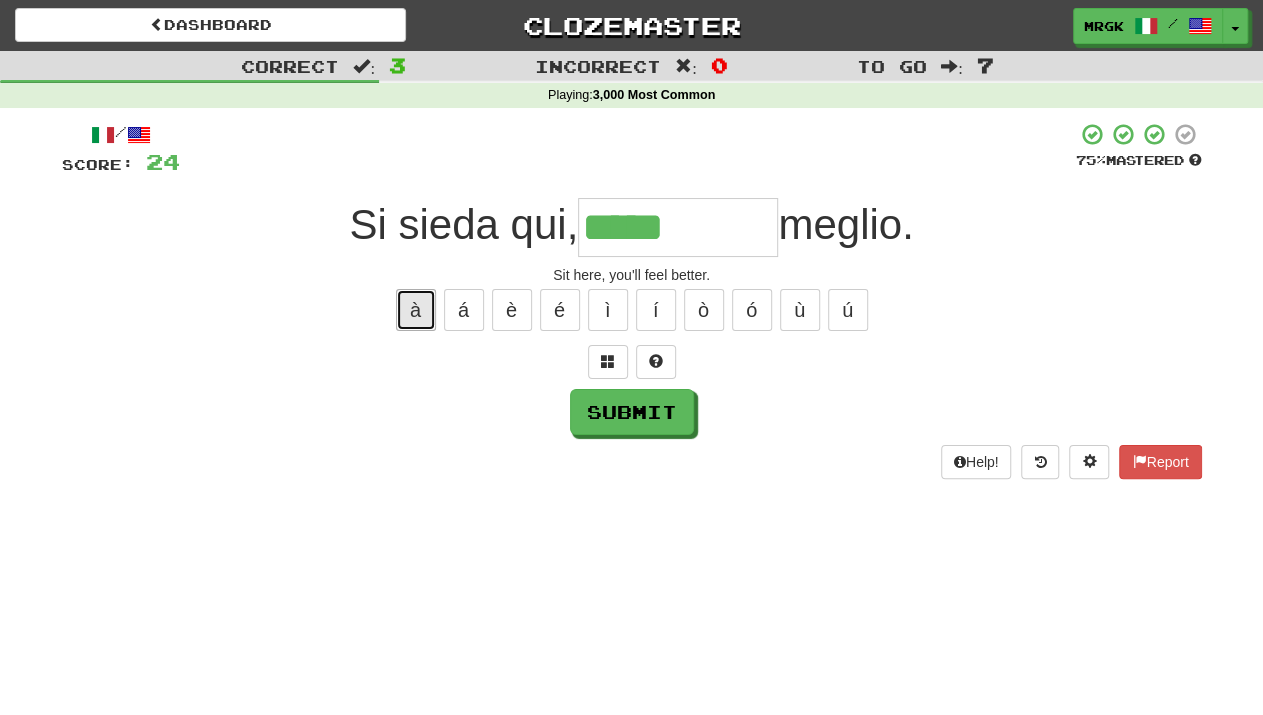 click on "à" at bounding box center [416, 310] 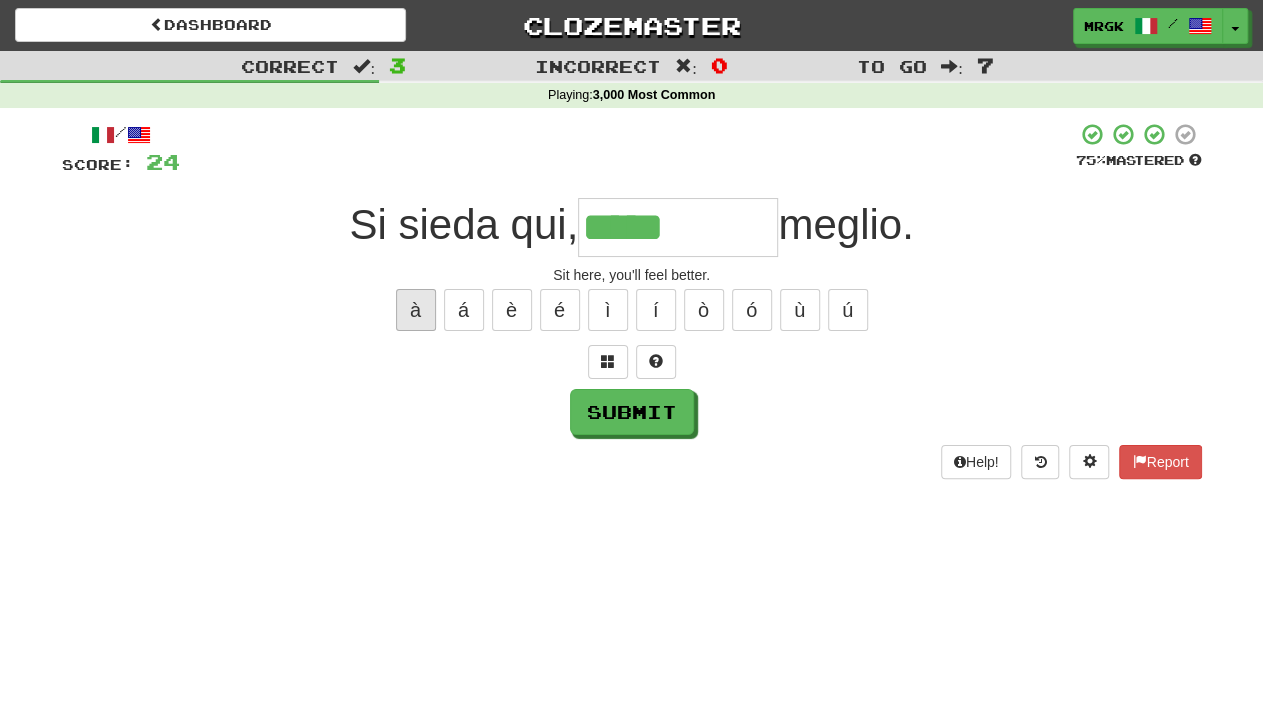 type on "*****" 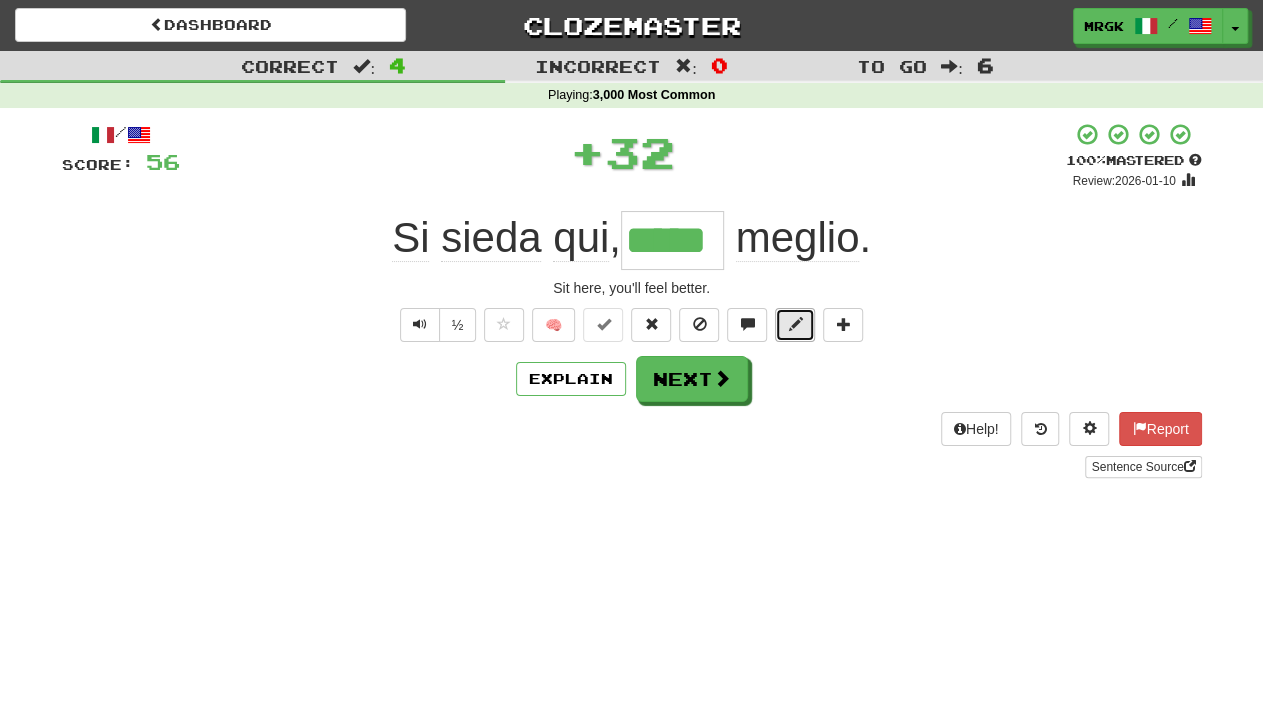 click at bounding box center [795, 324] 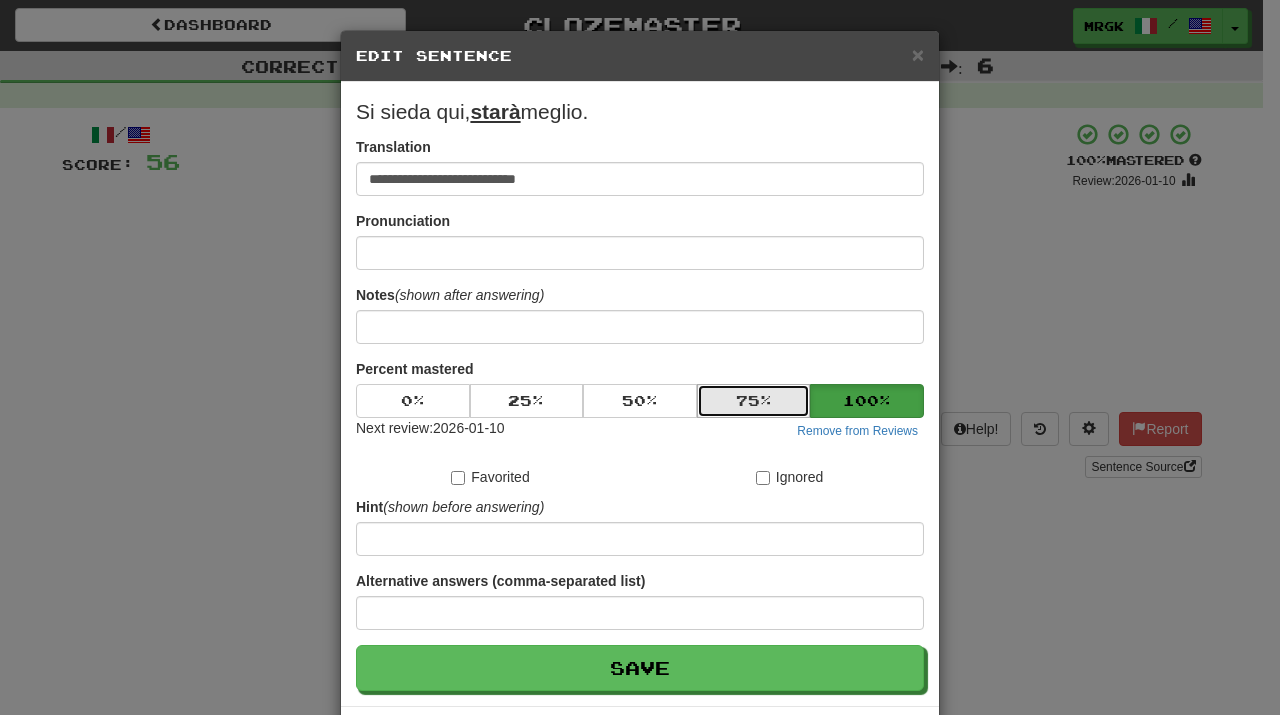 click on "75 %" at bounding box center (754, 401) 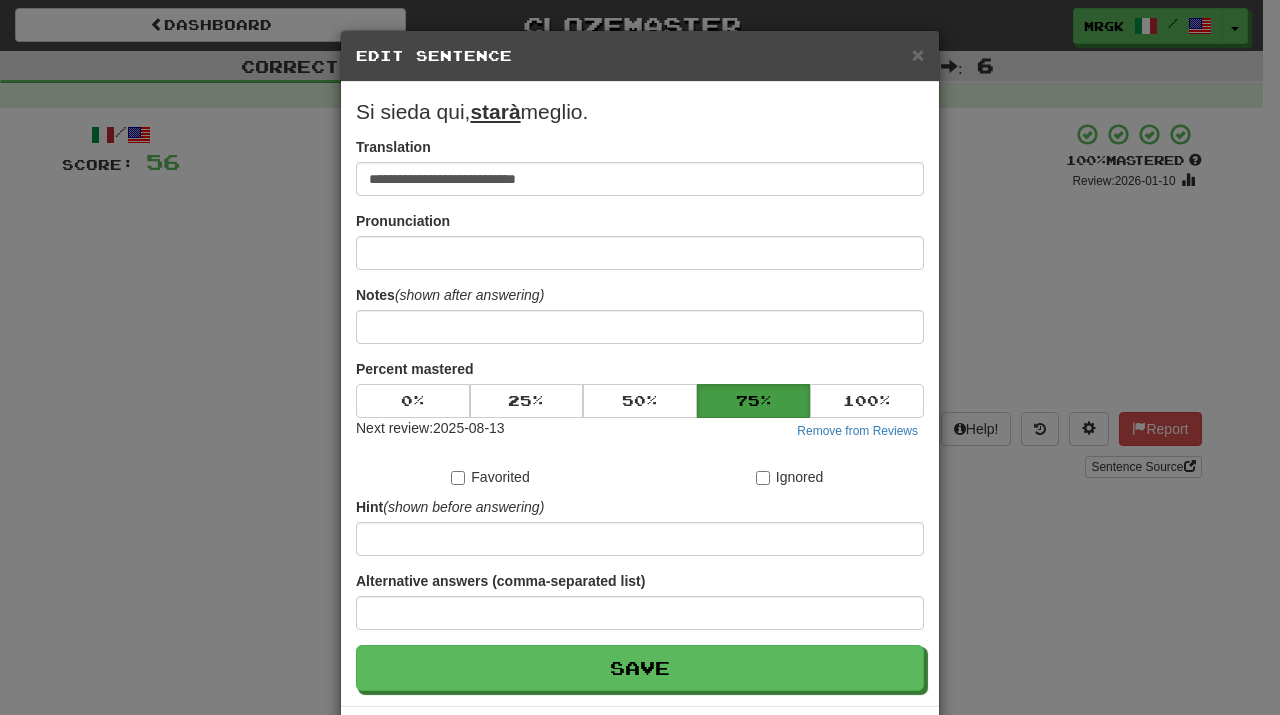 click on "**********" at bounding box center [640, 394] 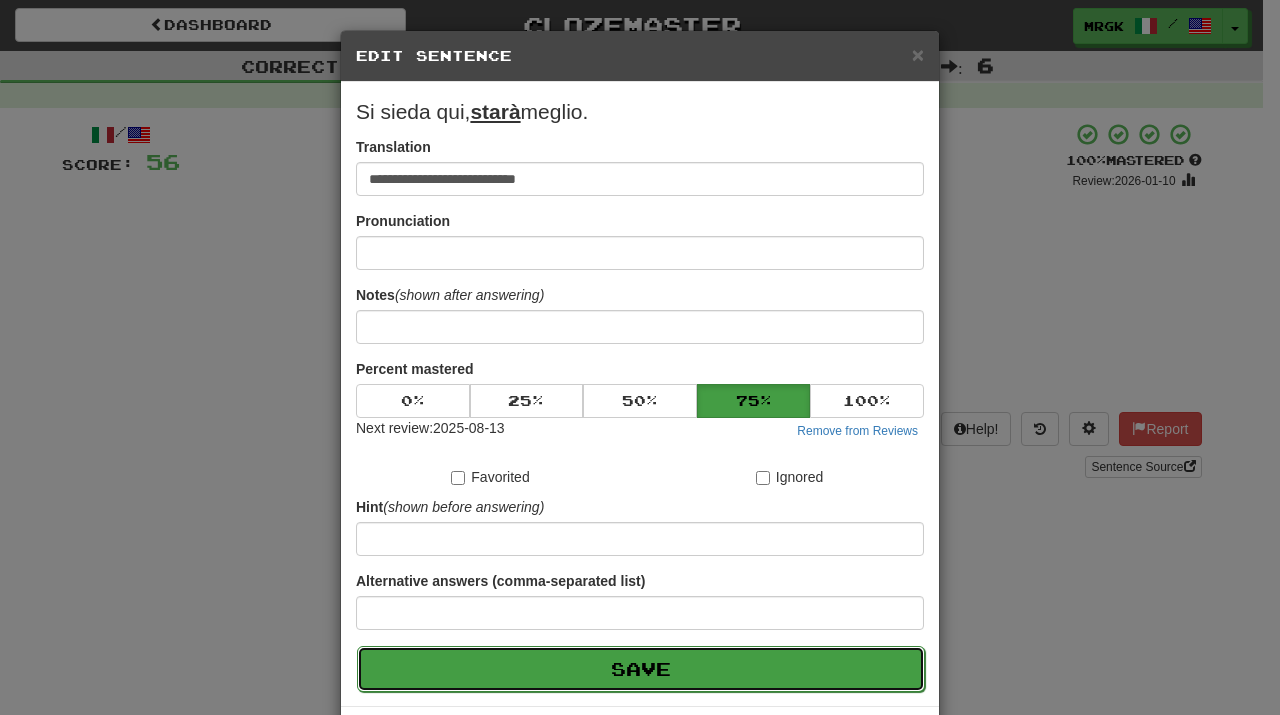 click on "Save" at bounding box center (641, 669) 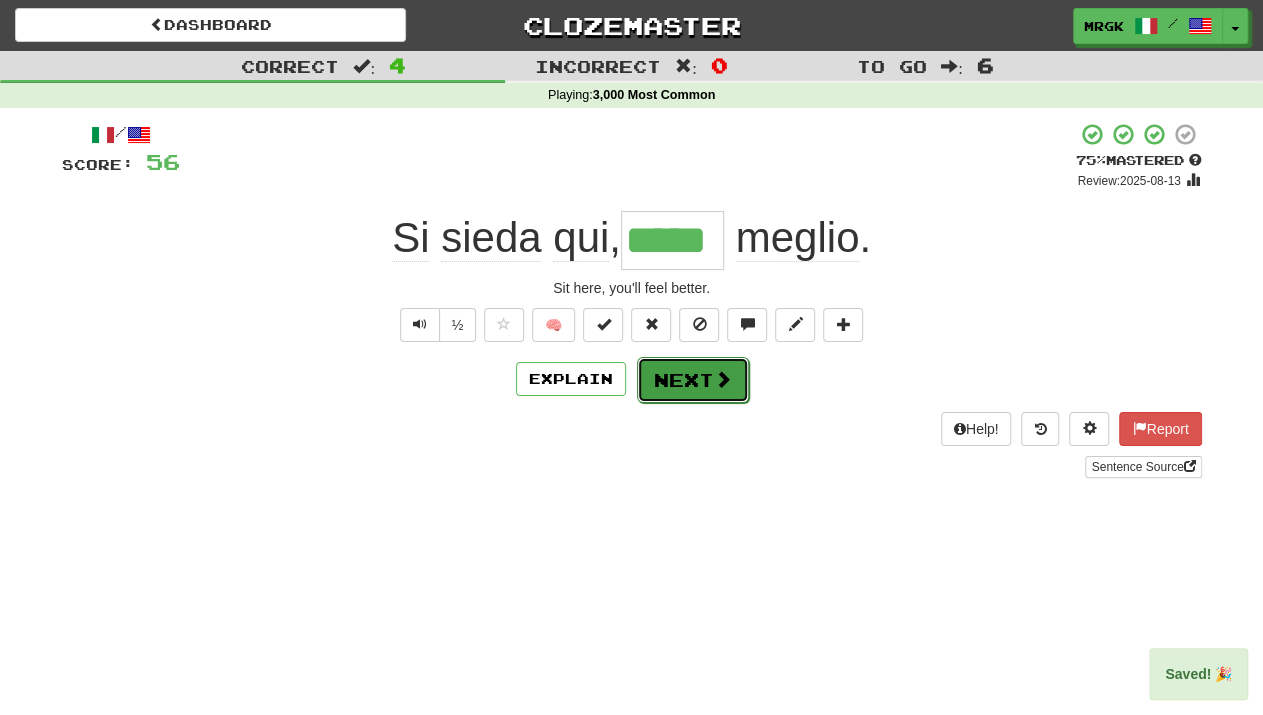 click on "Next" at bounding box center [693, 380] 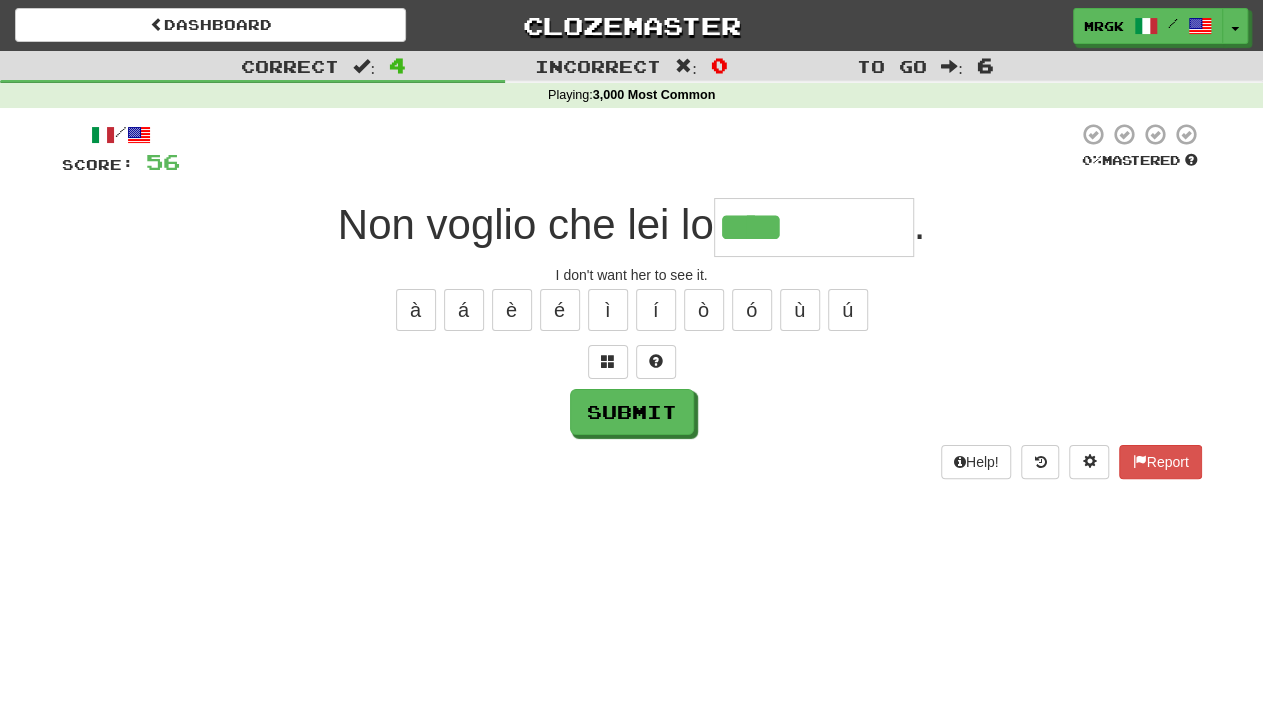 type on "****" 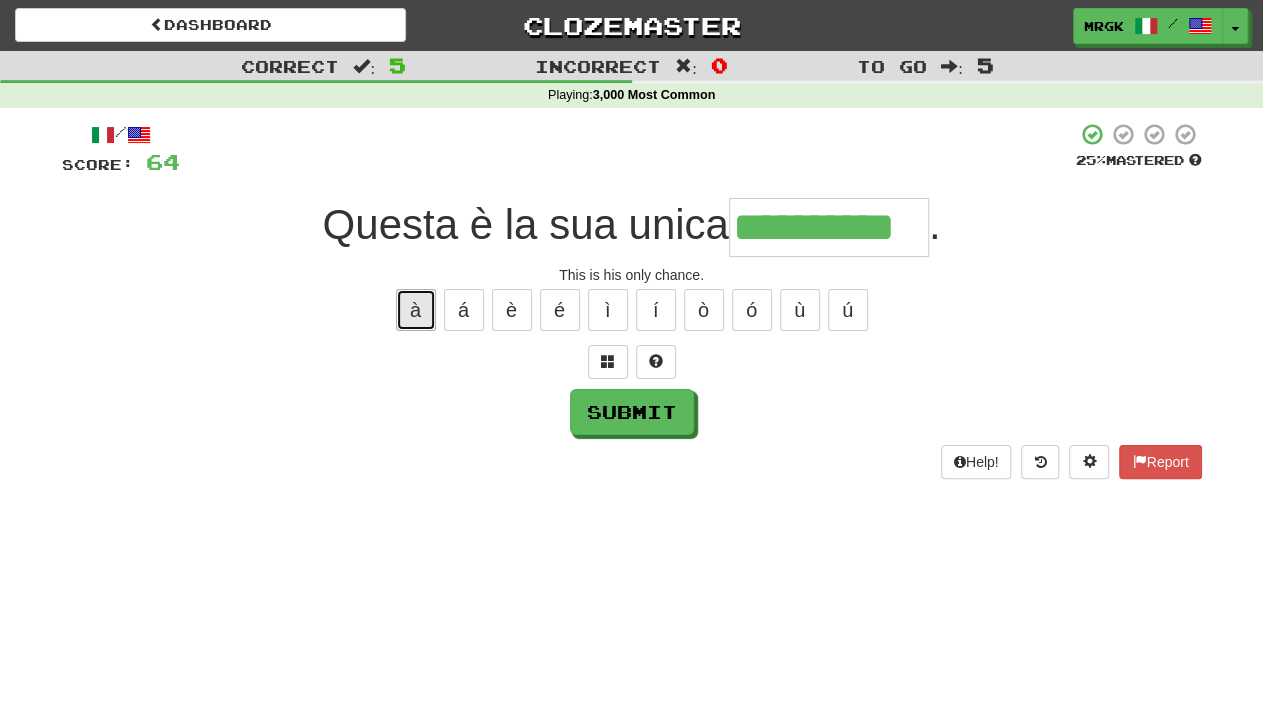 click on "à" at bounding box center [416, 310] 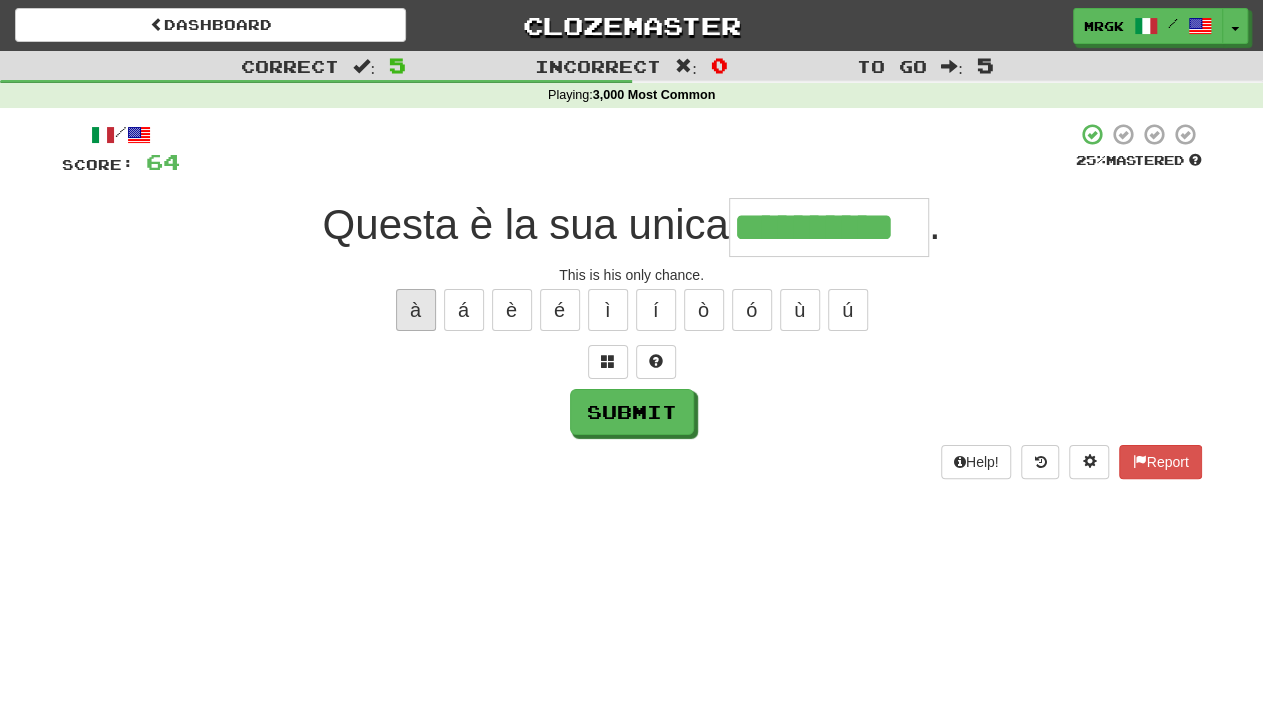 type on "**********" 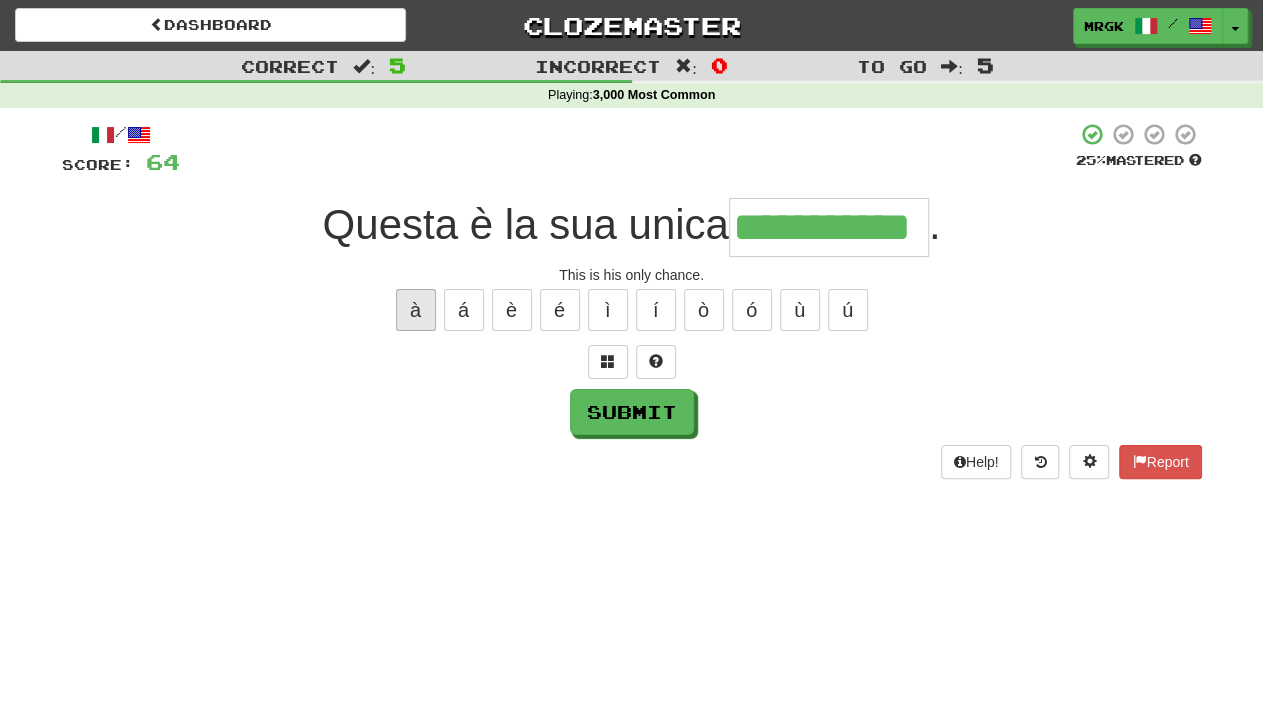 scroll, scrollTop: 0, scrollLeft: 17, axis: horizontal 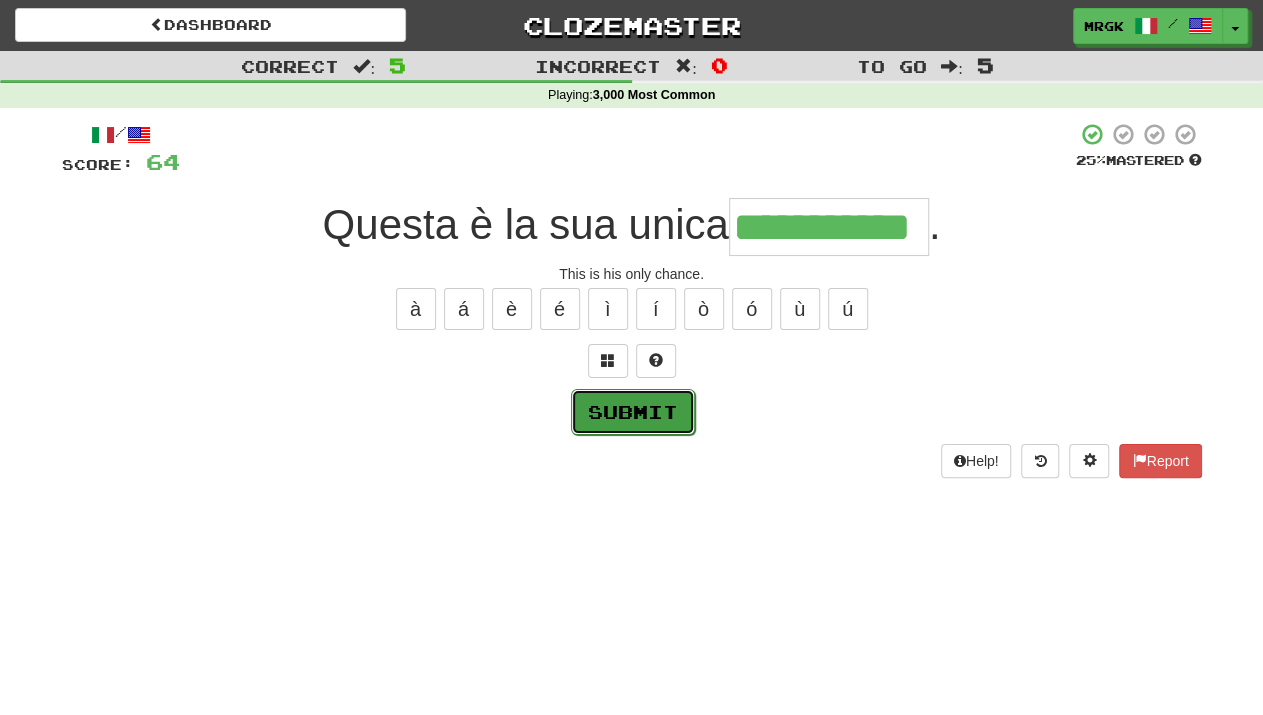 click on "Submit" at bounding box center [633, 412] 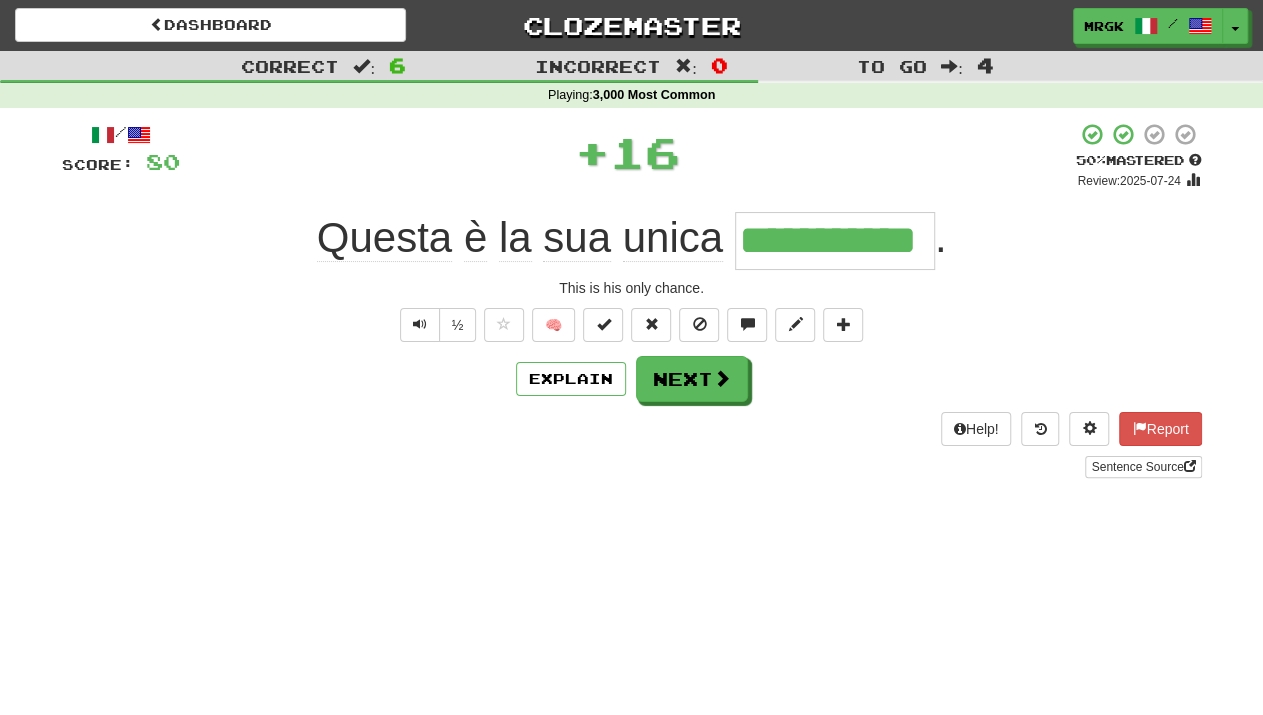 scroll, scrollTop: 0, scrollLeft: 0, axis: both 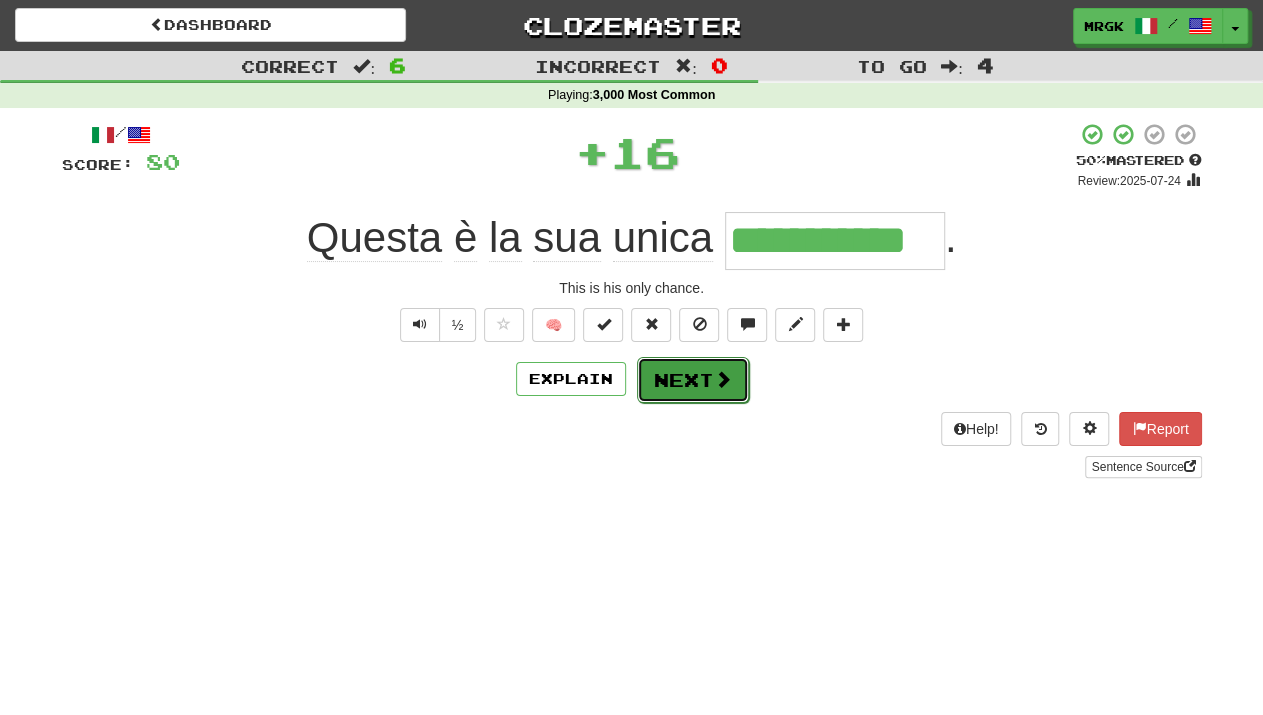 click on "Next" at bounding box center [693, 380] 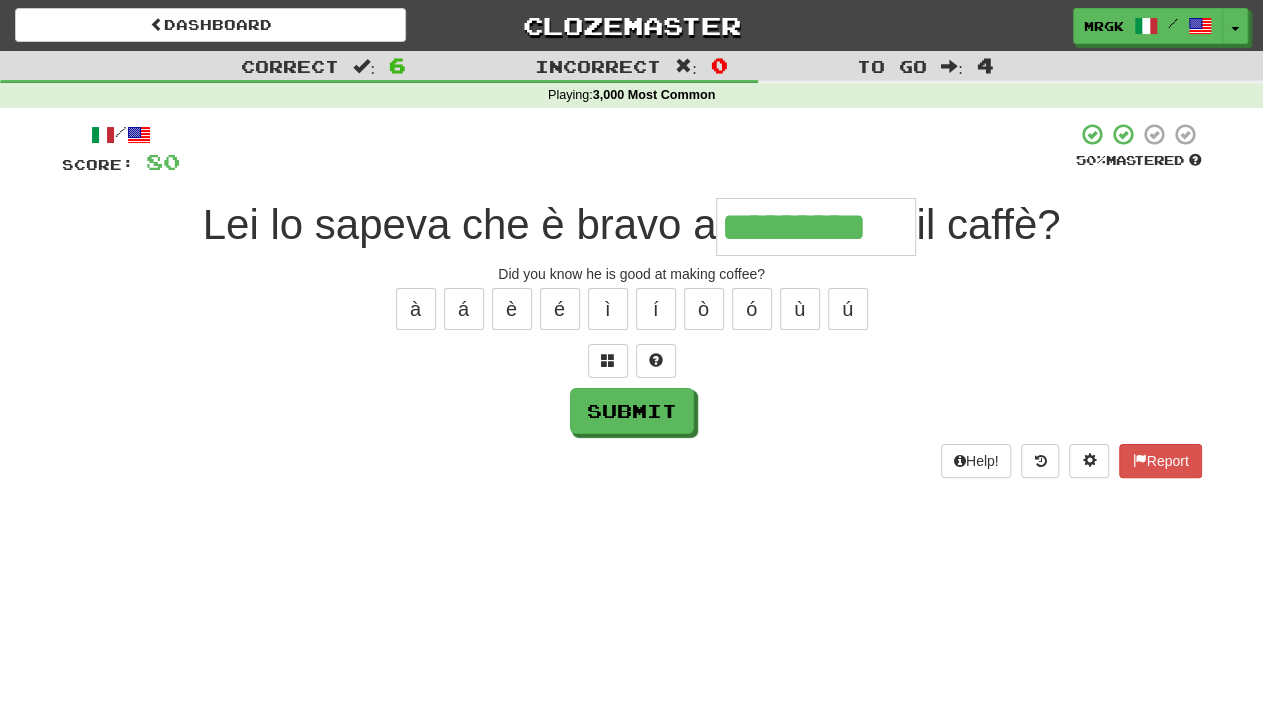 type on "*********" 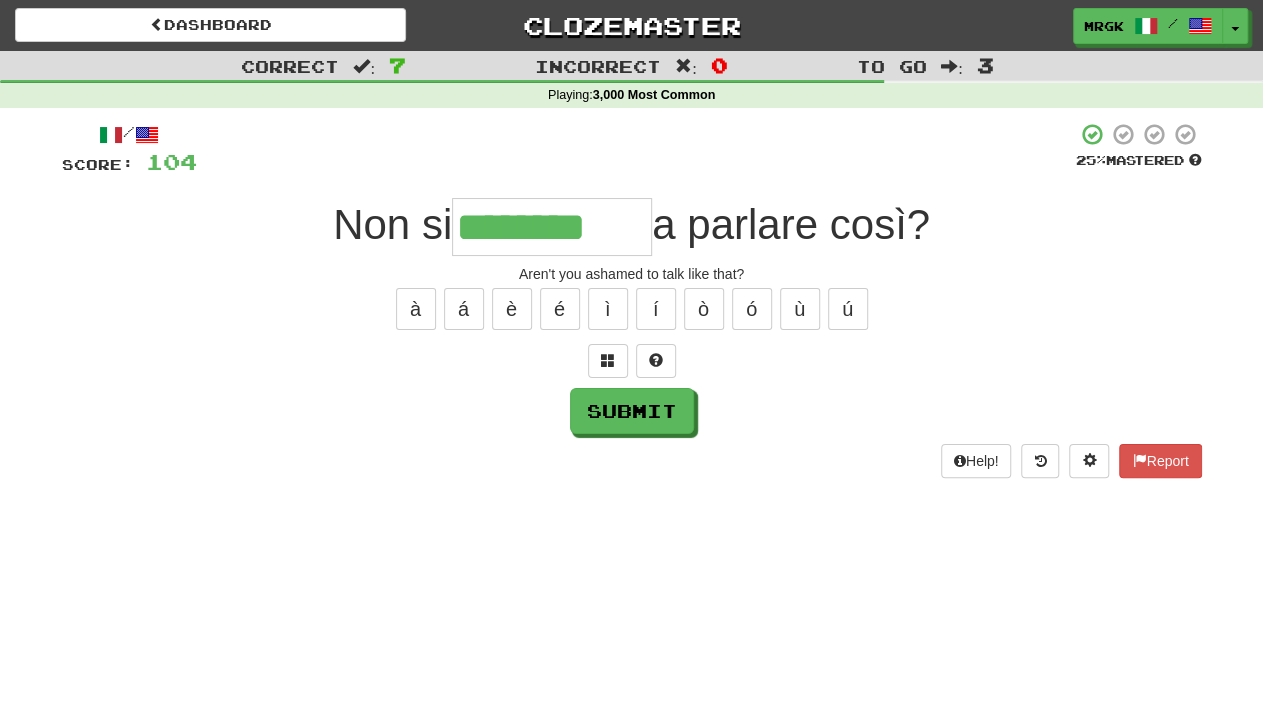 type on "********" 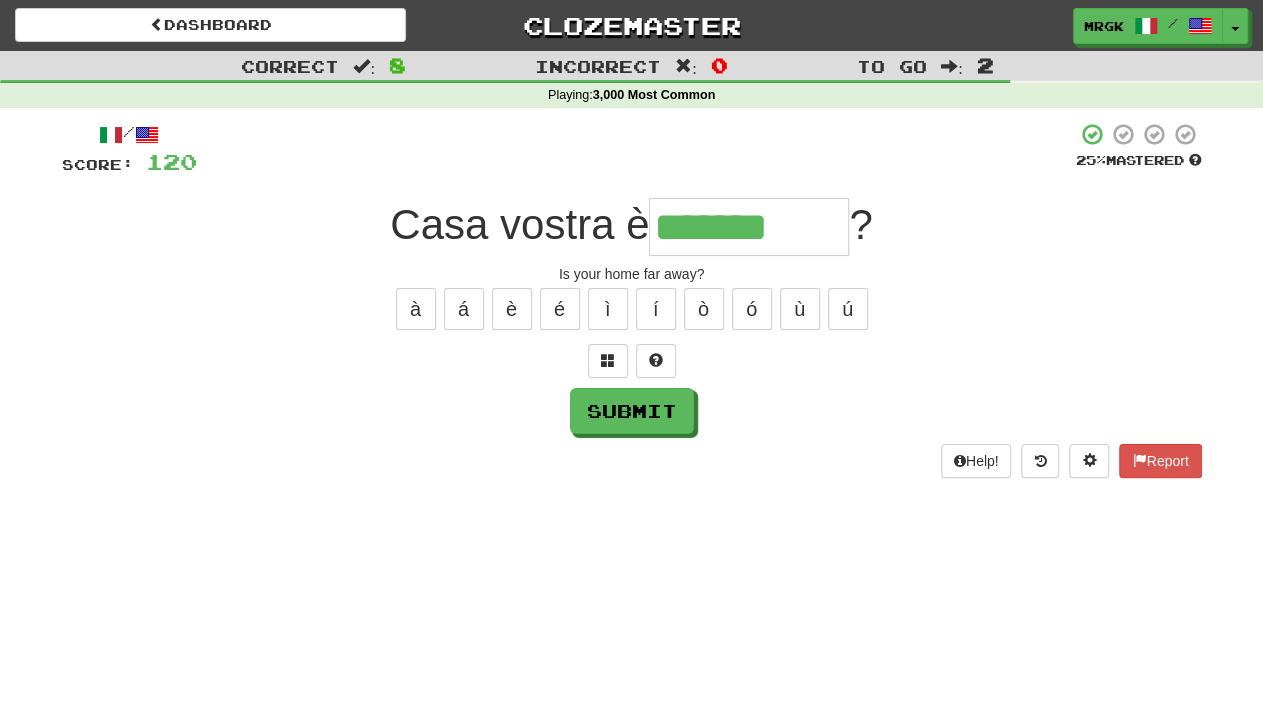 type on "*******" 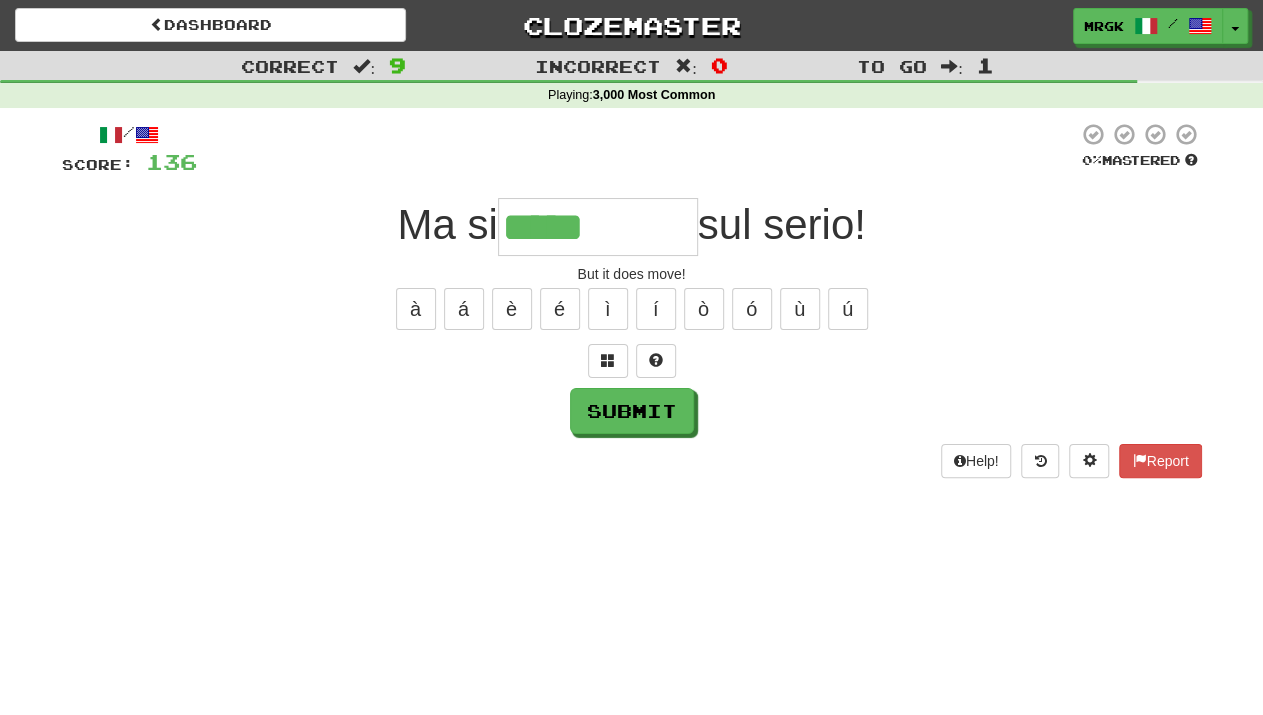 type on "*****" 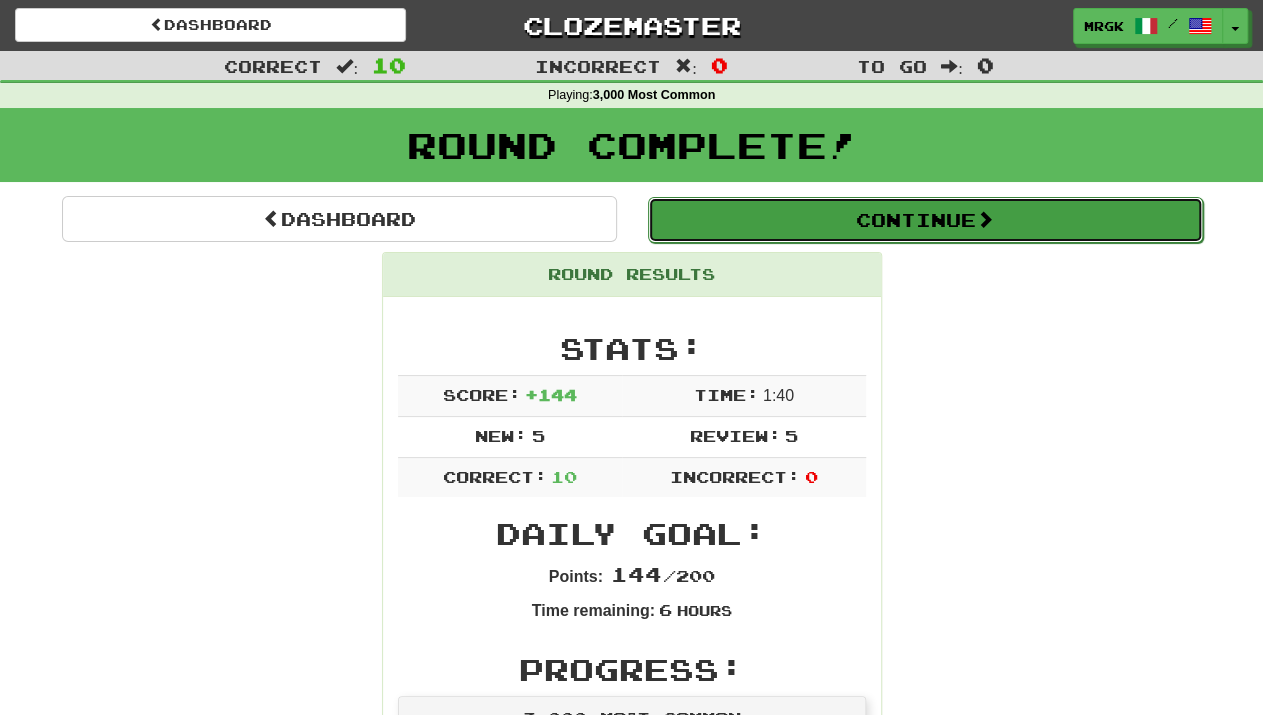 click on "Continue" at bounding box center [925, 220] 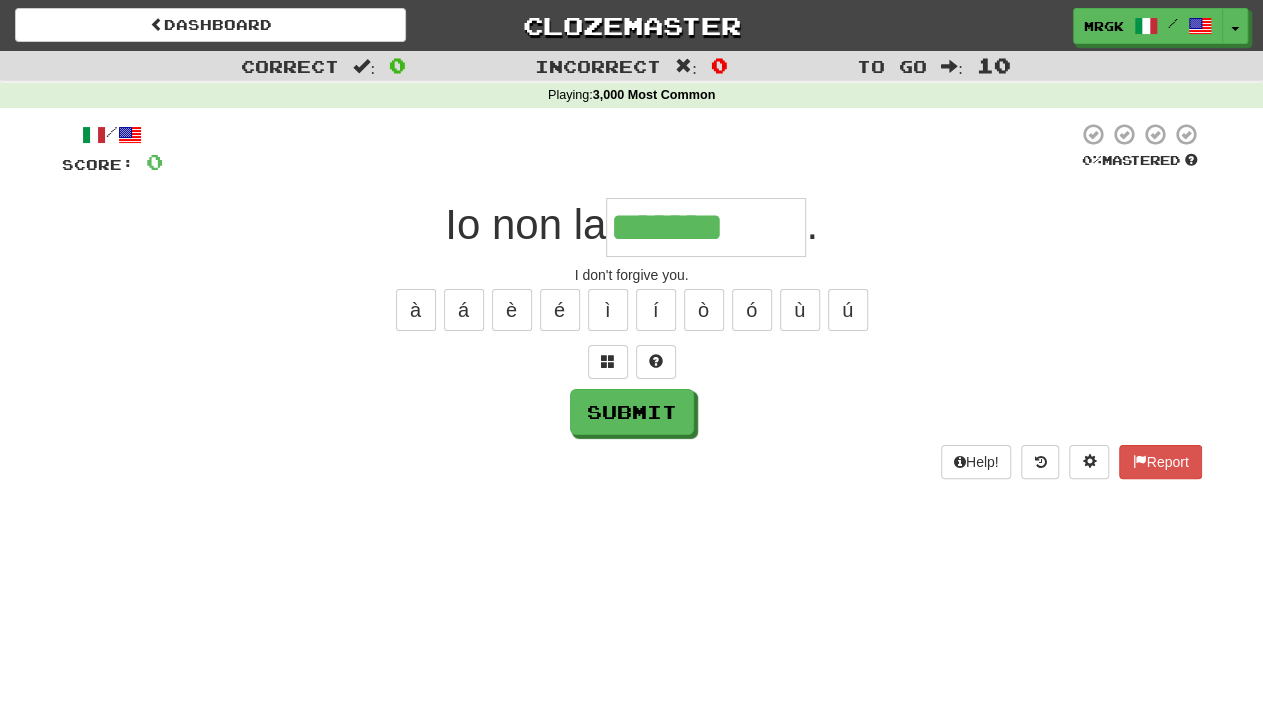 type on "*******" 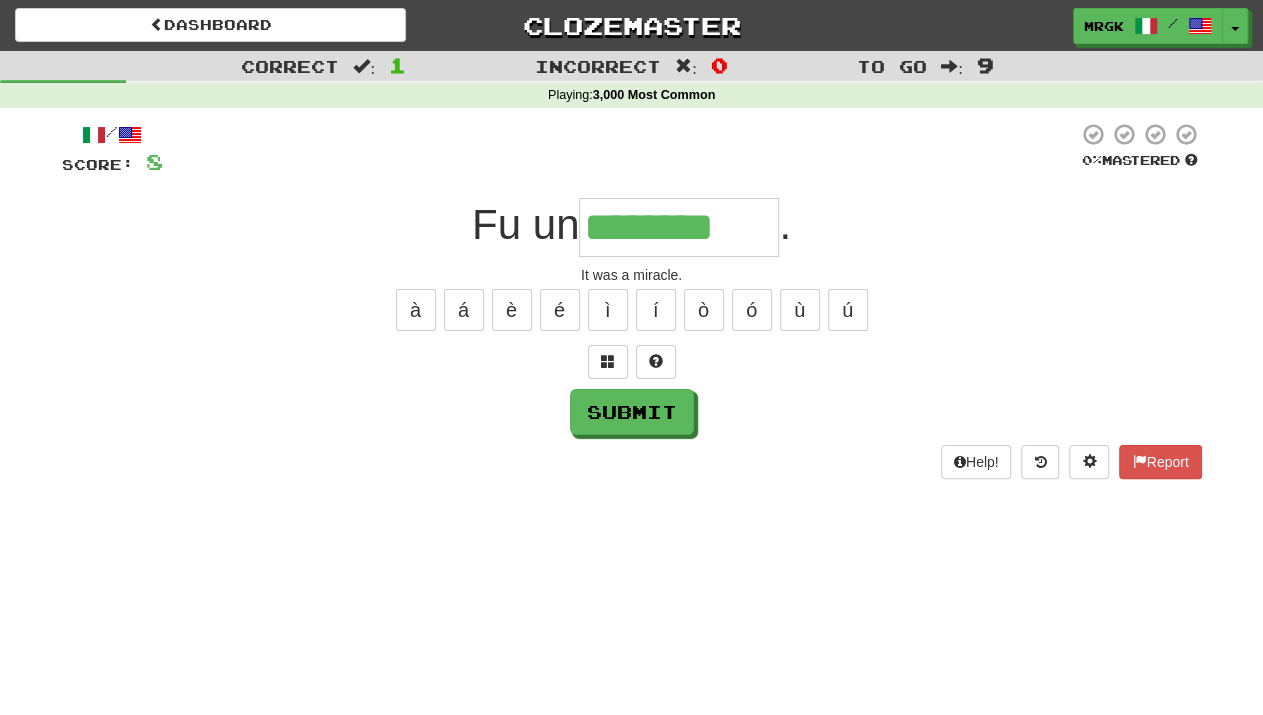 type on "********" 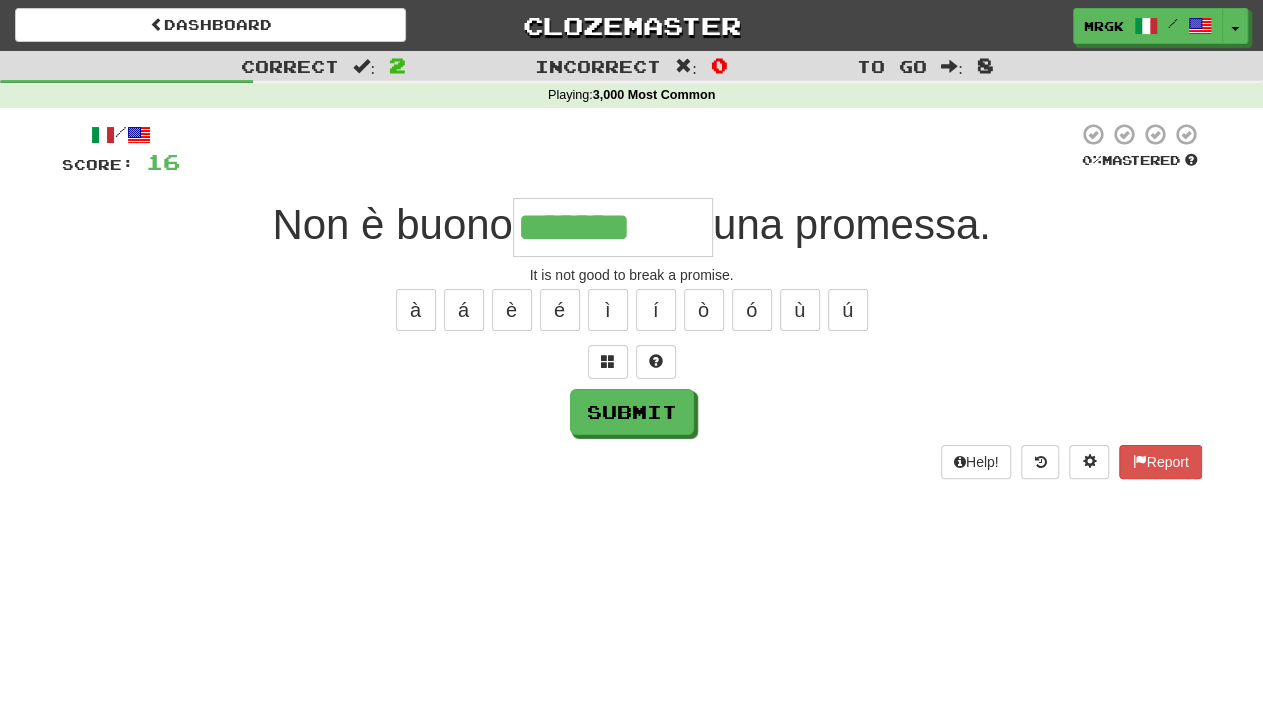 type on "*******" 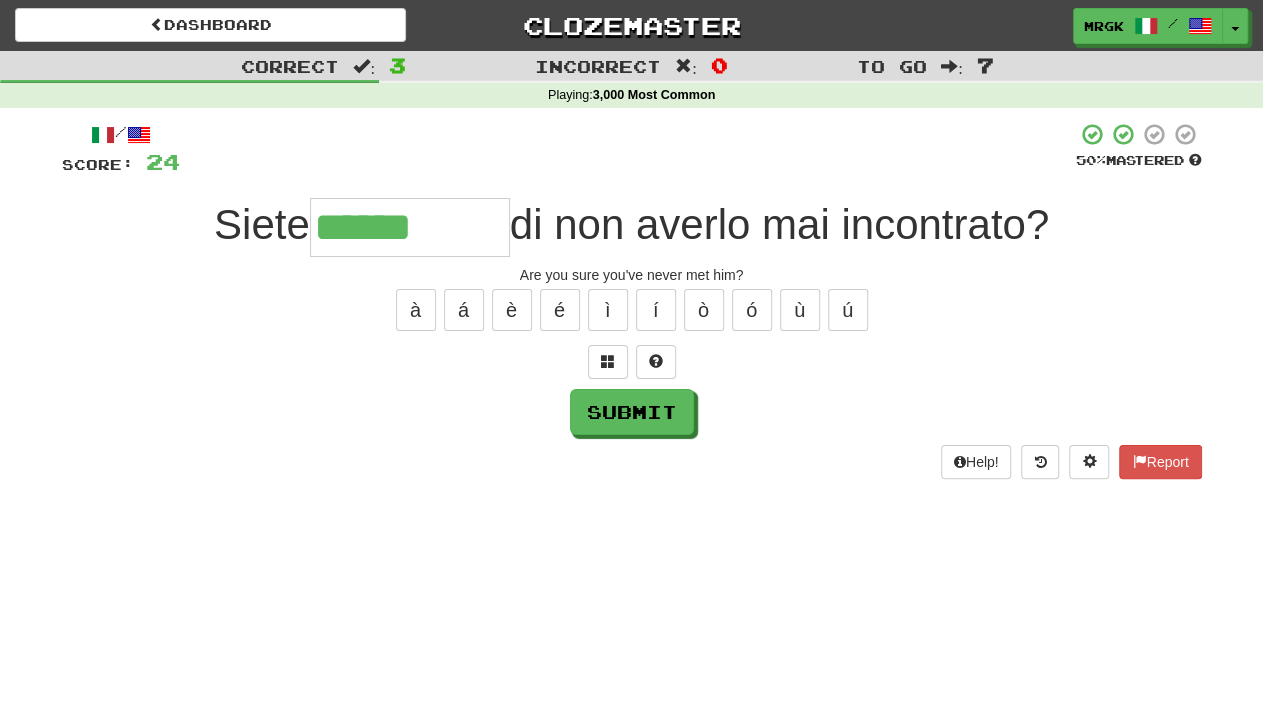type on "******" 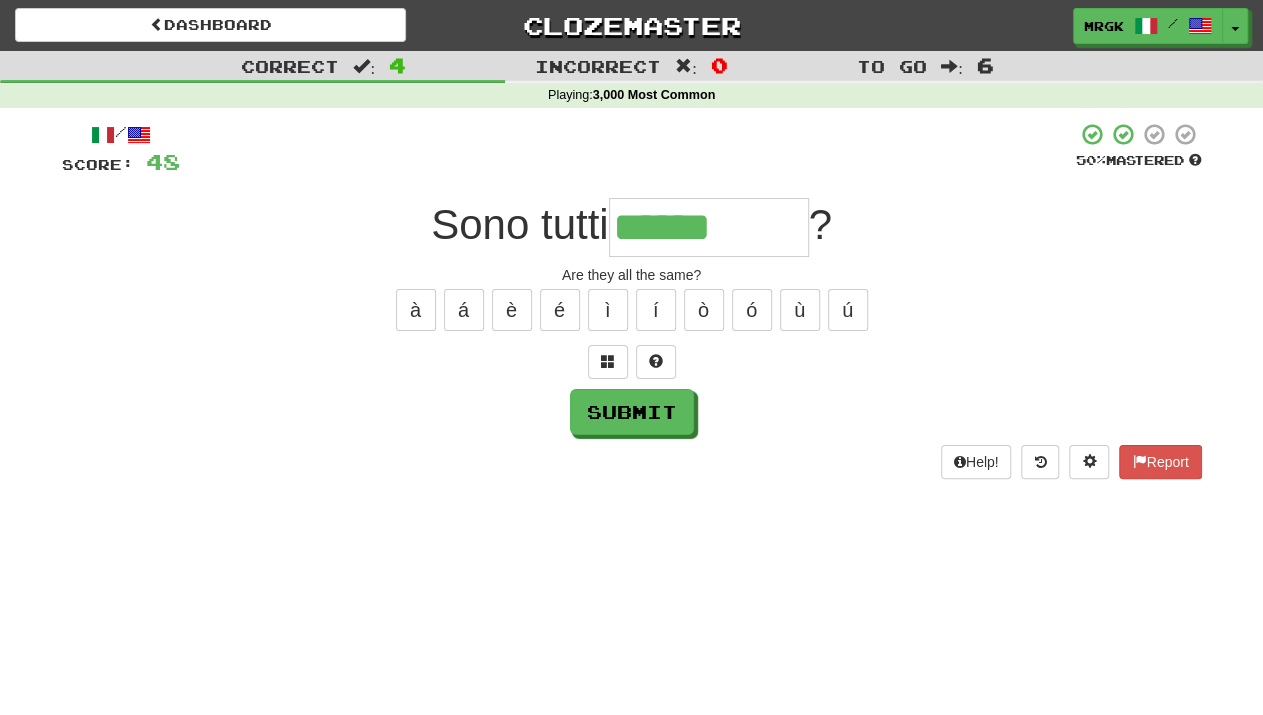 type on "******" 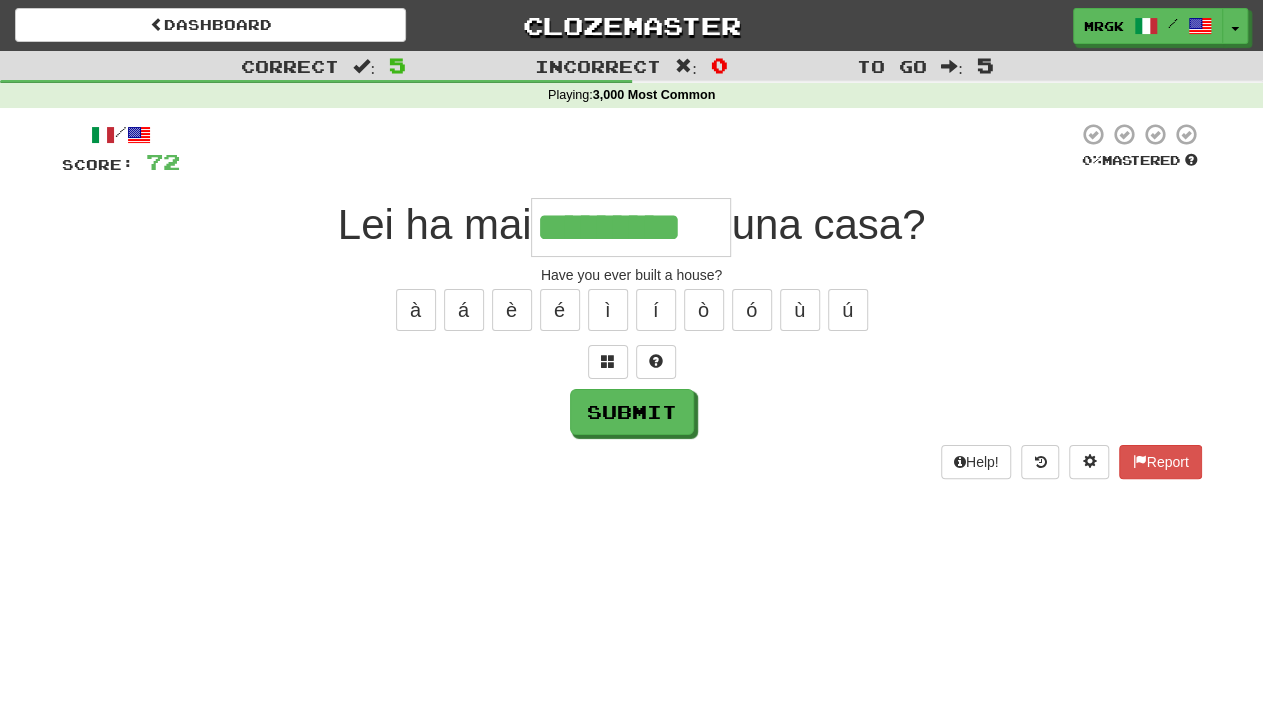 type on "*********" 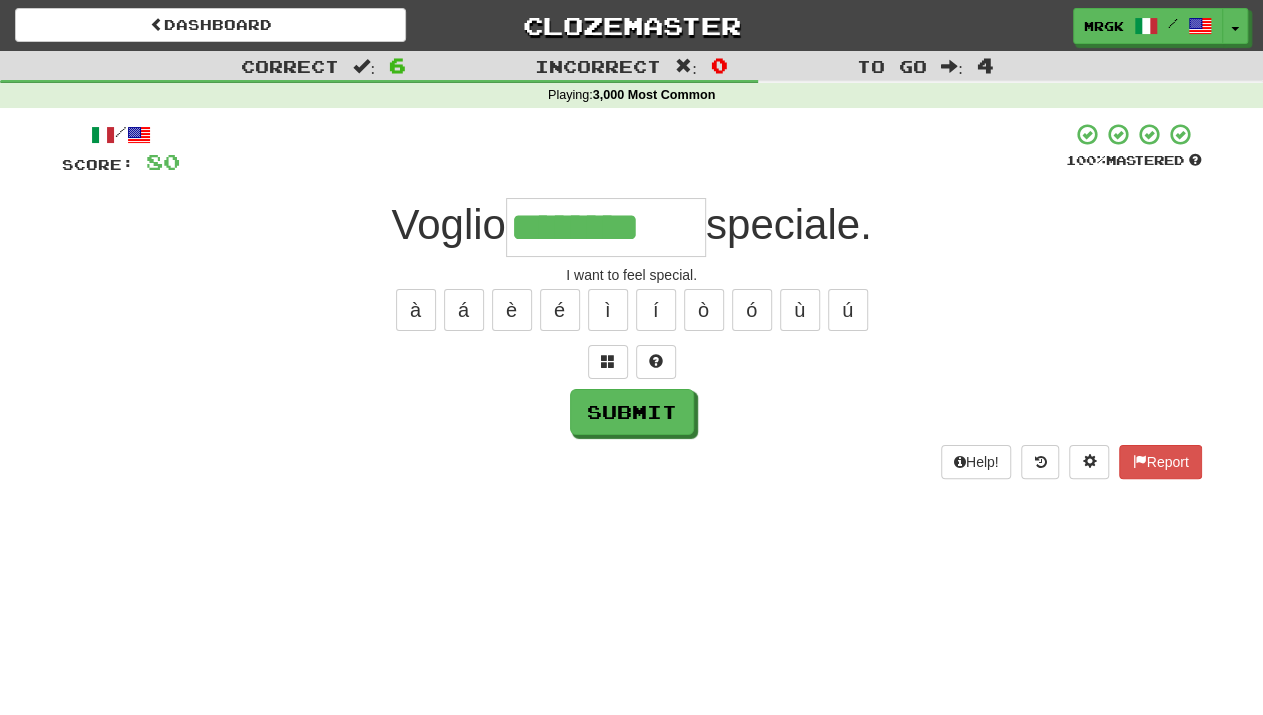 type on "********" 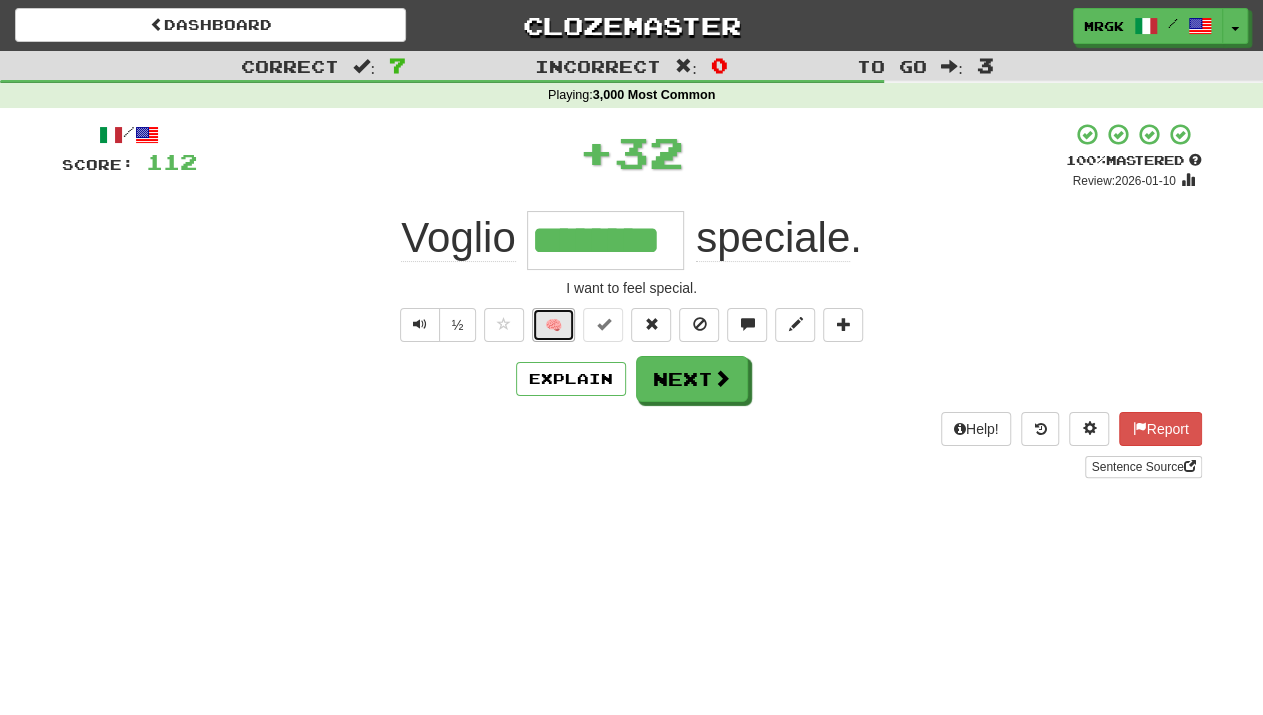 click on "🧠" at bounding box center (553, 325) 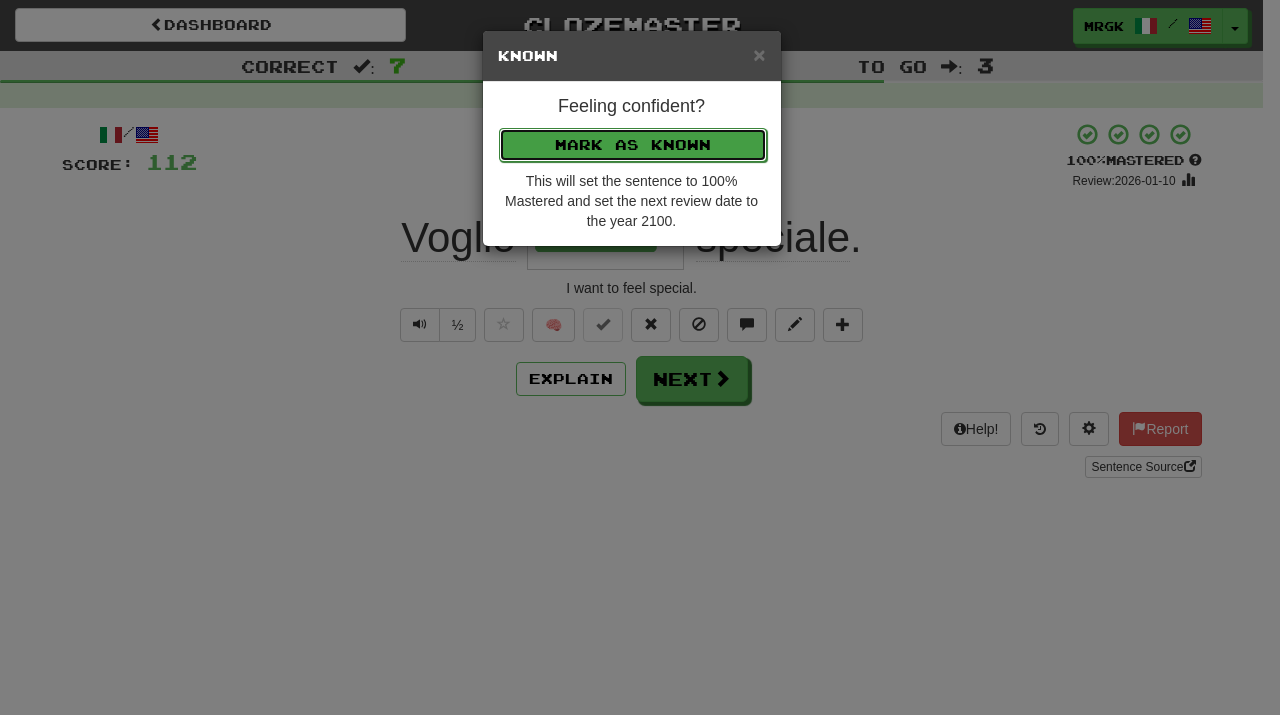 click on "Mark as Known" at bounding box center [633, 145] 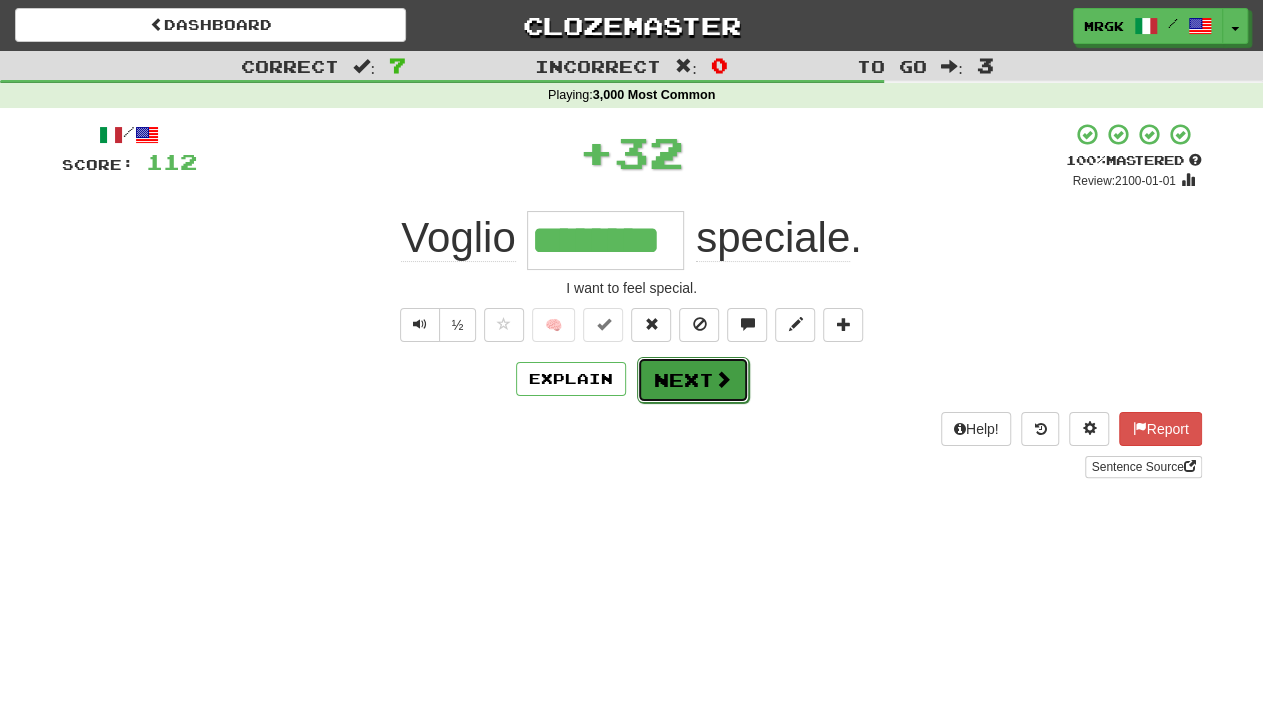 click on "Next" at bounding box center [693, 380] 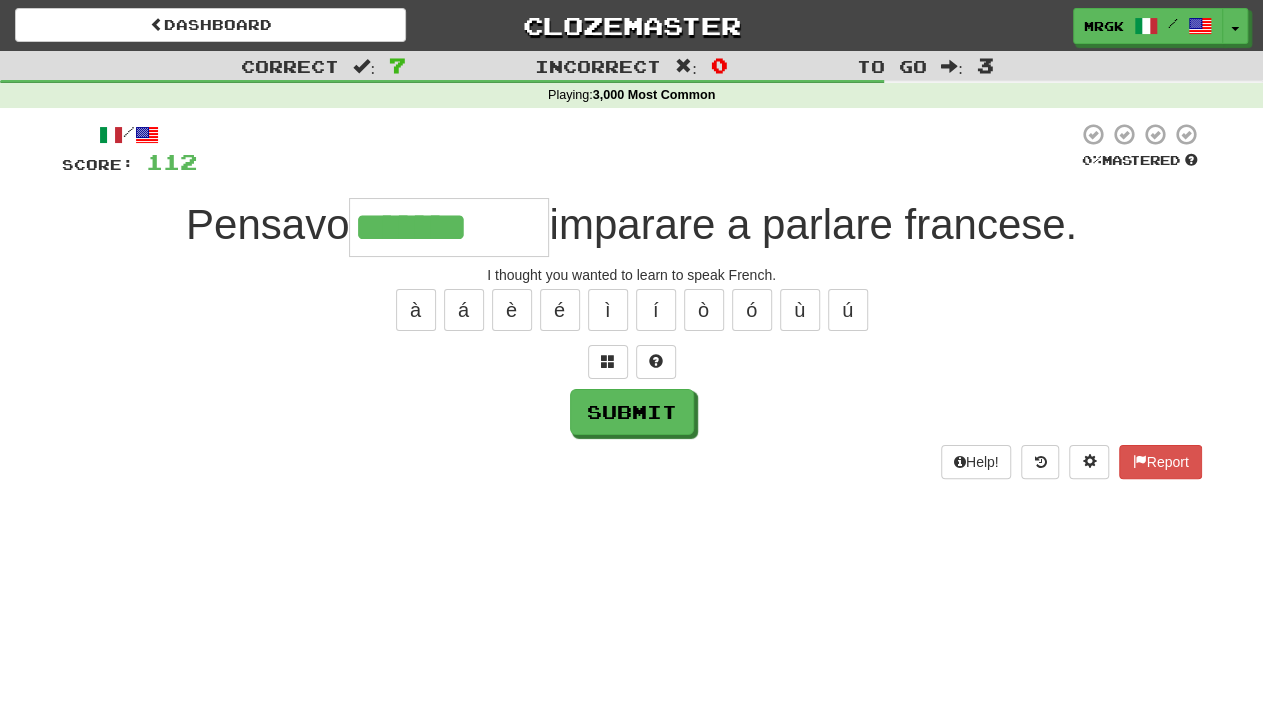 type on "*******" 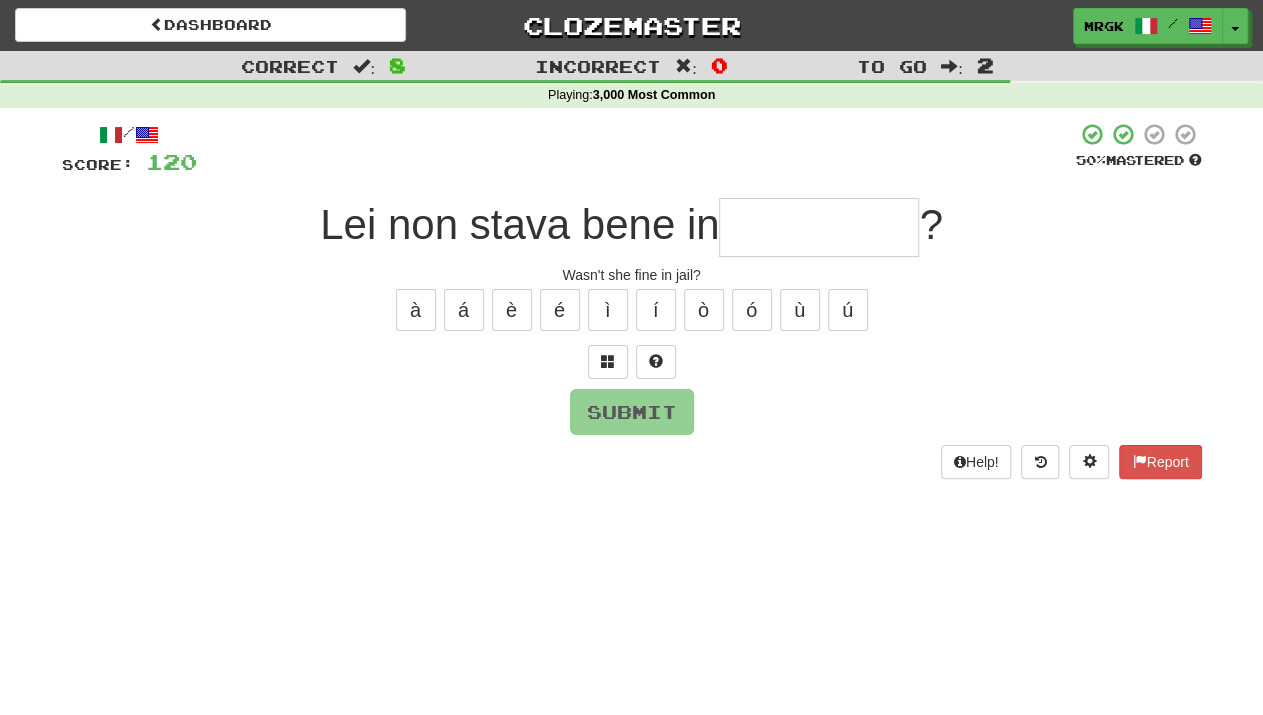 type on "*" 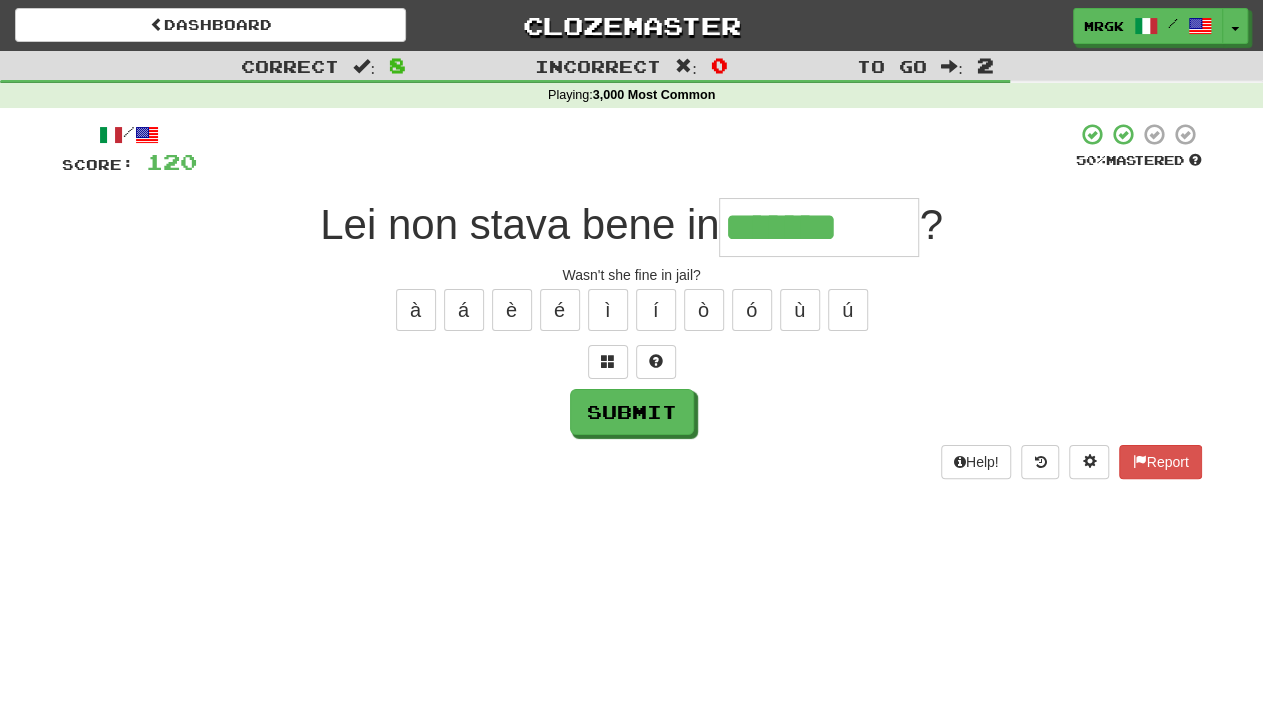type on "*******" 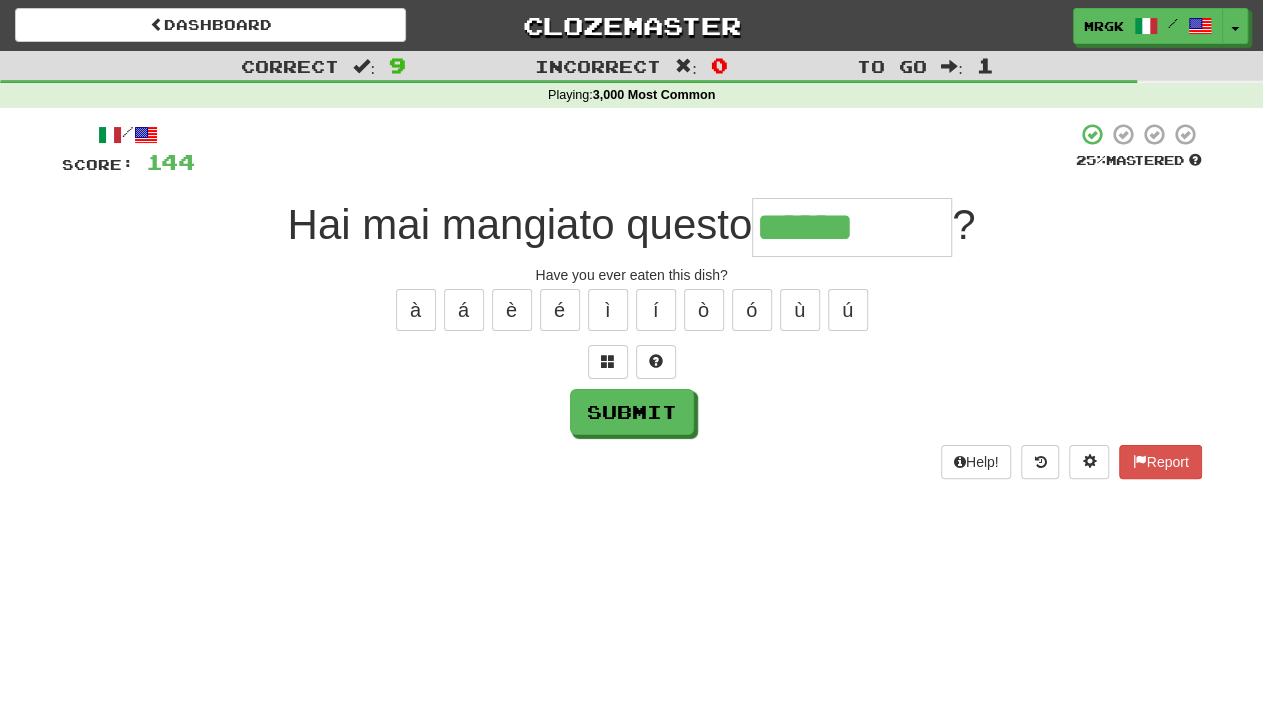 type on "******" 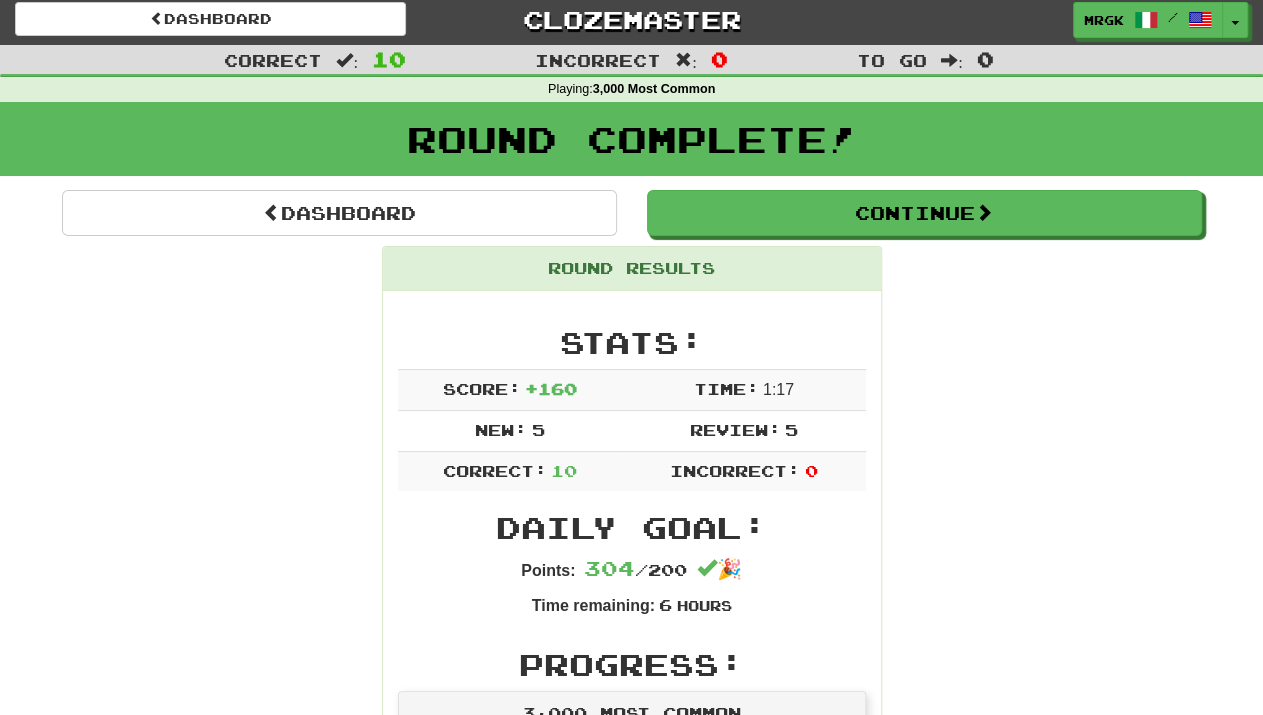scroll, scrollTop: 0, scrollLeft: 0, axis: both 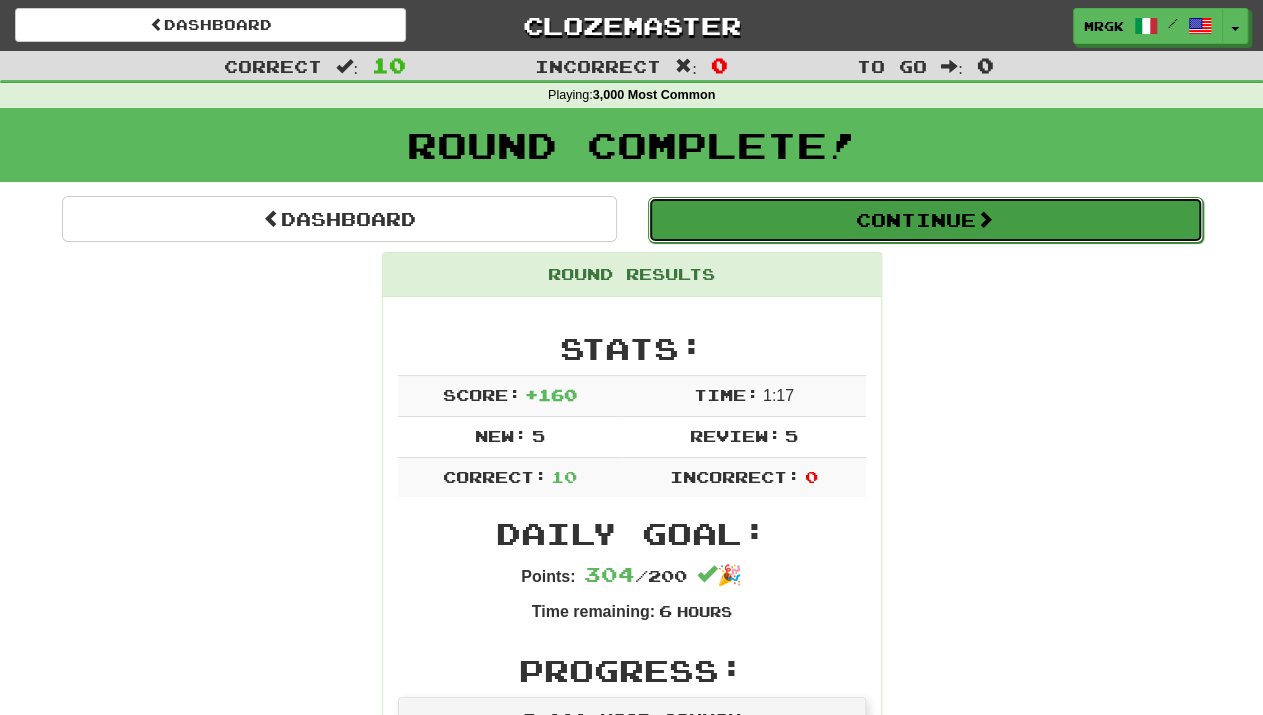 click on "Continue" at bounding box center (925, 220) 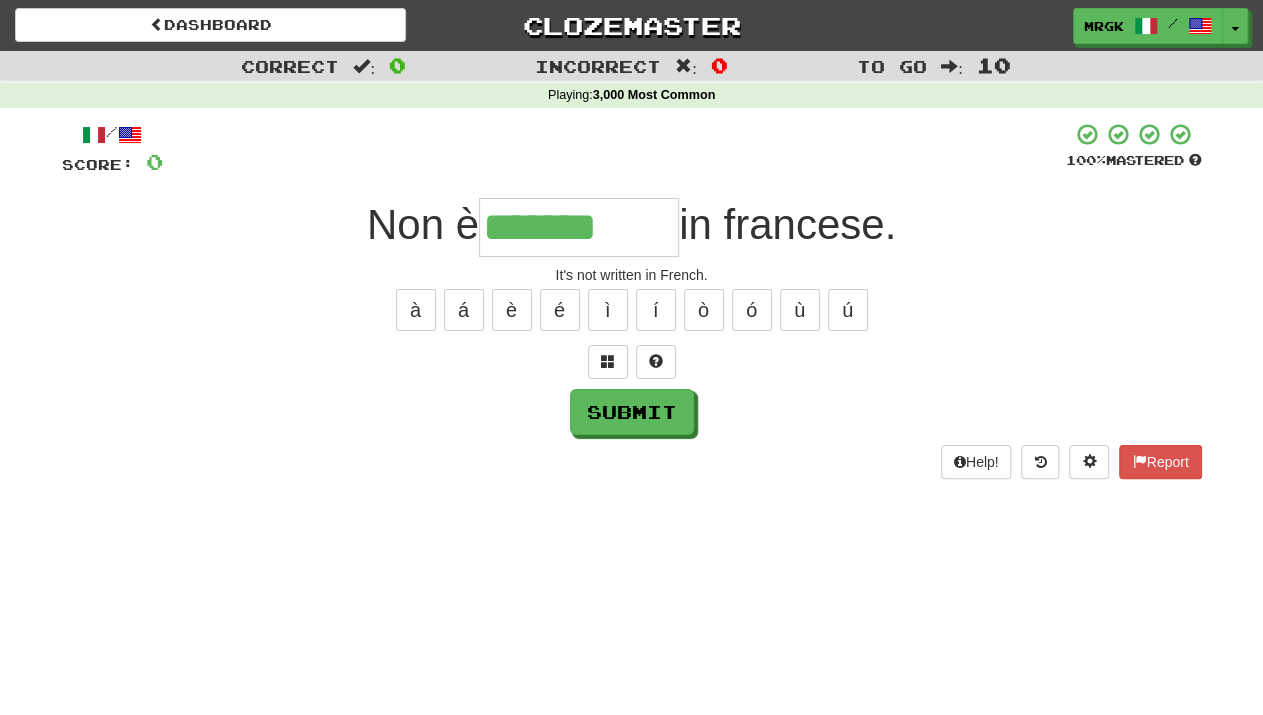 type on "*******" 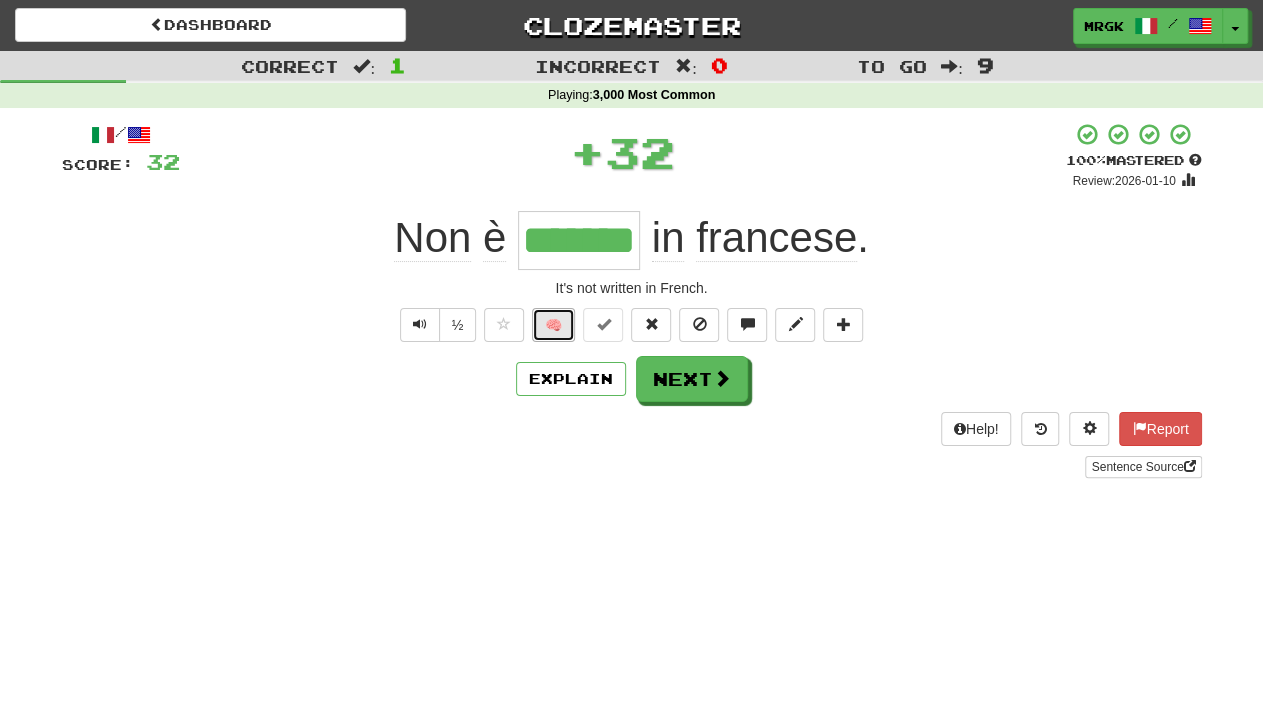click on "🧠" at bounding box center [553, 325] 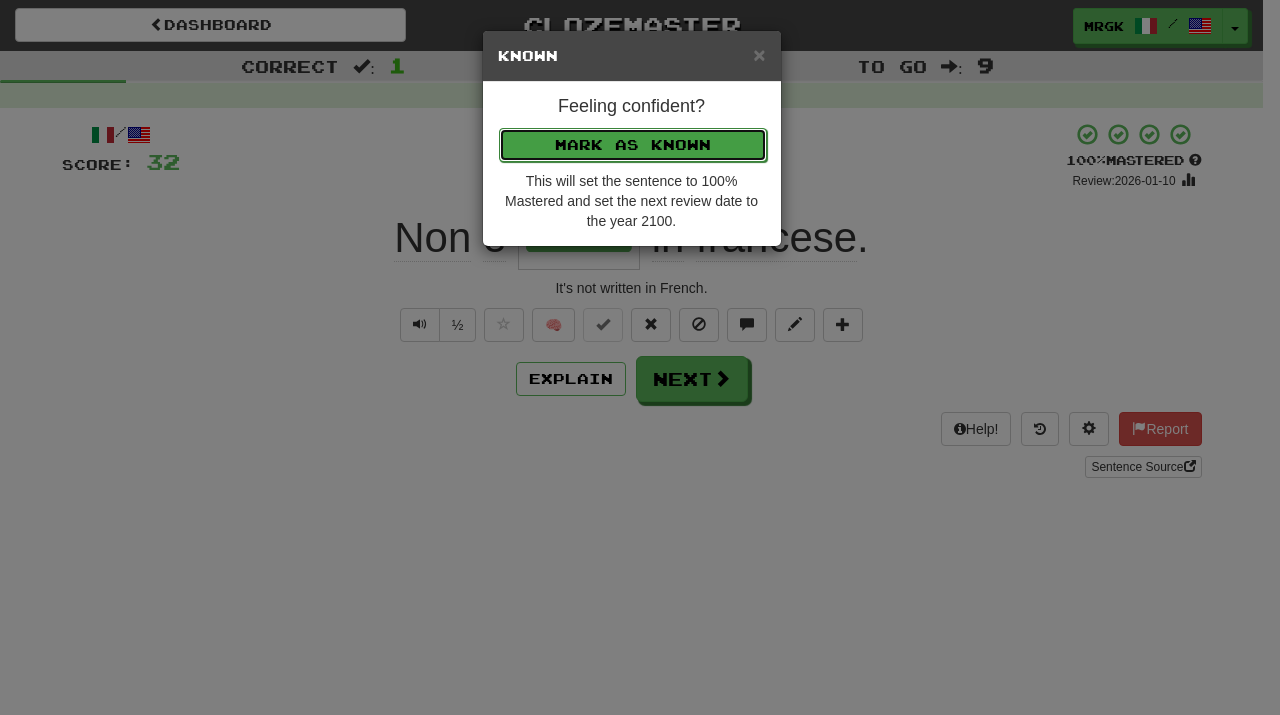 click on "Mark as Known" at bounding box center (633, 145) 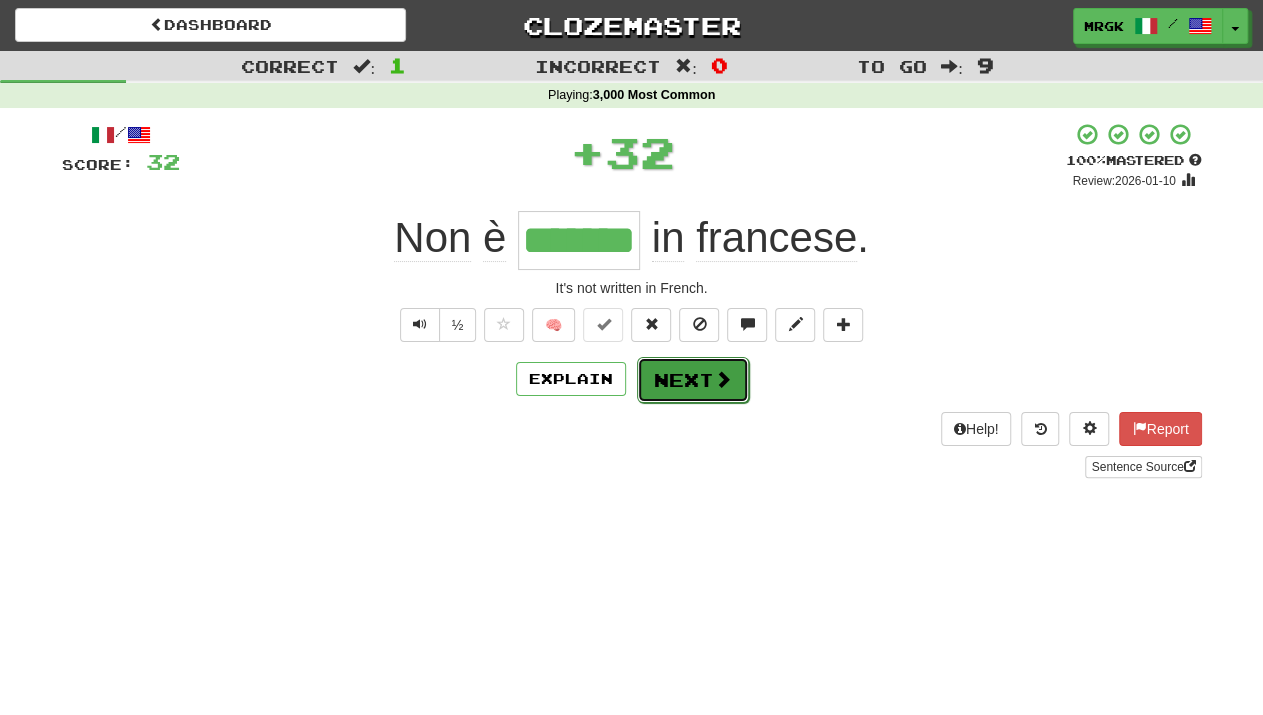 click on "Next" at bounding box center (693, 380) 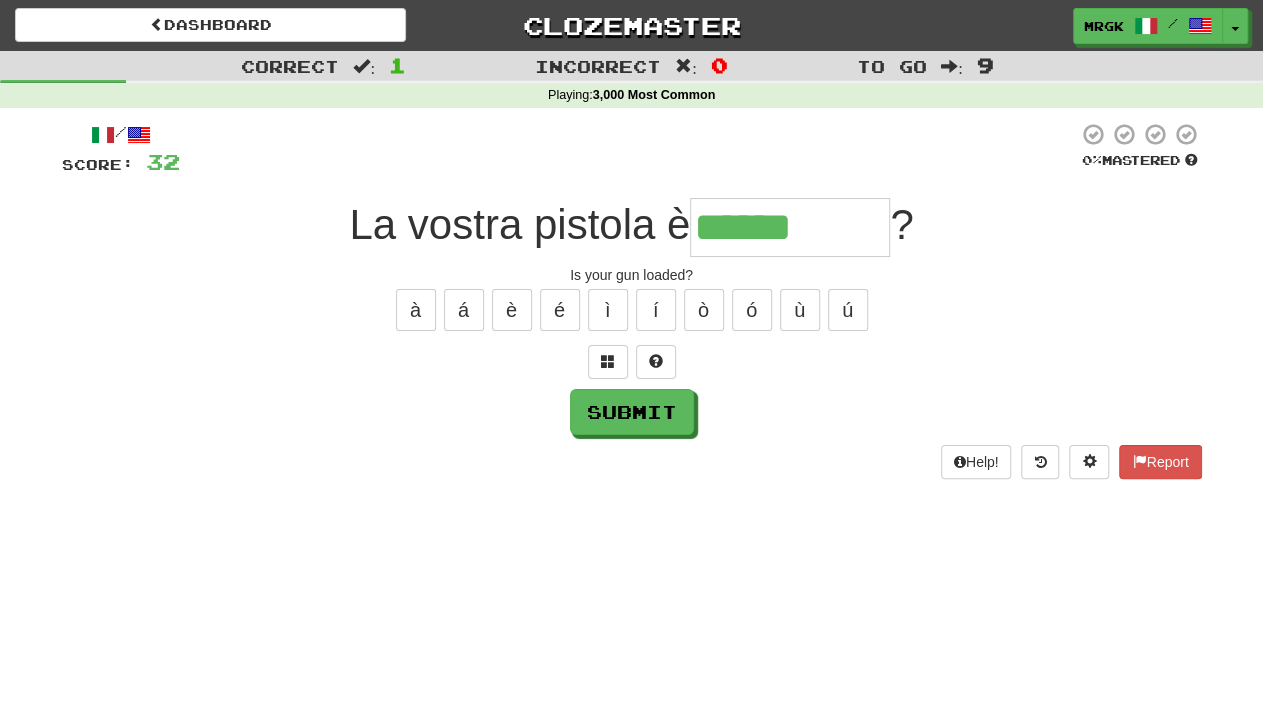 type on "******" 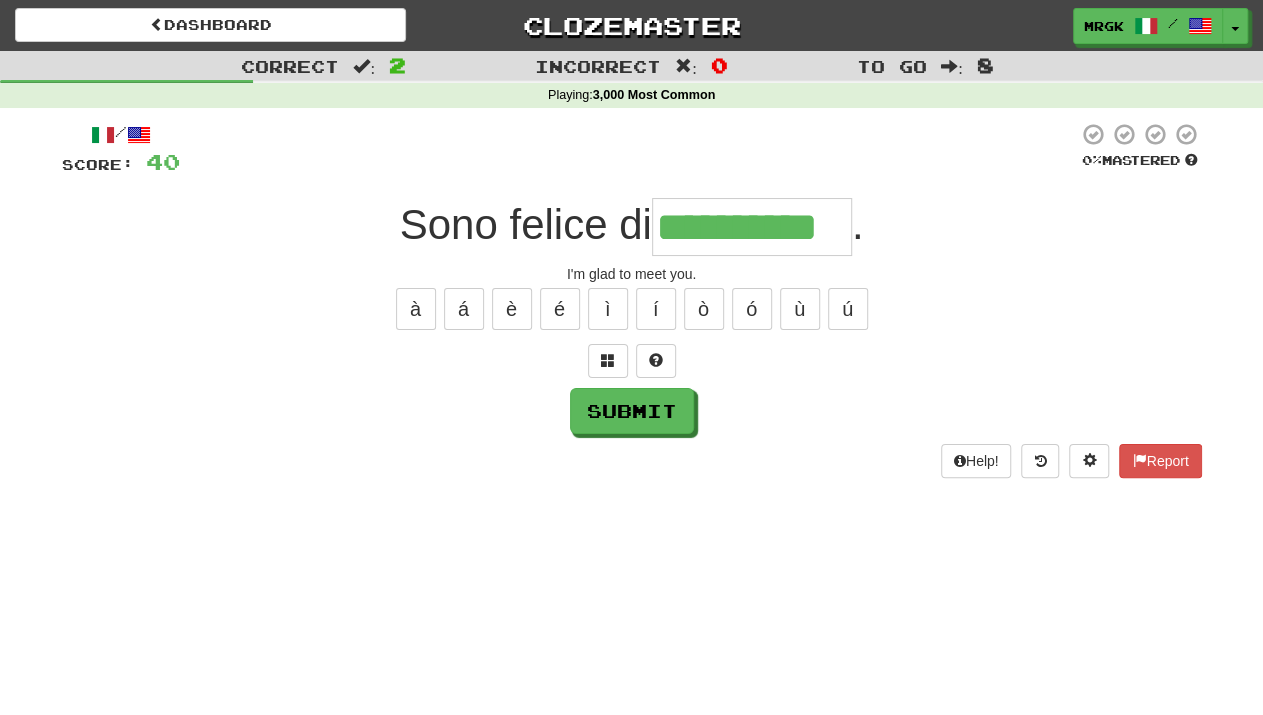 scroll, scrollTop: 0, scrollLeft: 11, axis: horizontal 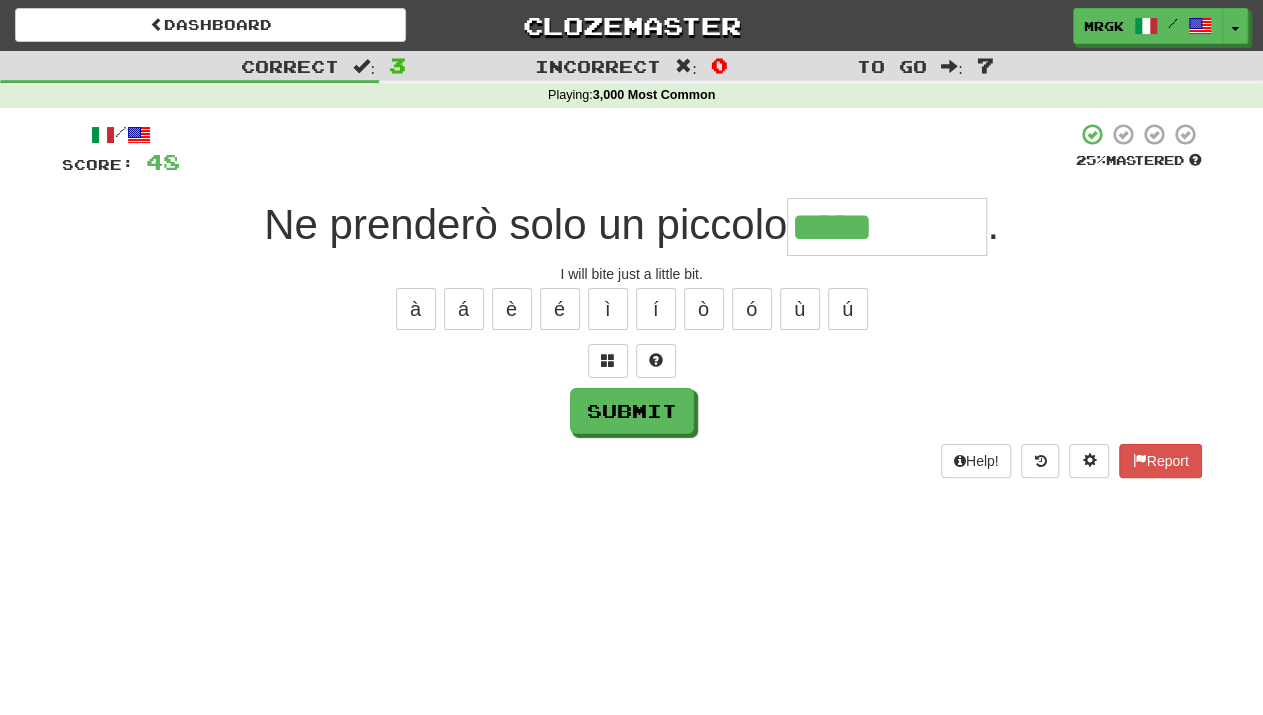 type on "*****" 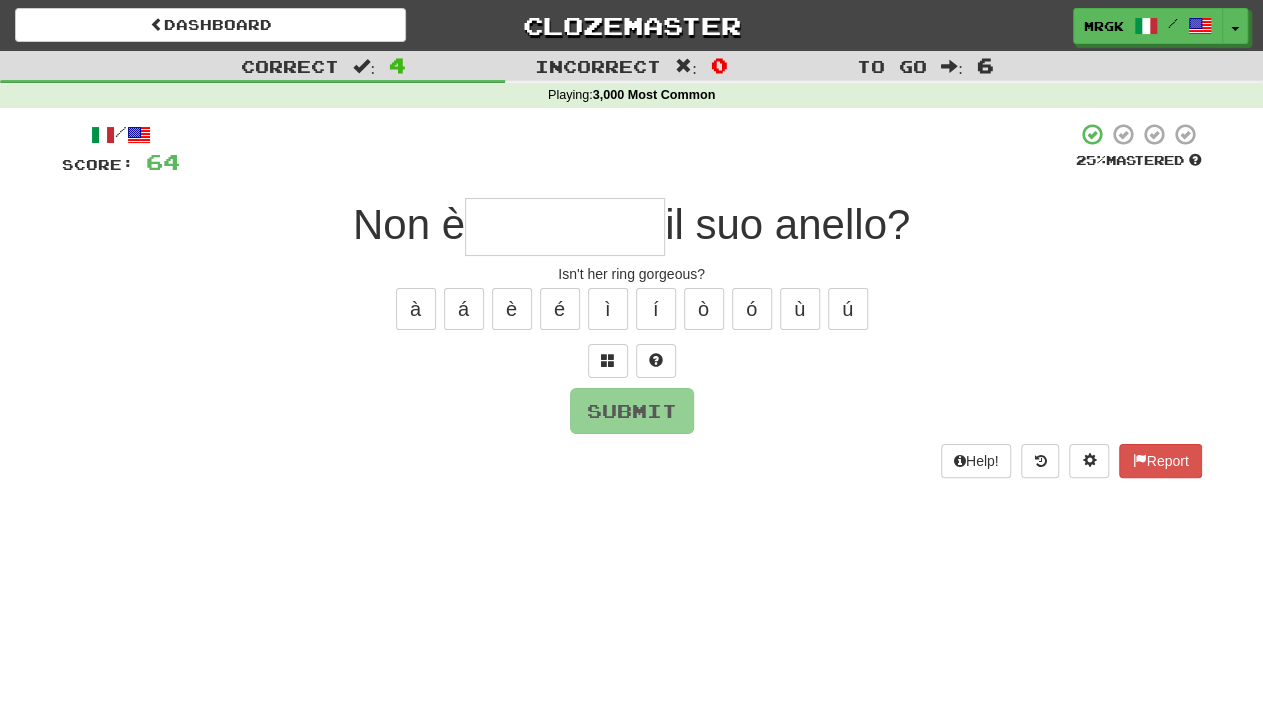 type on "*" 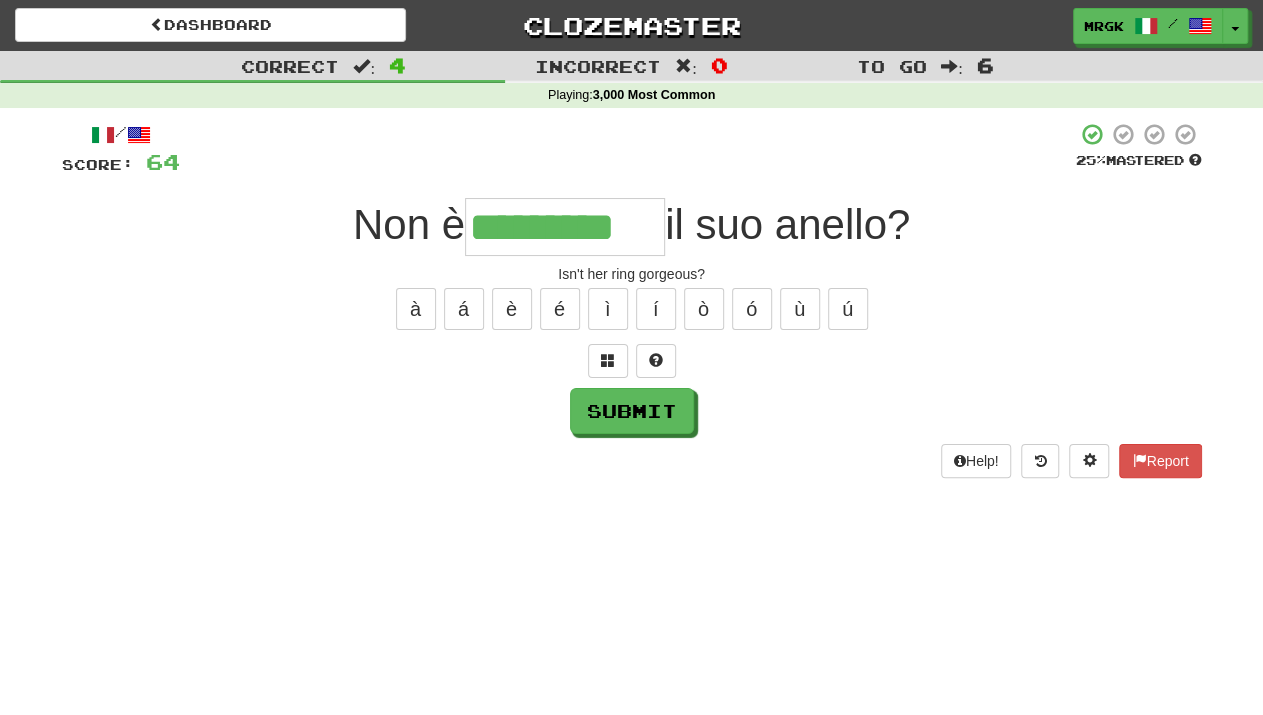 type on "*********" 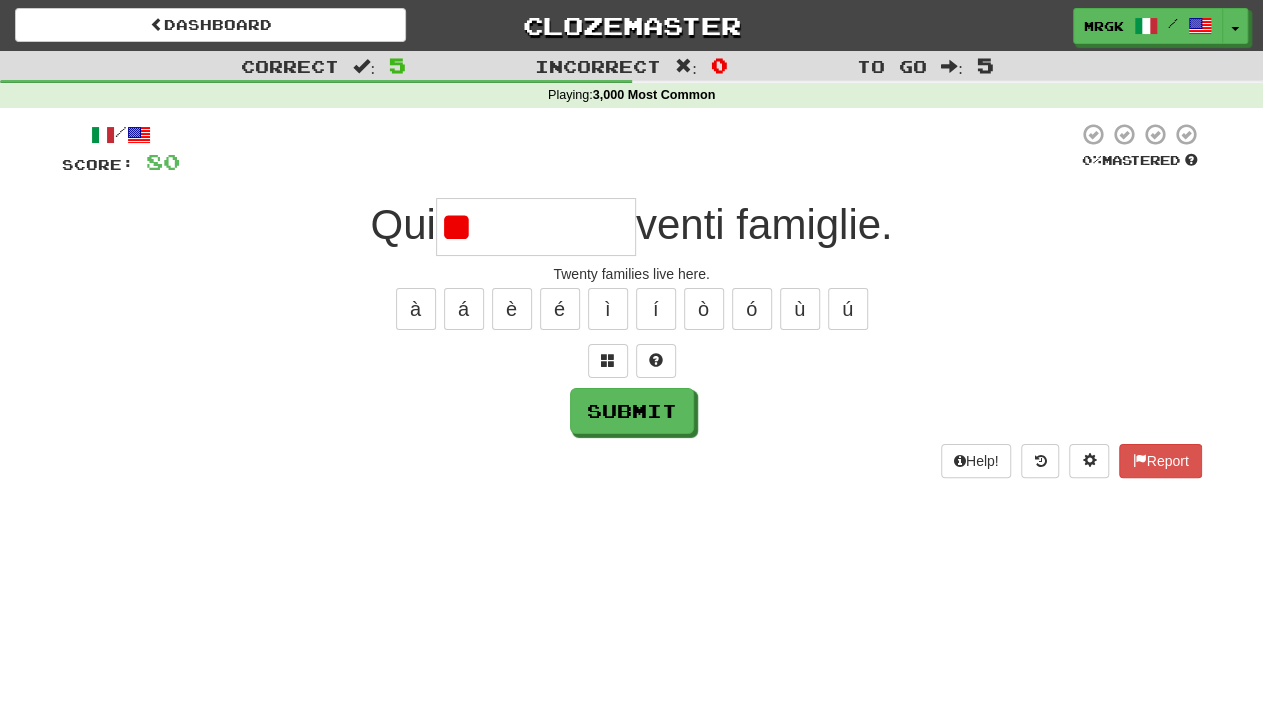 type on "*" 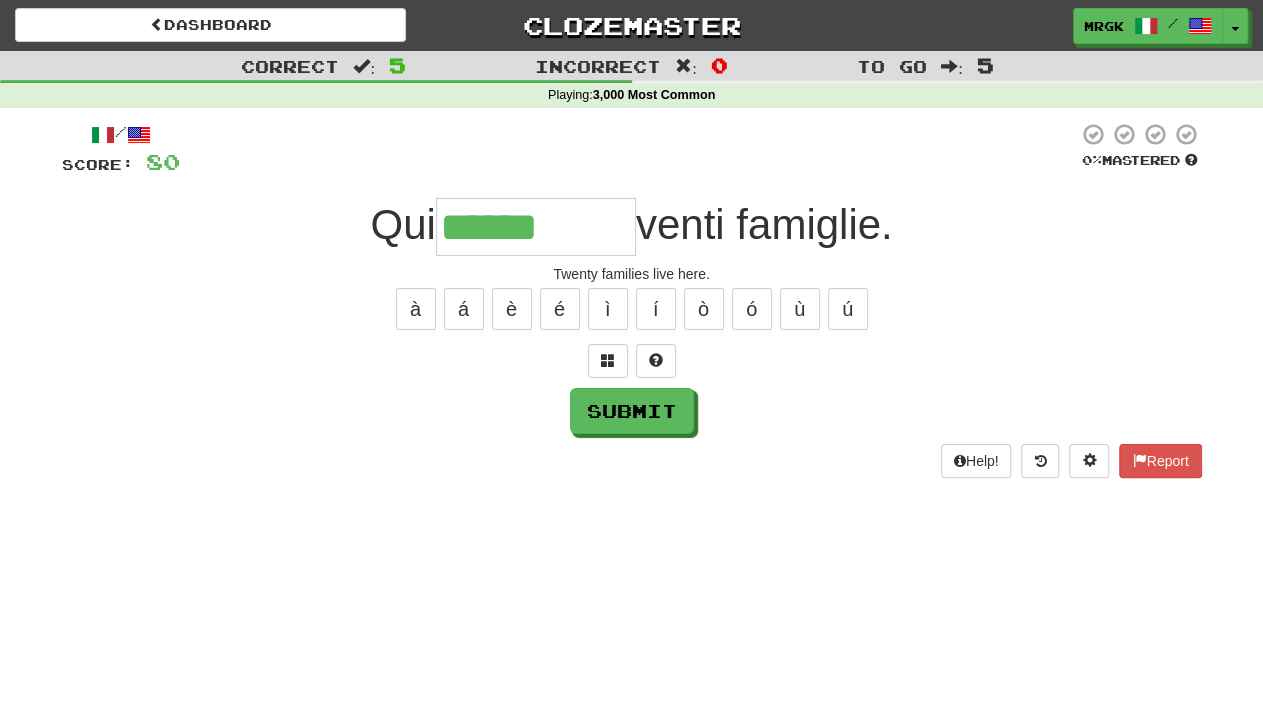 type on "******" 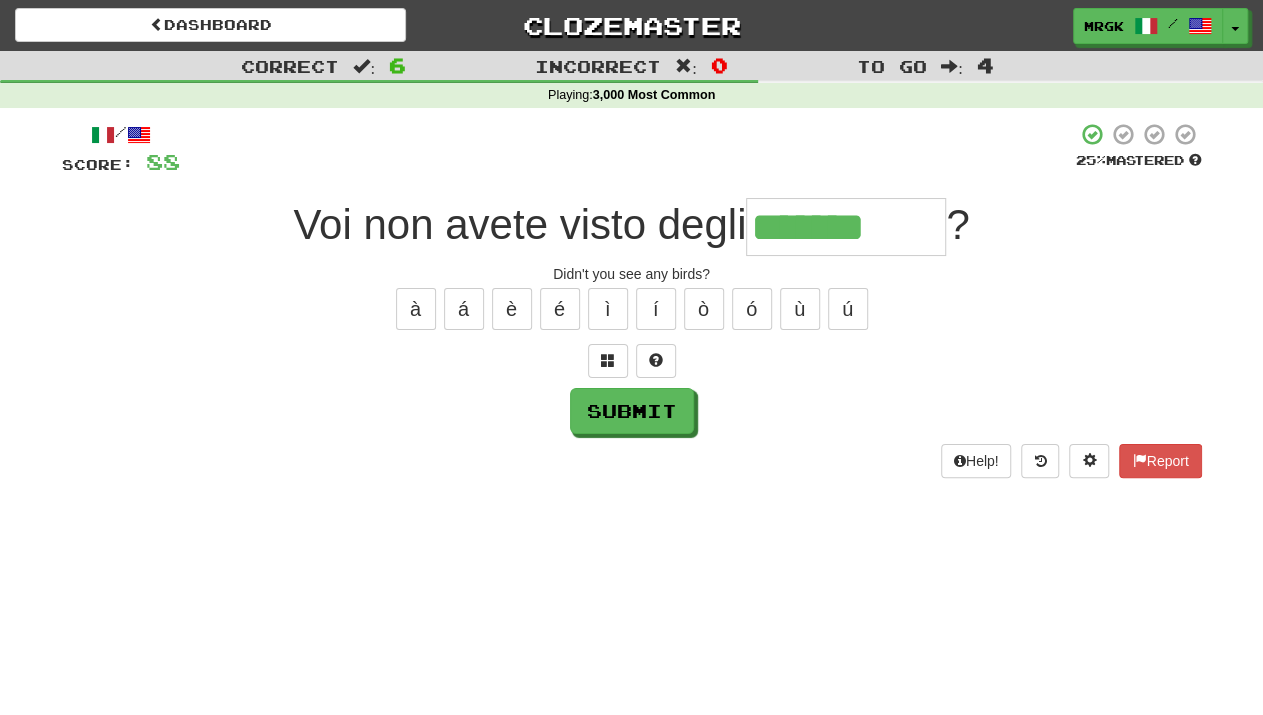 type on "*******" 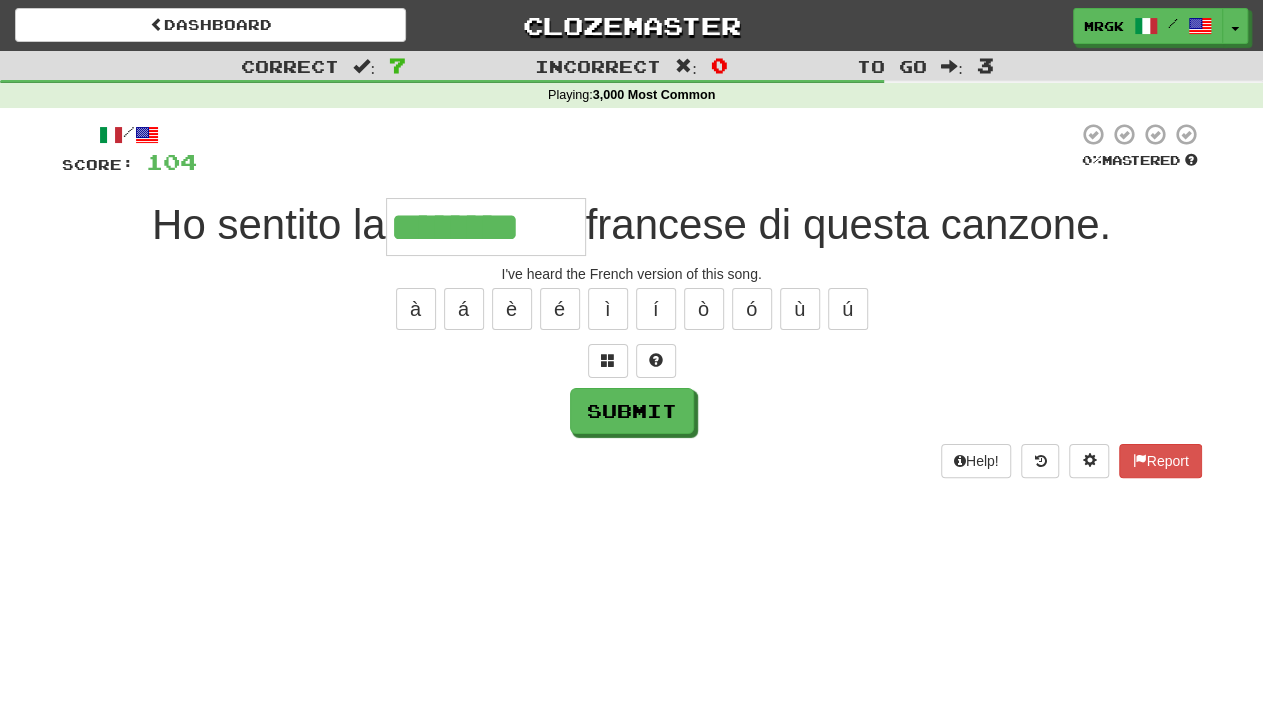 type on "********" 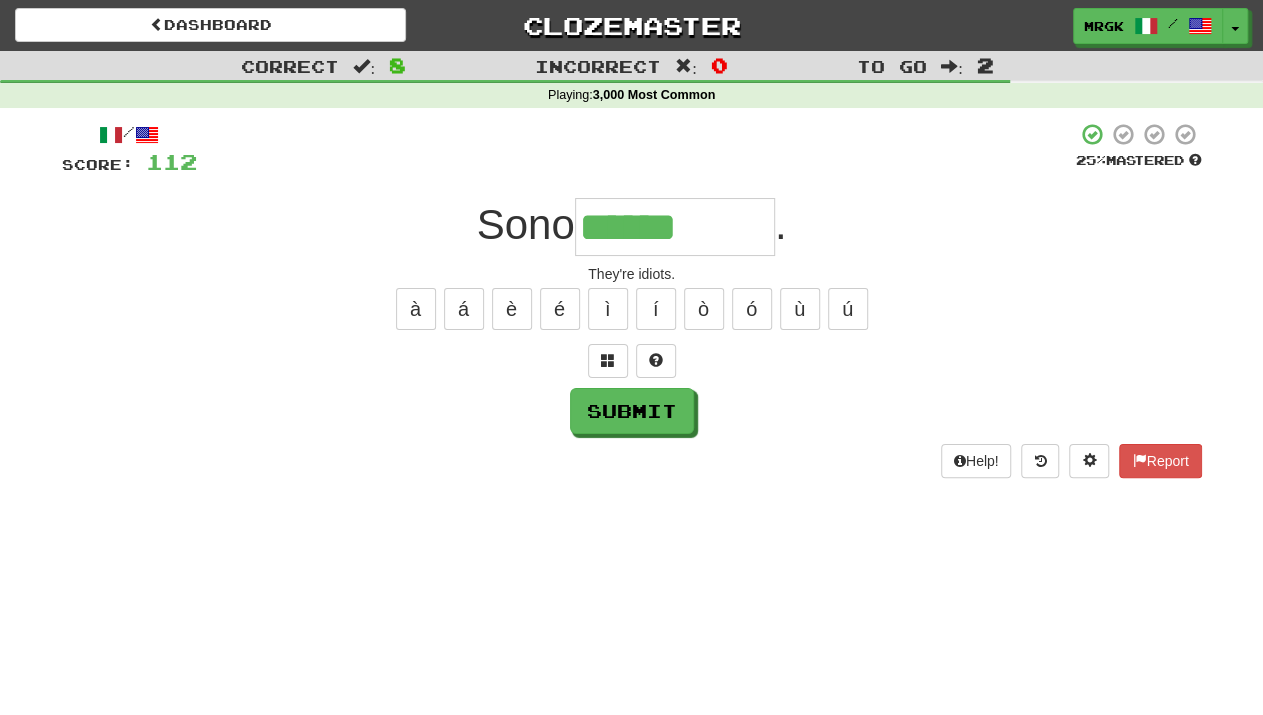 type on "******" 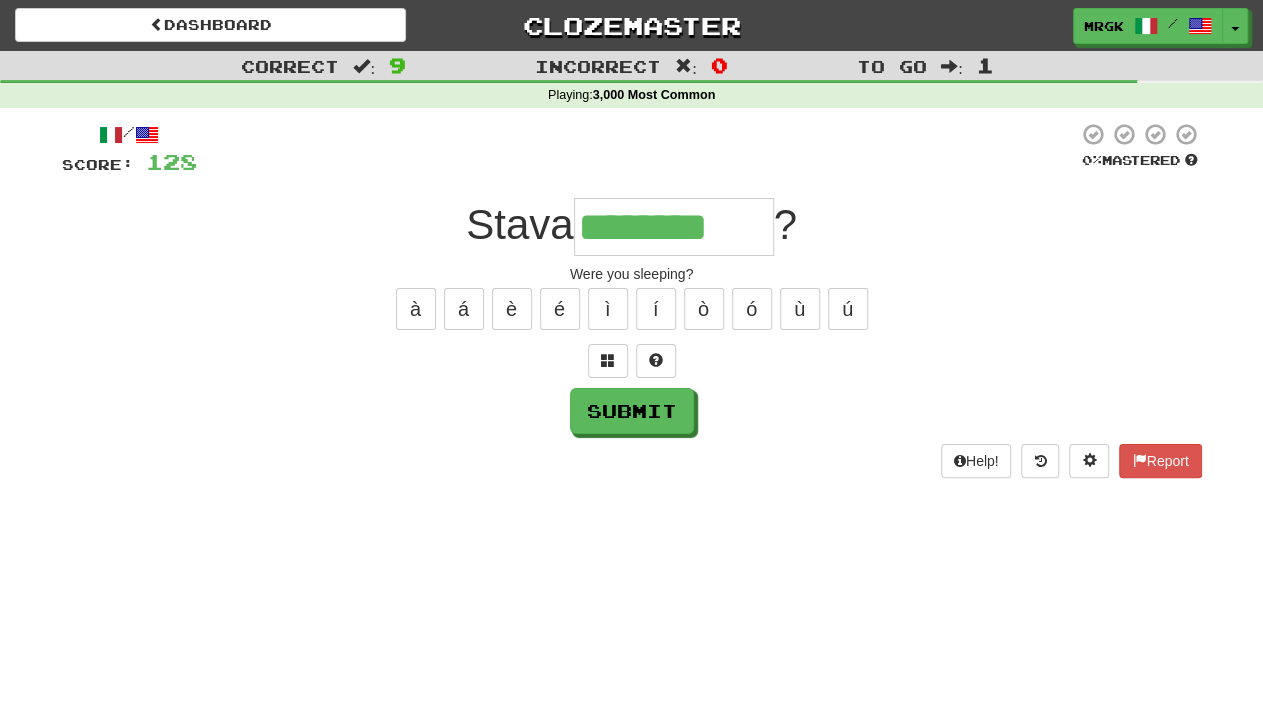 type on "********" 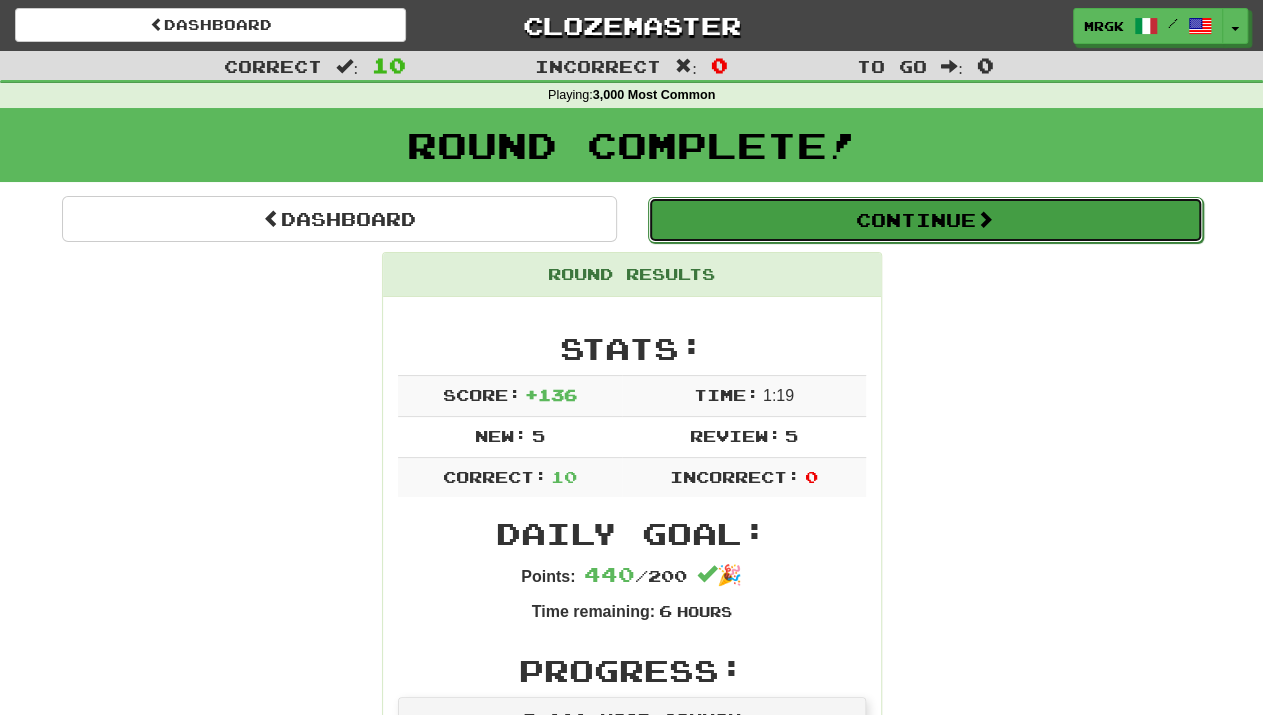click on "Continue" at bounding box center [925, 220] 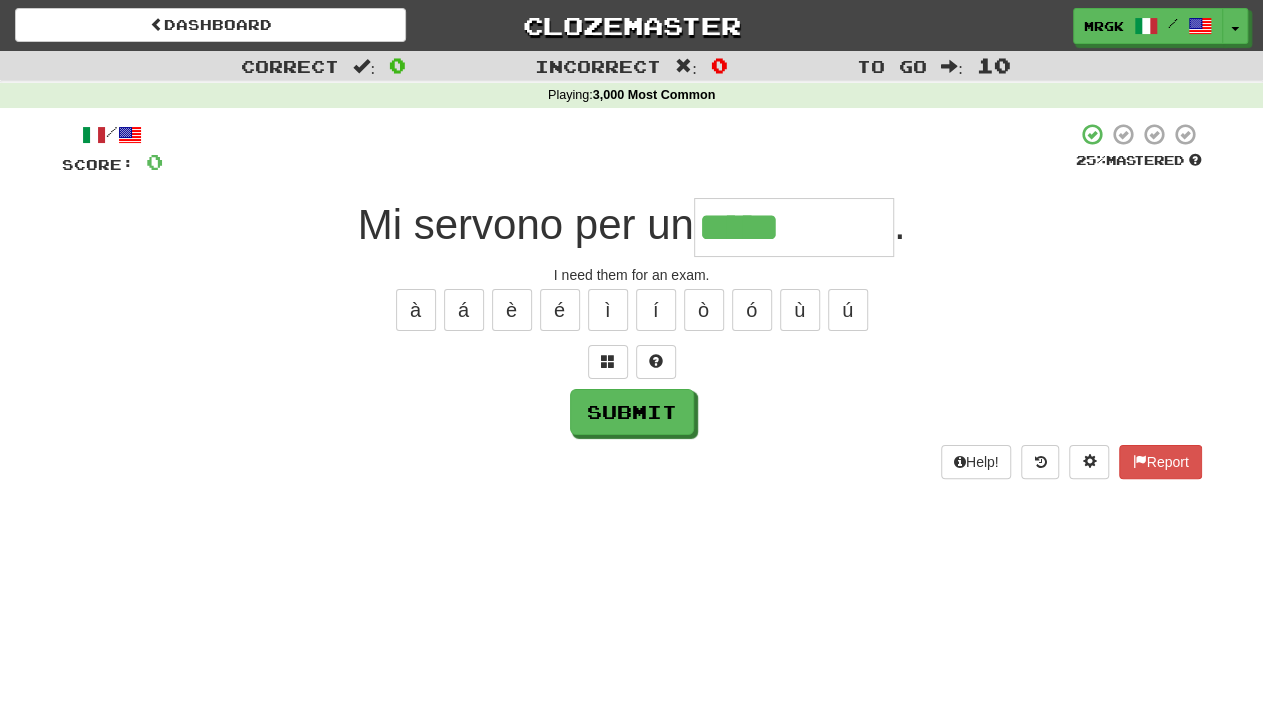 type on "*****" 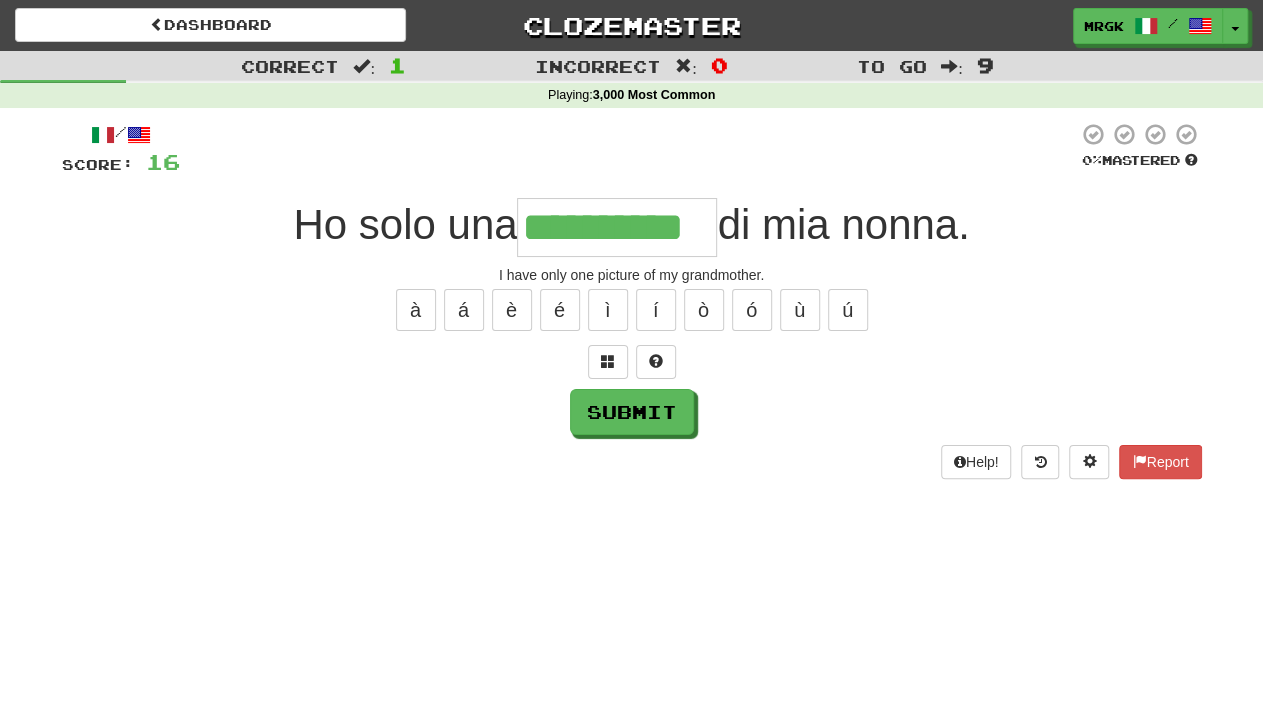 type on "**********" 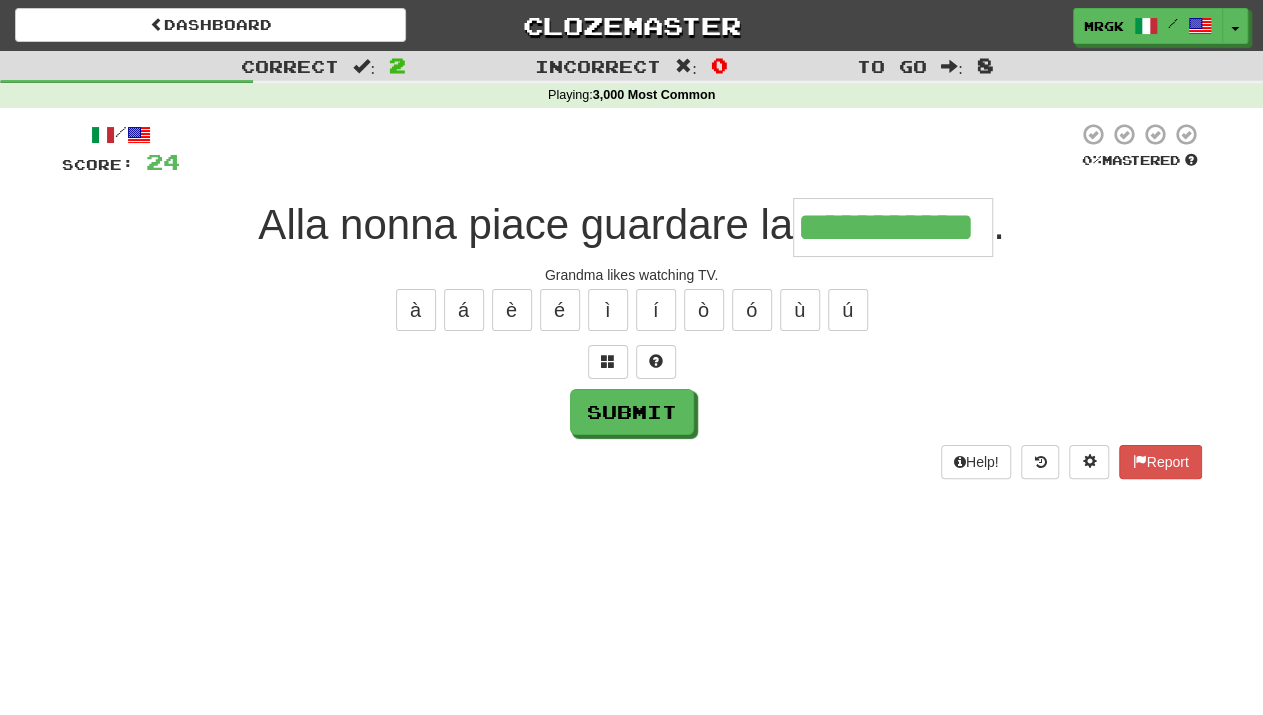 scroll, scrollTop: 0, scrollLeft: 6, axis: horizontal 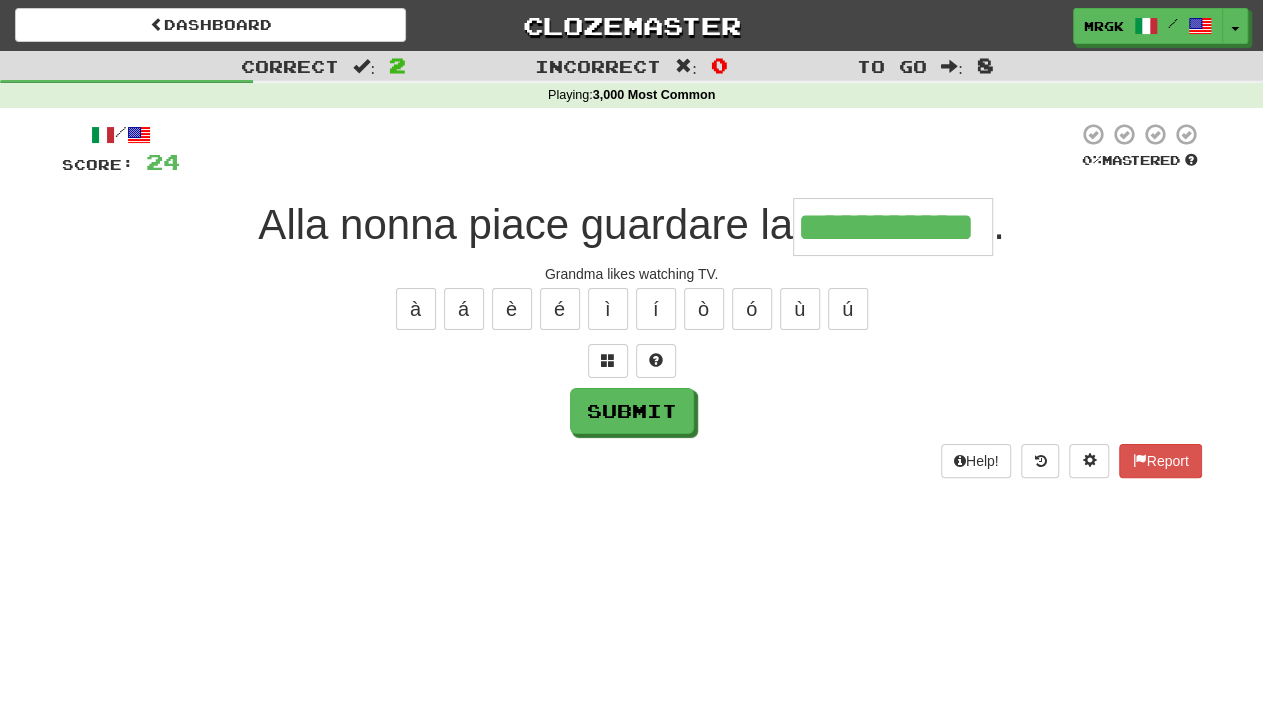 type on "**********" 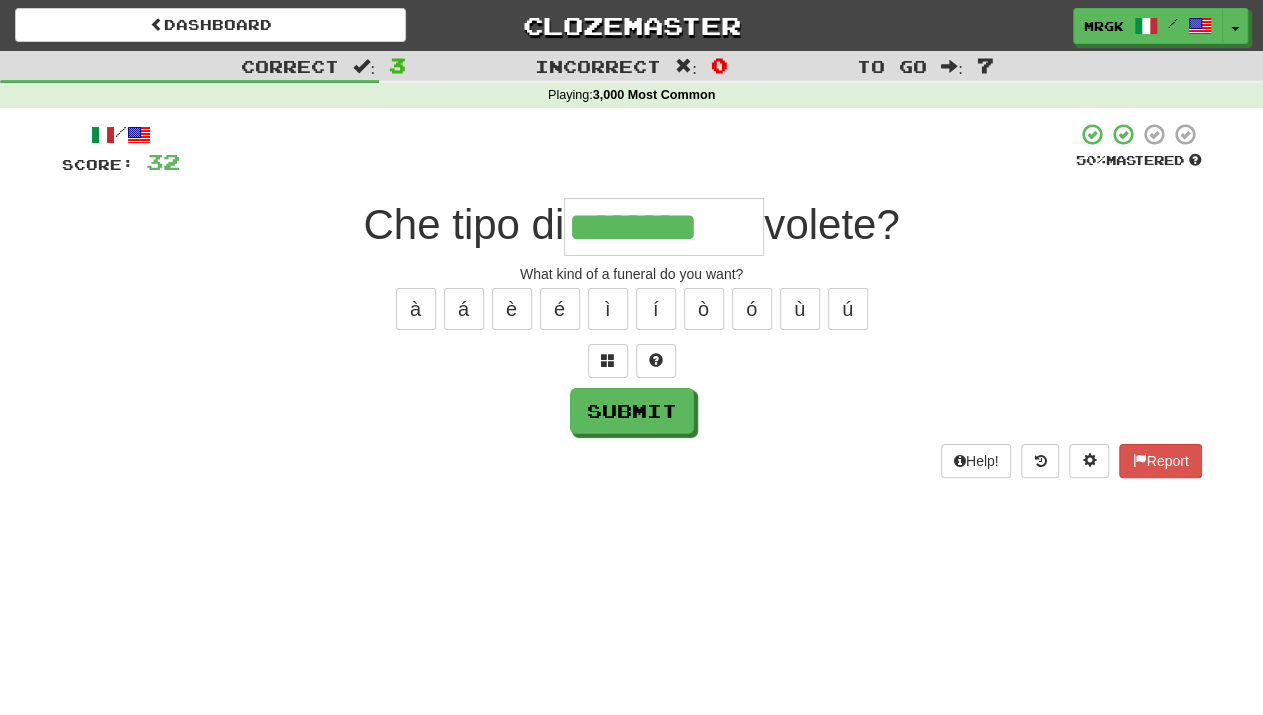 type on "********" 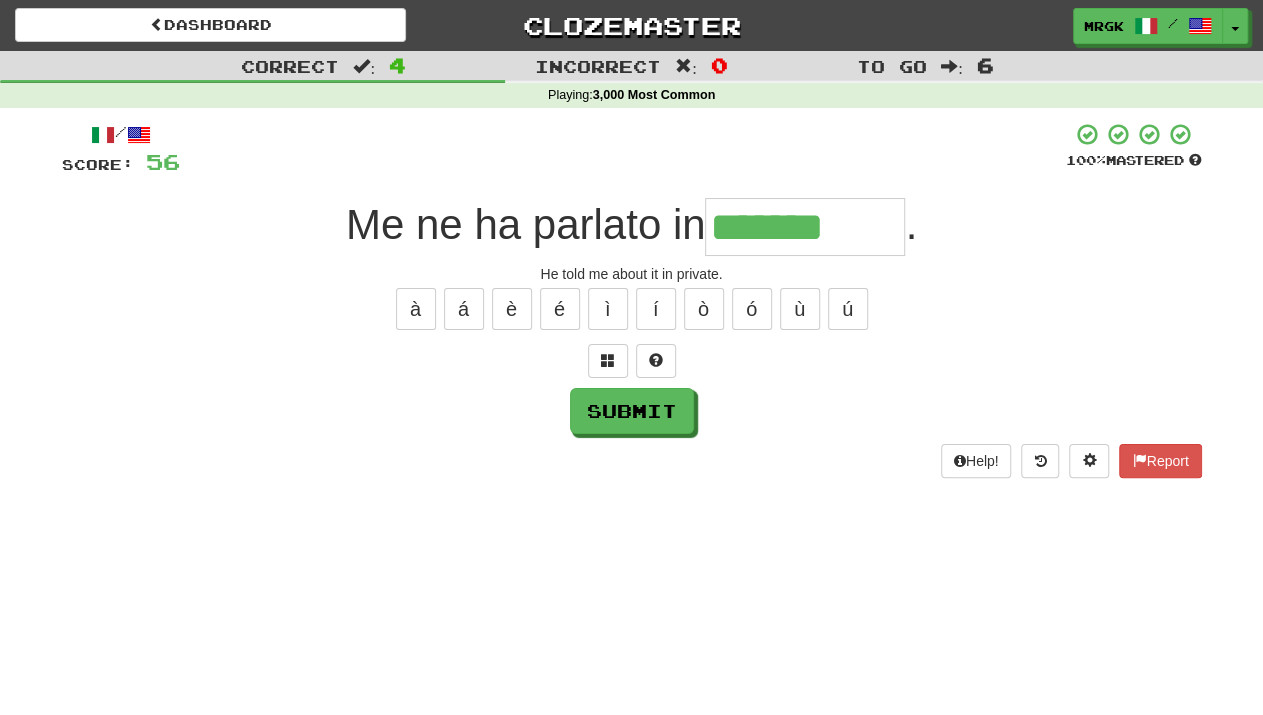 type on "*******" 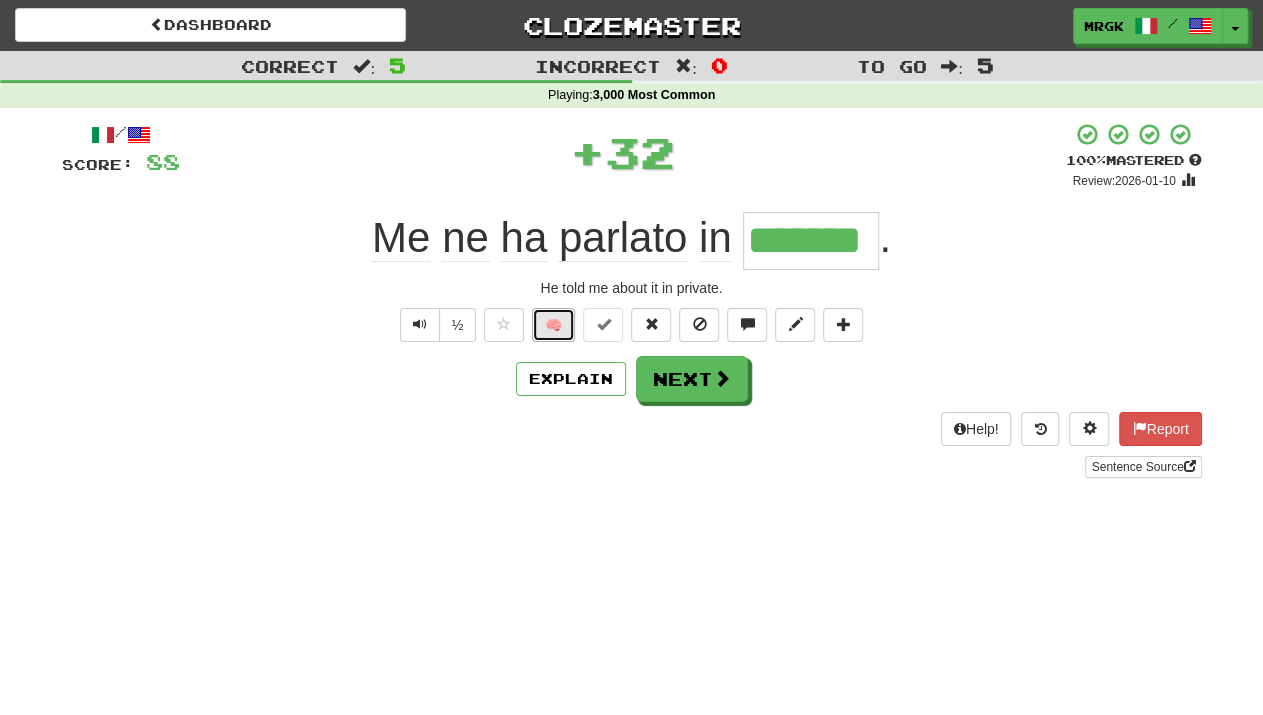 click on "🧠" at bounding box center [553, 325] 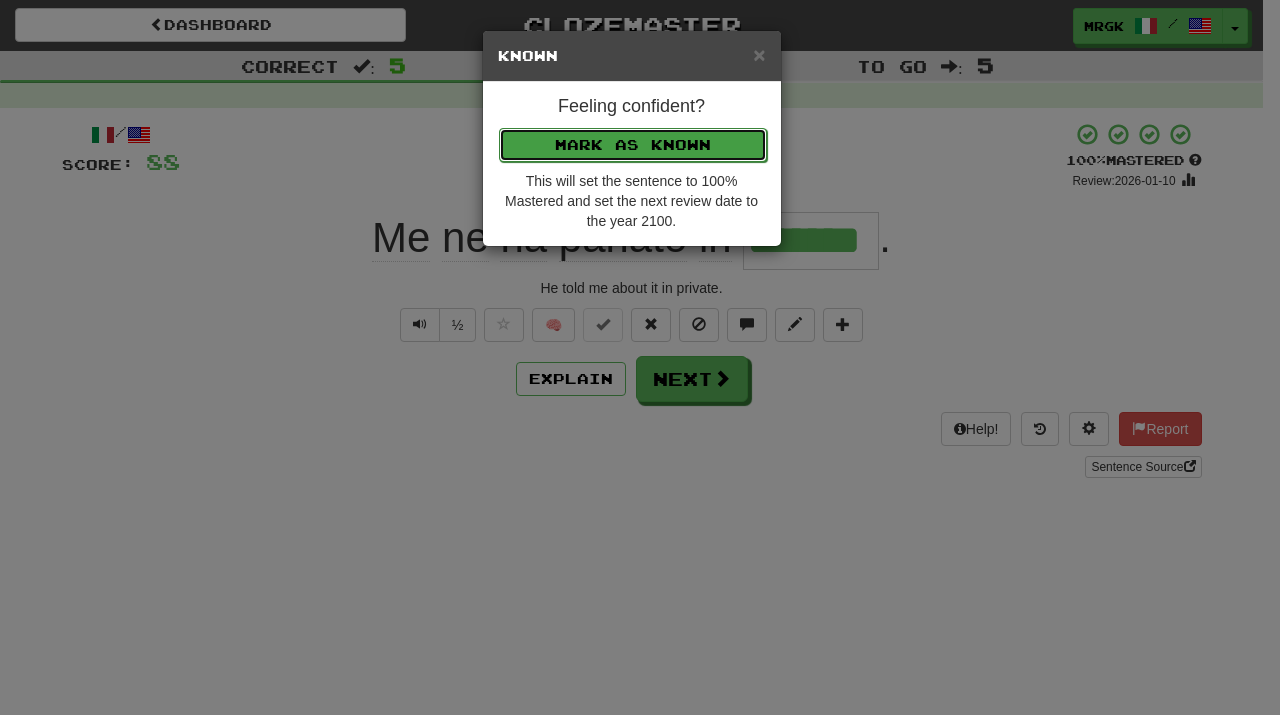 click on "Mark as Known" at bounding box center [633, 145] 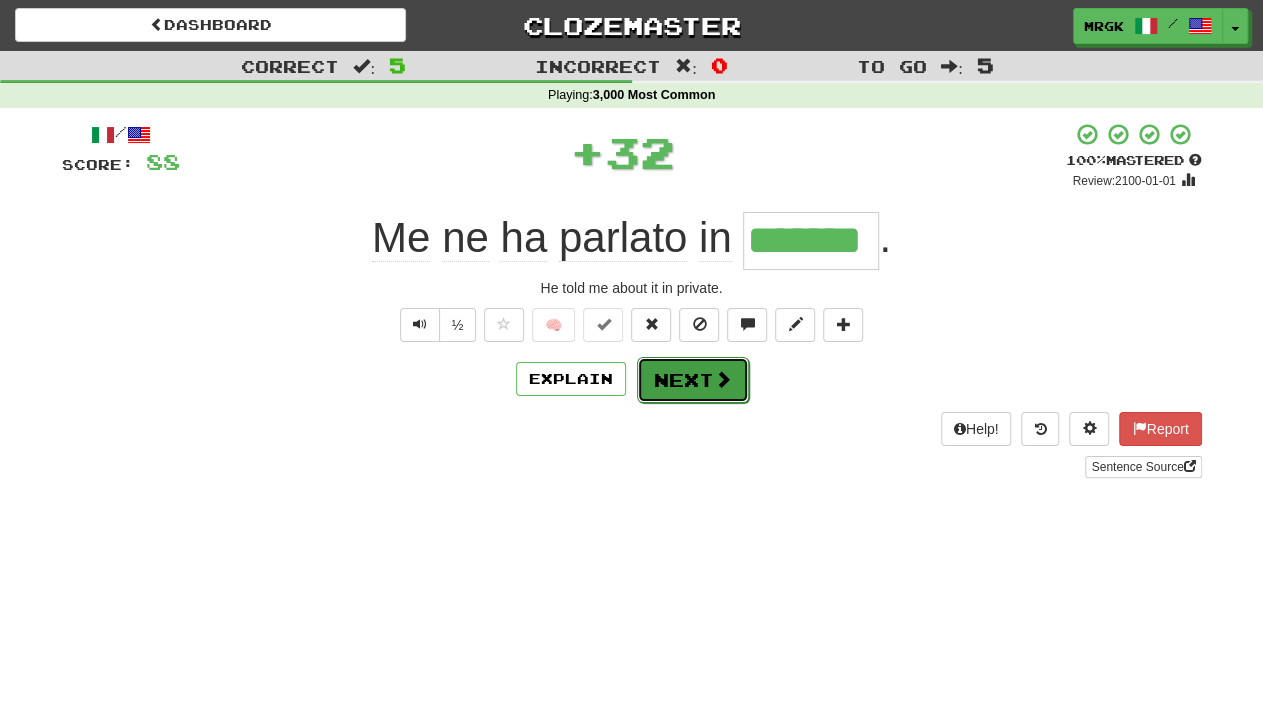 click on "Next" at bounding box center (693, 380) 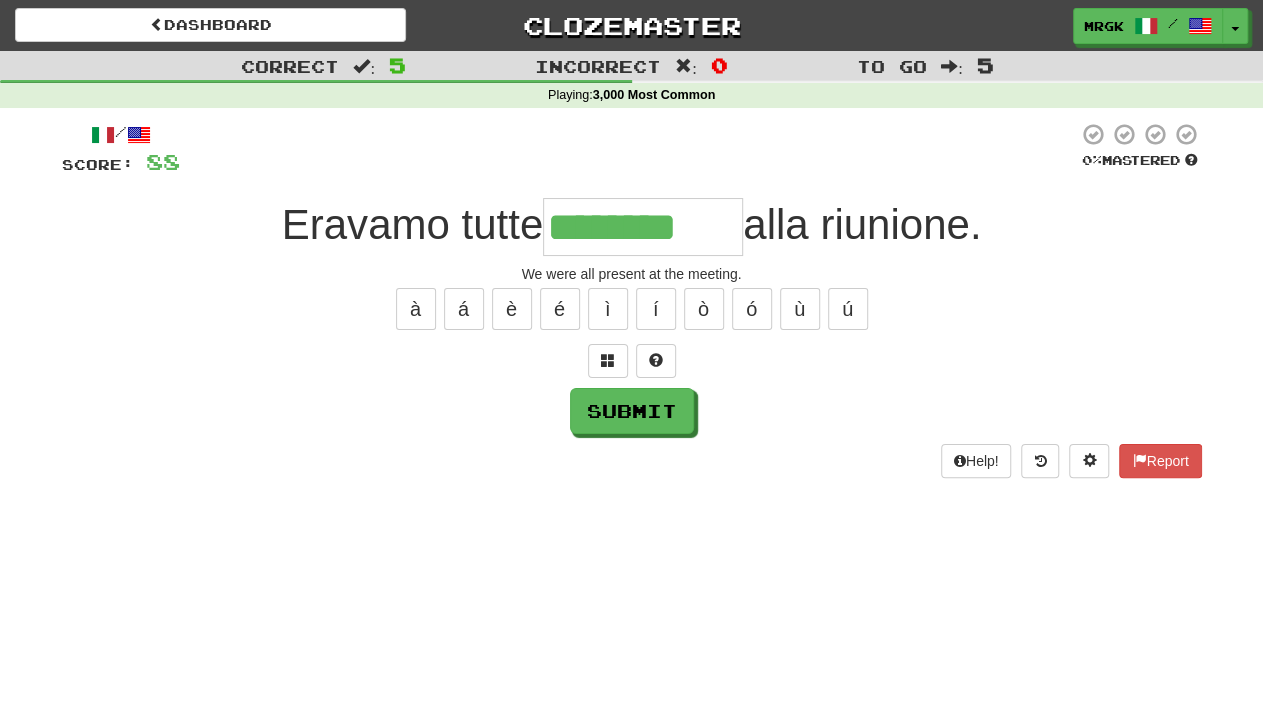 type on "********" 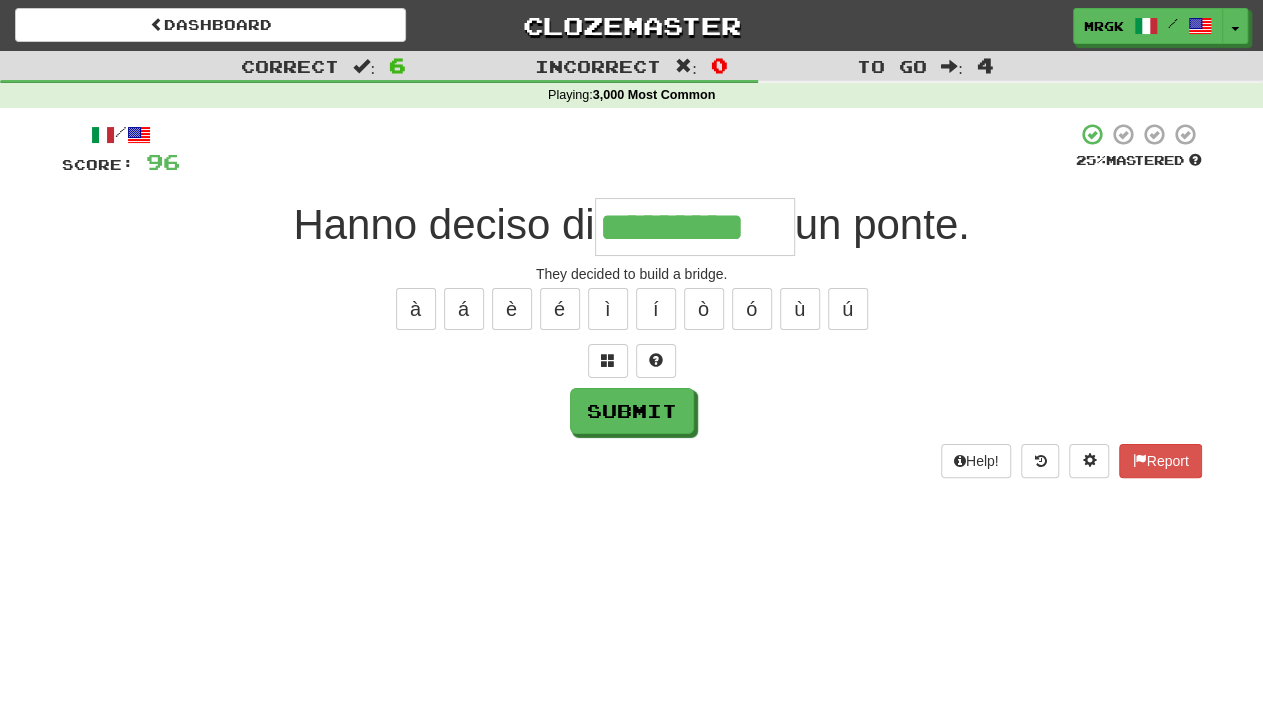 type on "*********" 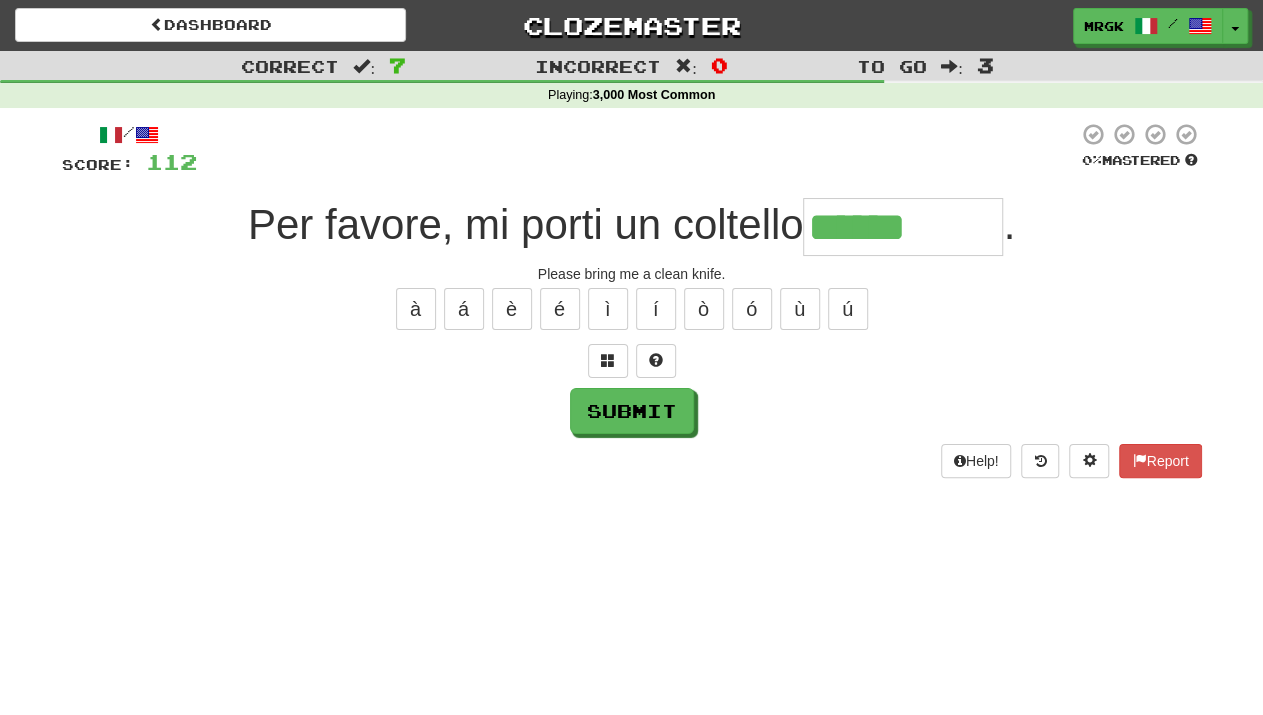 type on "******" 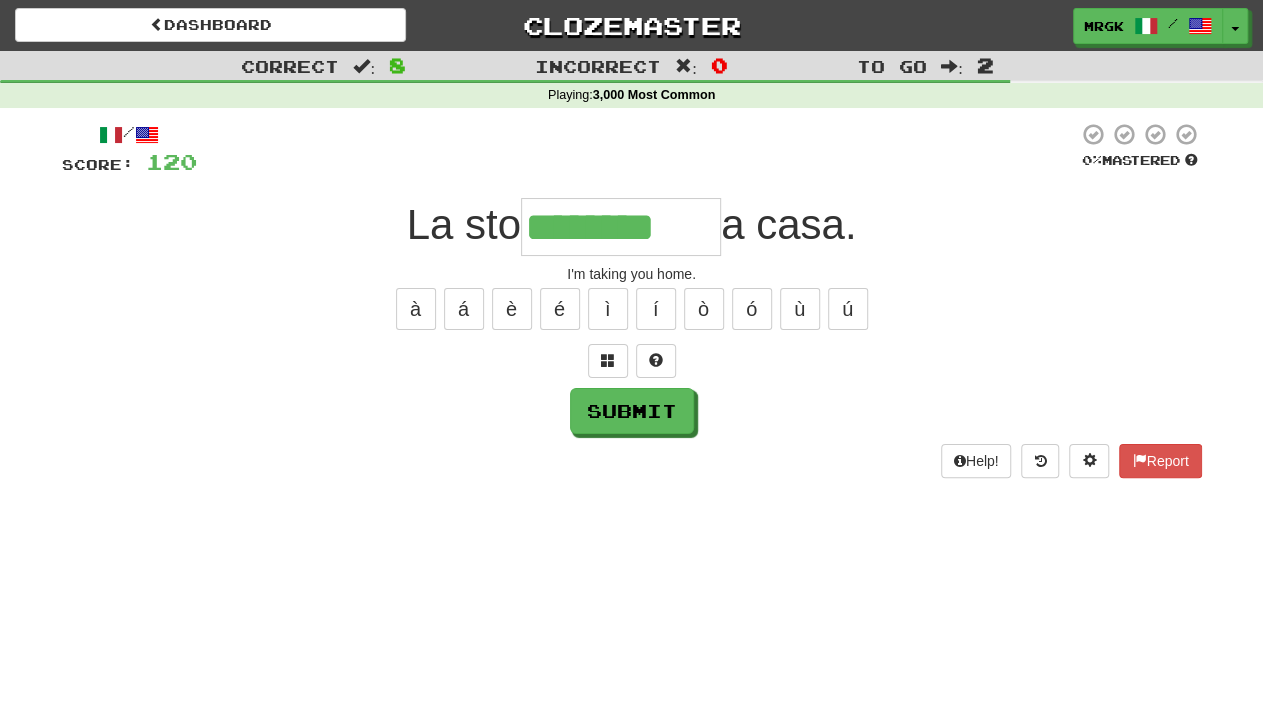 type on "********" 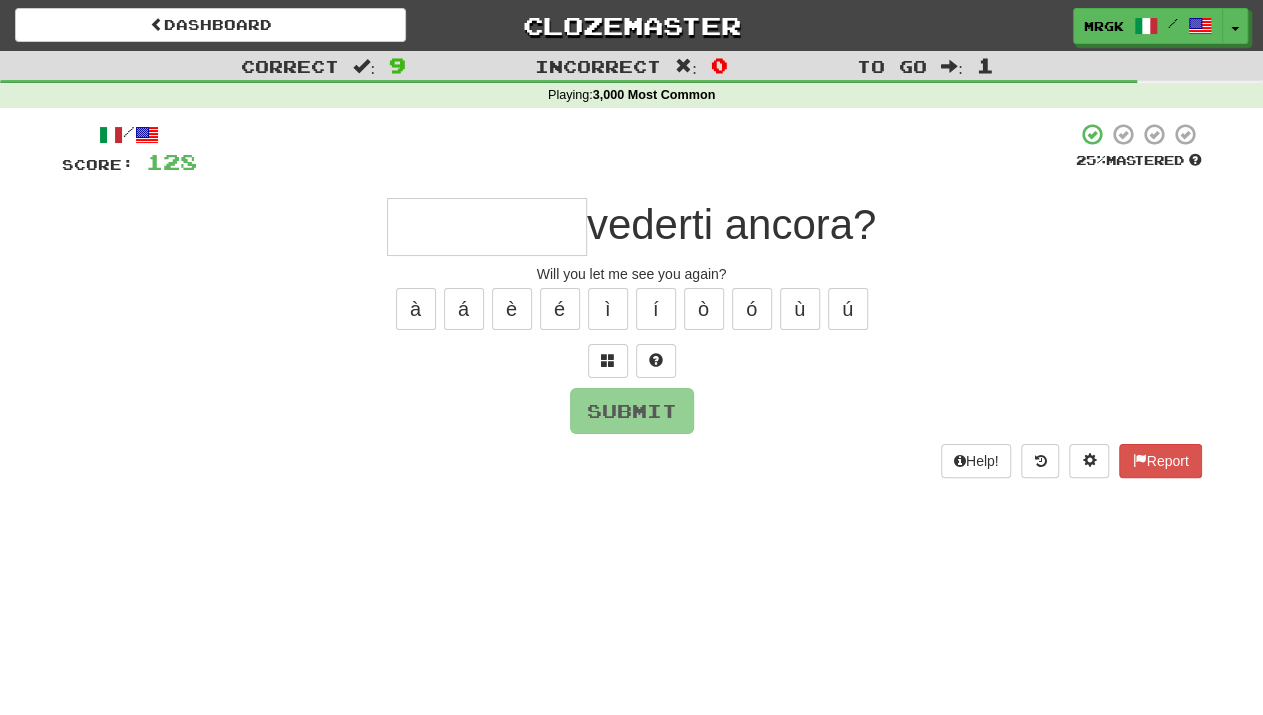 type on "*" 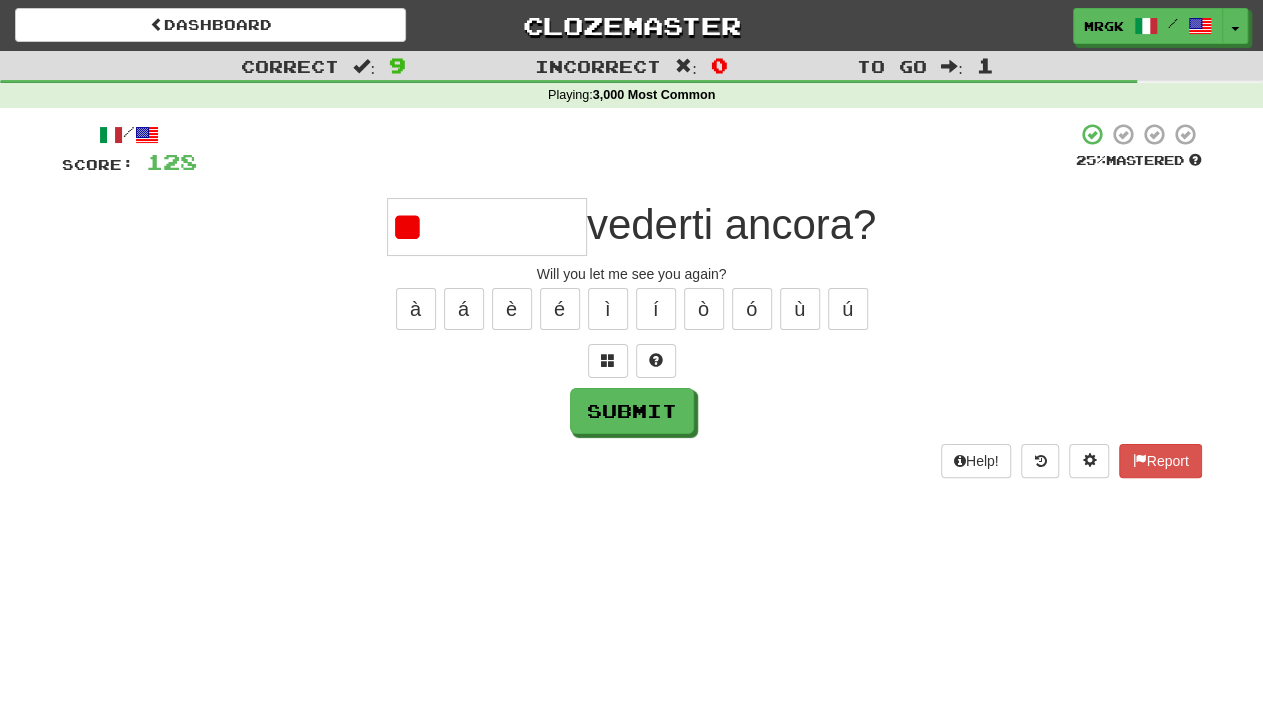 type on "*" 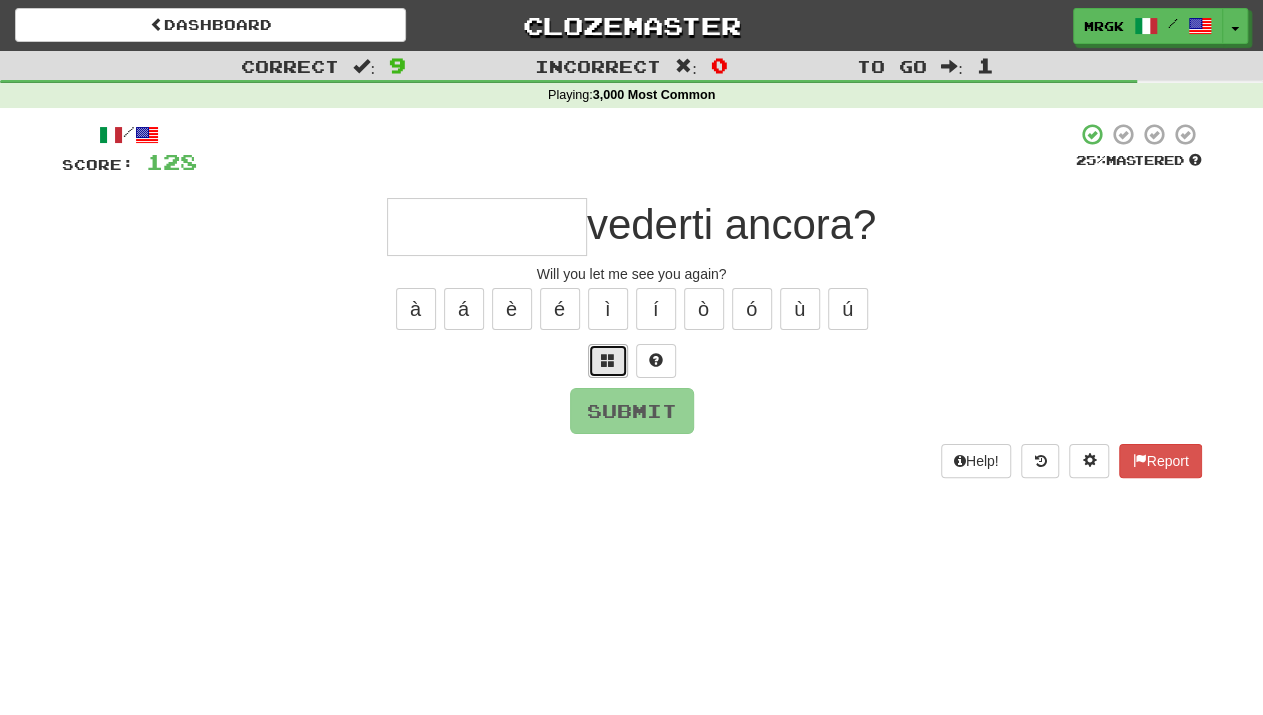 click at bounding box center [608, 361] 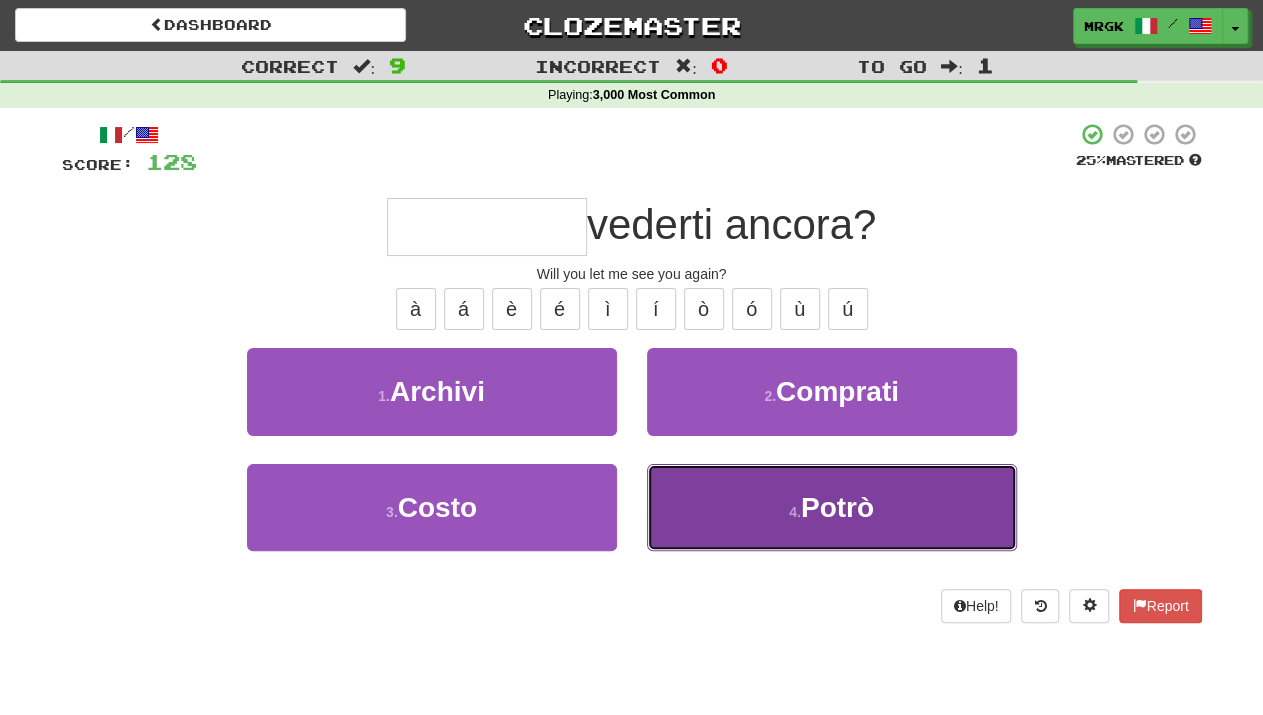 click on "Potrò" at bounding box center (837, 507) 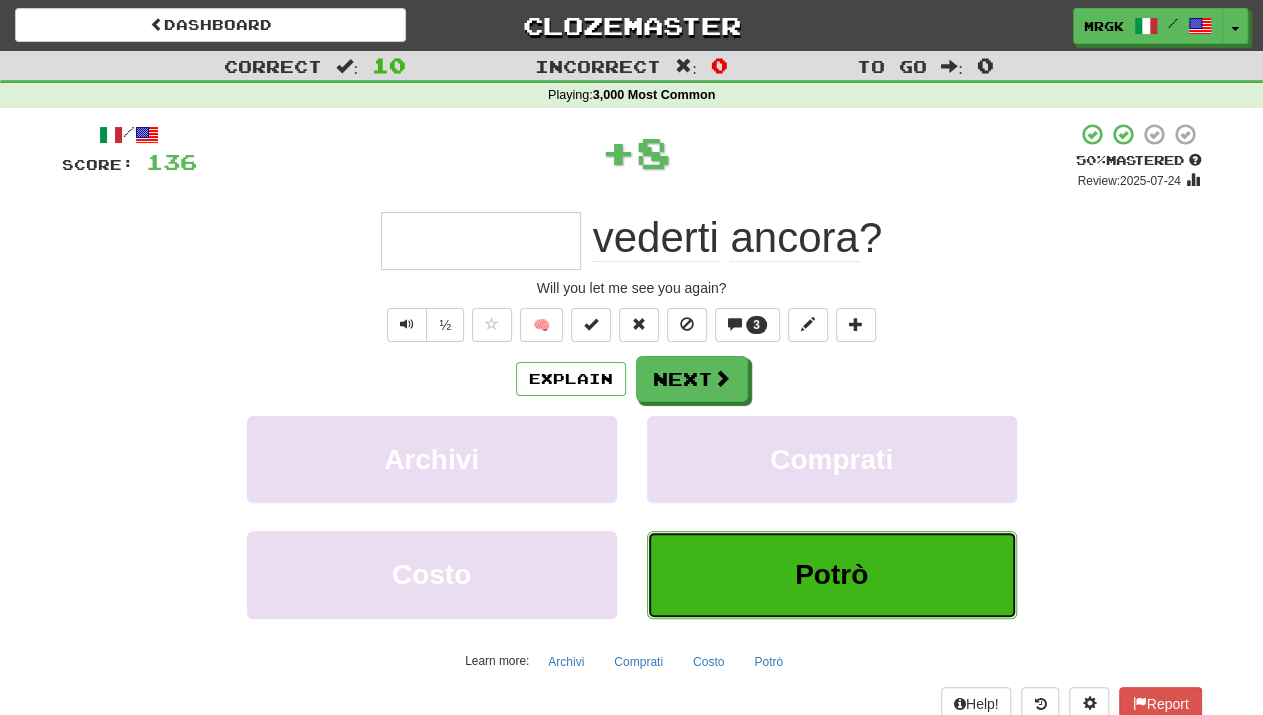 type on "*****" 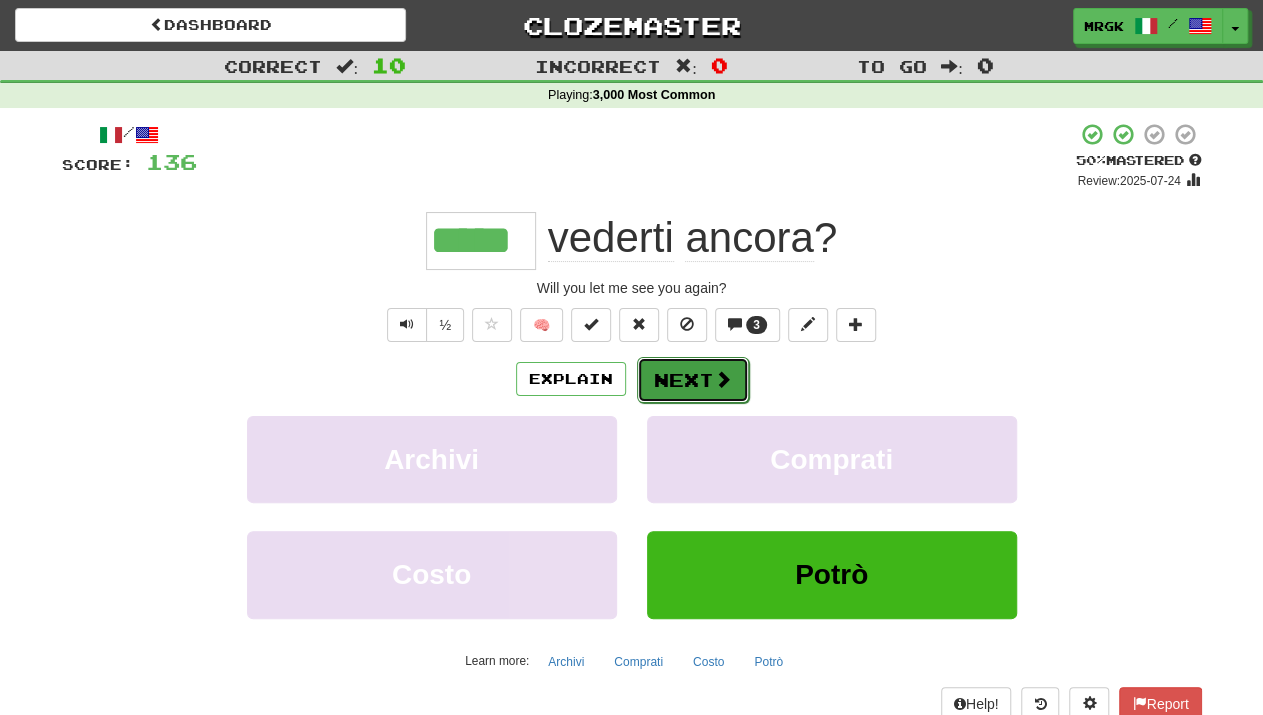 click at bounding box center [723, 379] 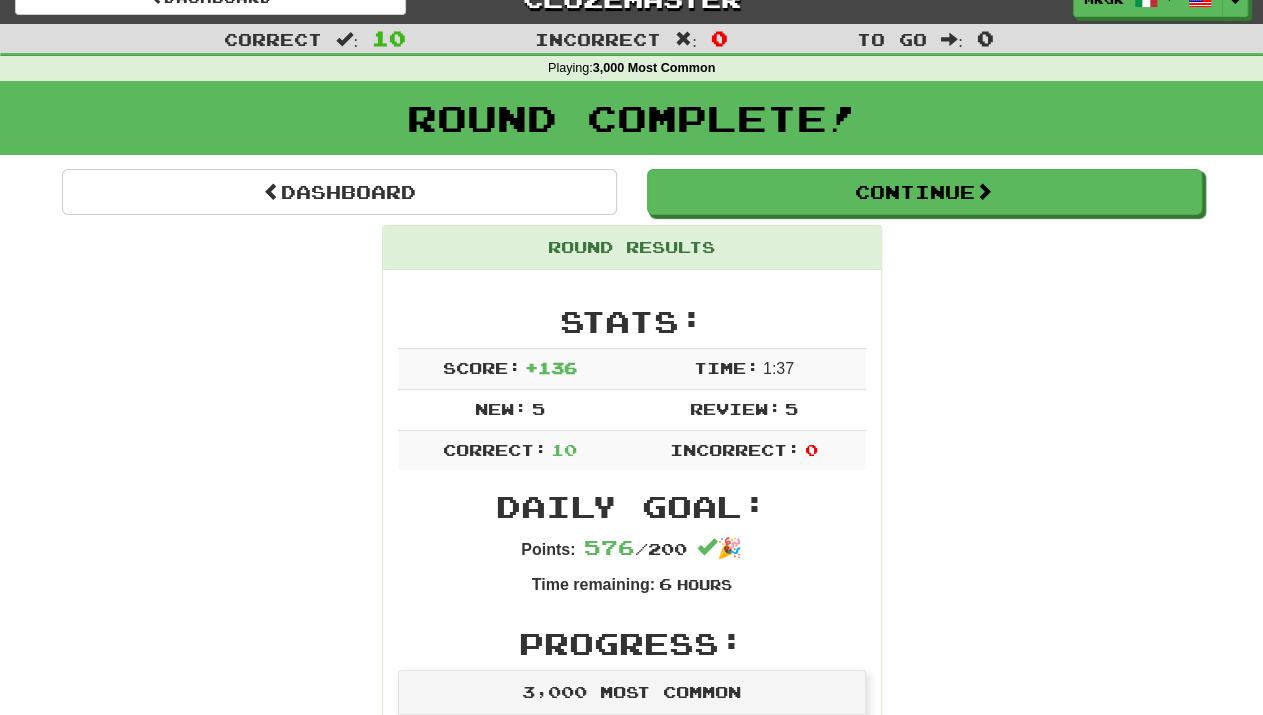 scroll, scrollTop: 0, scrollLeft: 0, axis: both 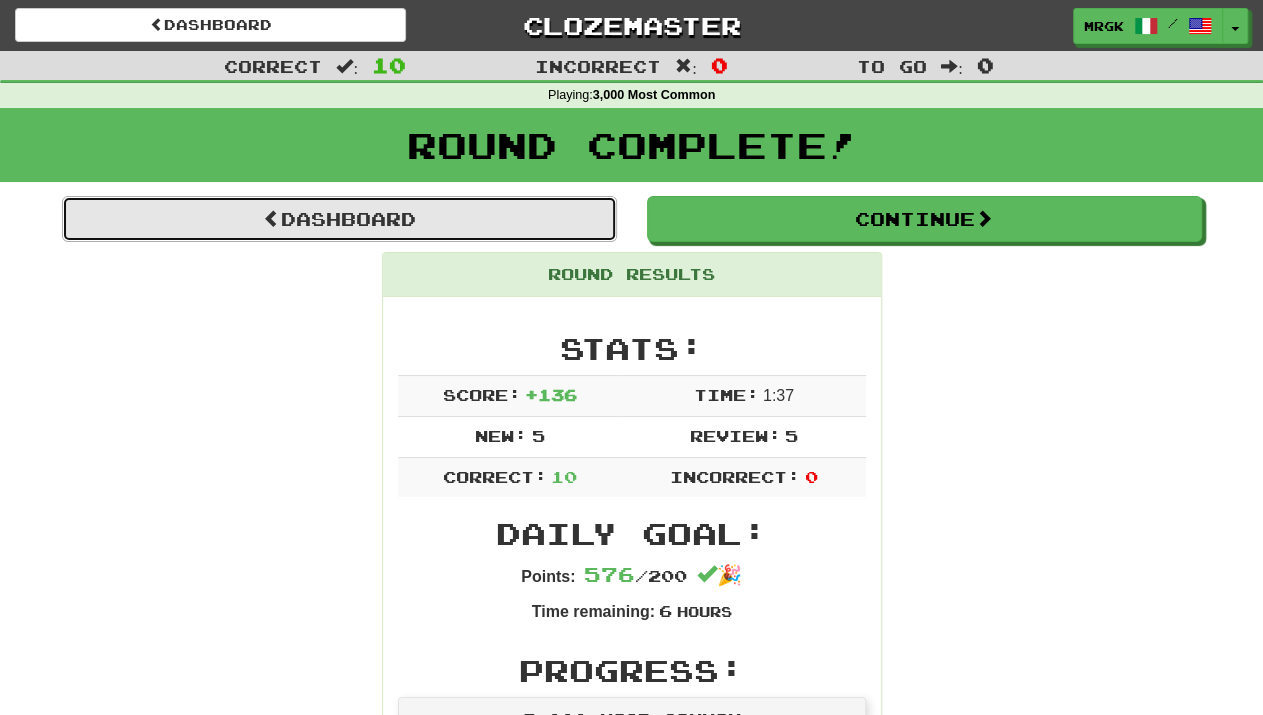 click on "Dashboard" at bounding box center (339, 219) 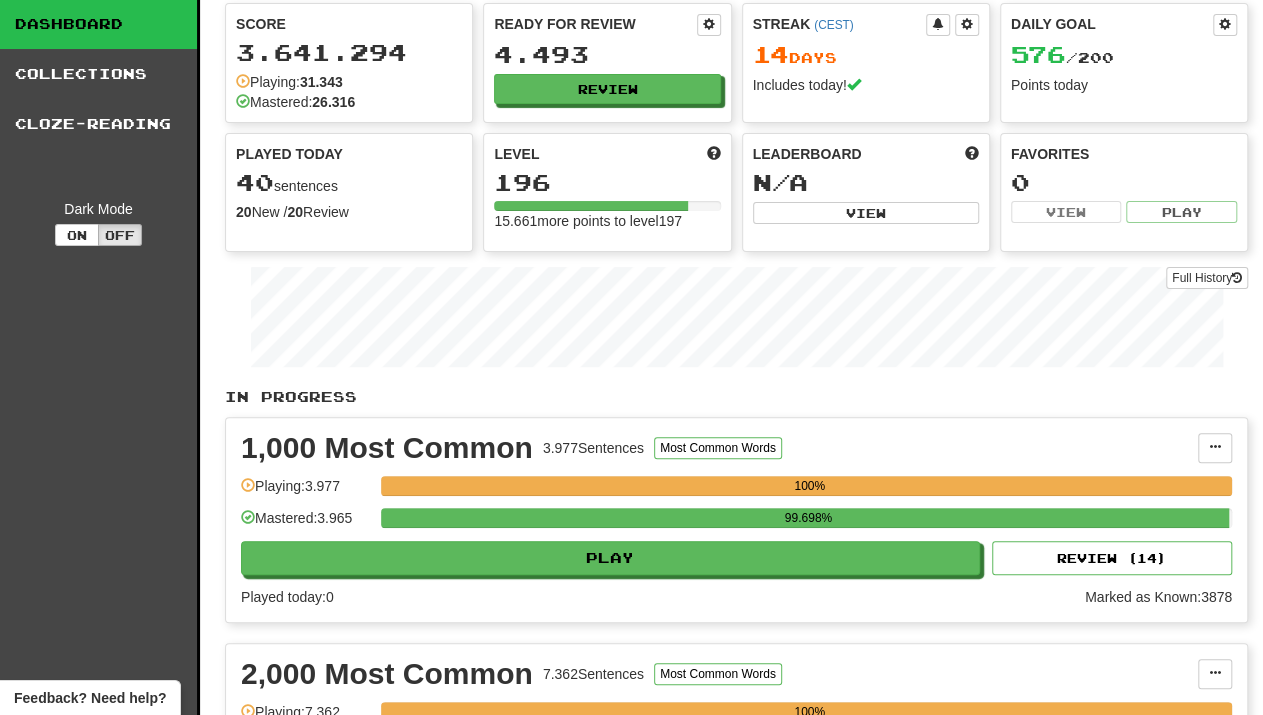 scroll, scrollTop: 0, scrollLeft: 0, axis: both 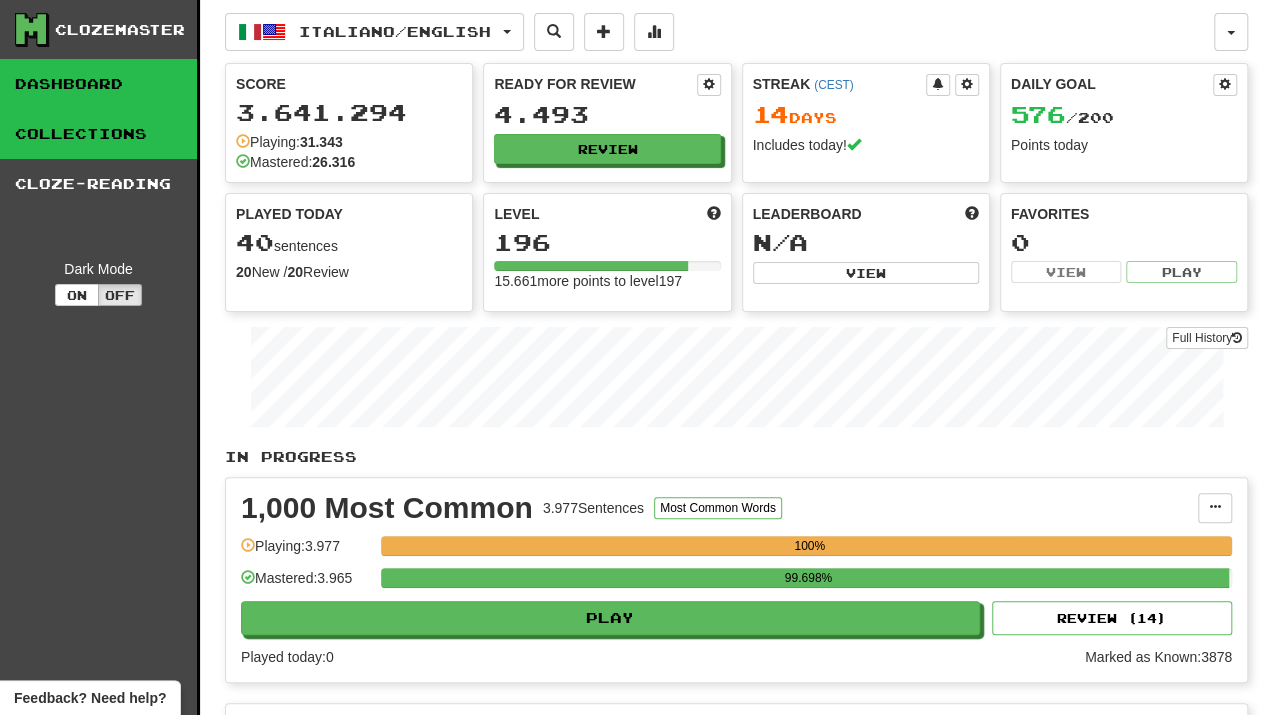 click on "Collections" at bounding box center [98, 134] 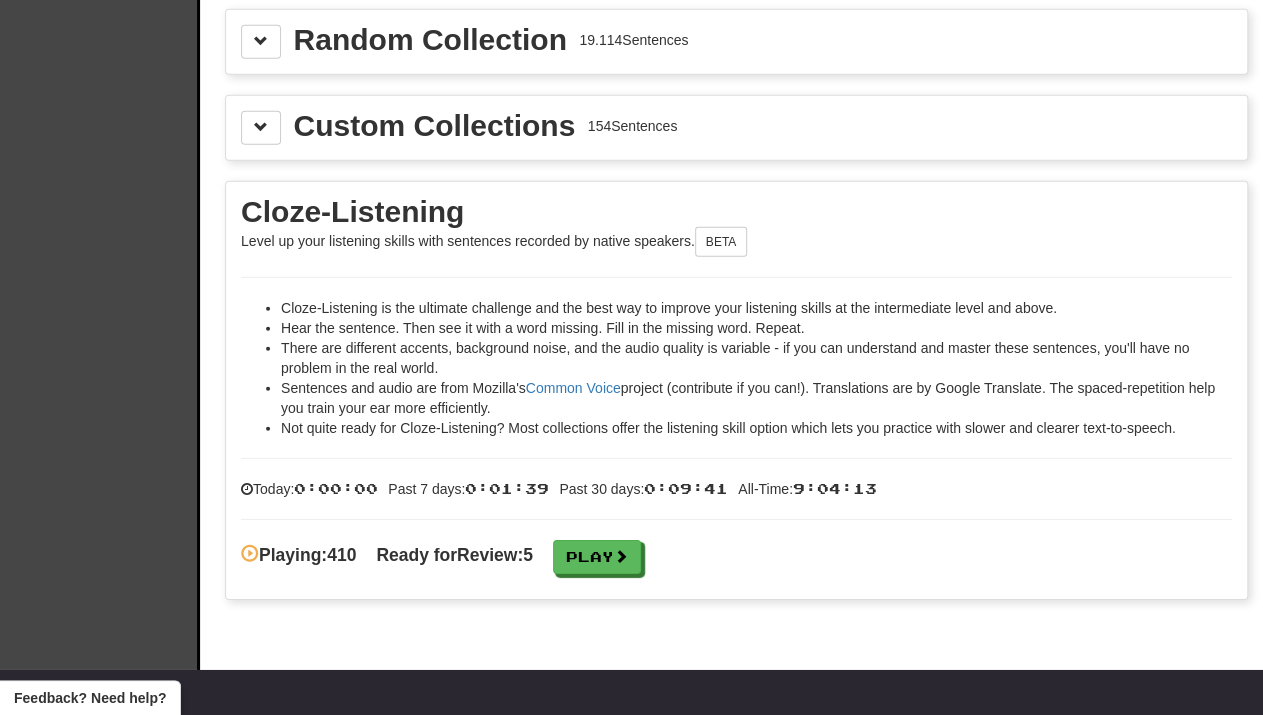 scroll, scrollTop: 2875, scrollLeft: 0, axis: vertical 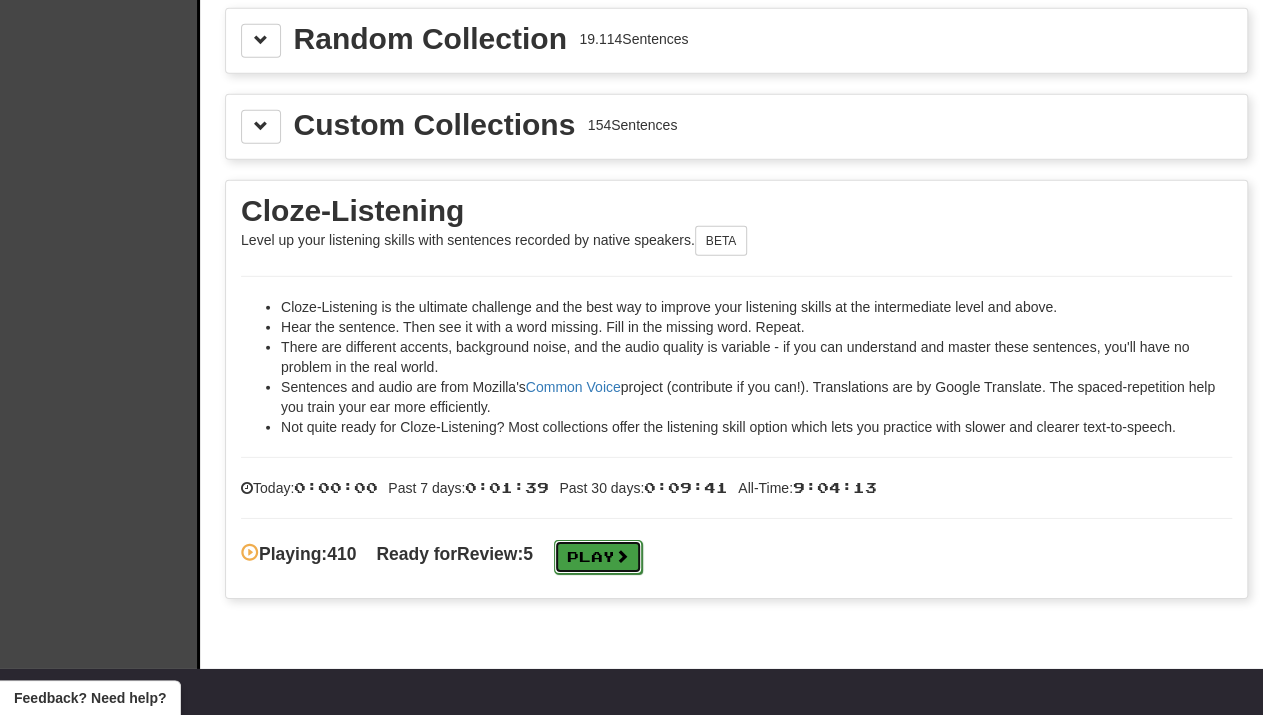 click on "Play" at bounding box center [598, 557] 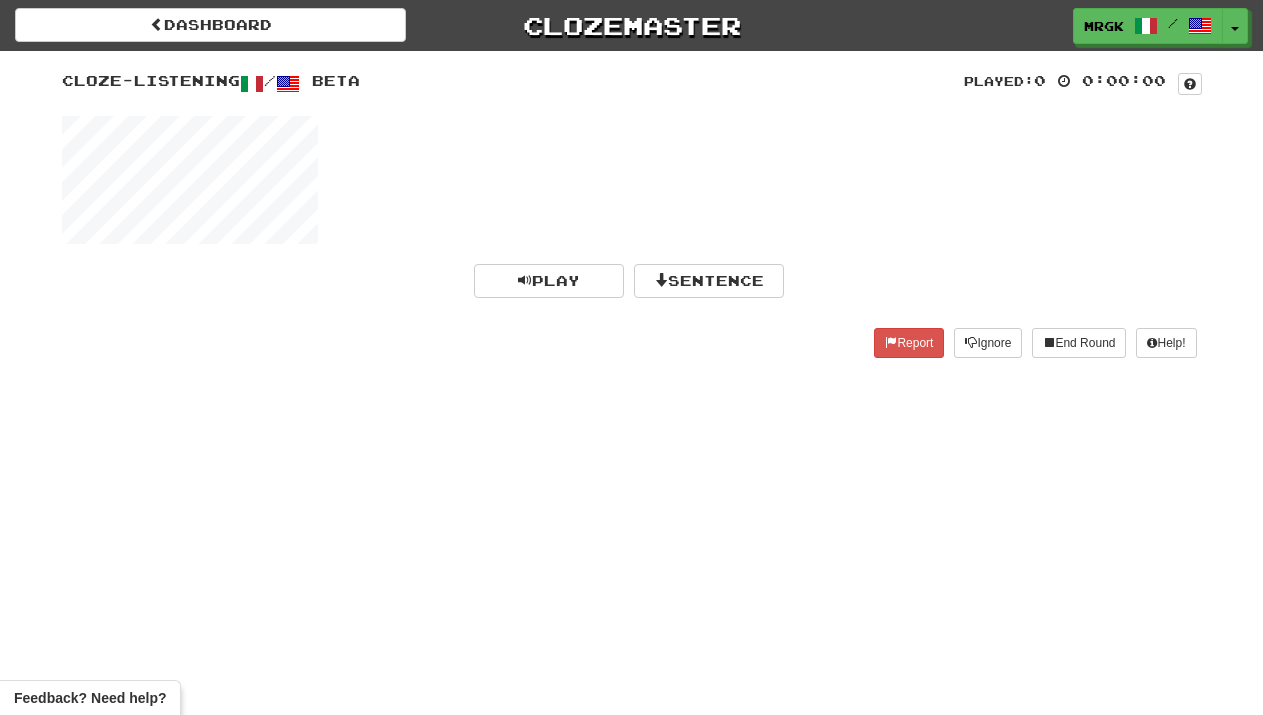 scroll, scrollTop: 0, scrollLeft: 0, axis: both 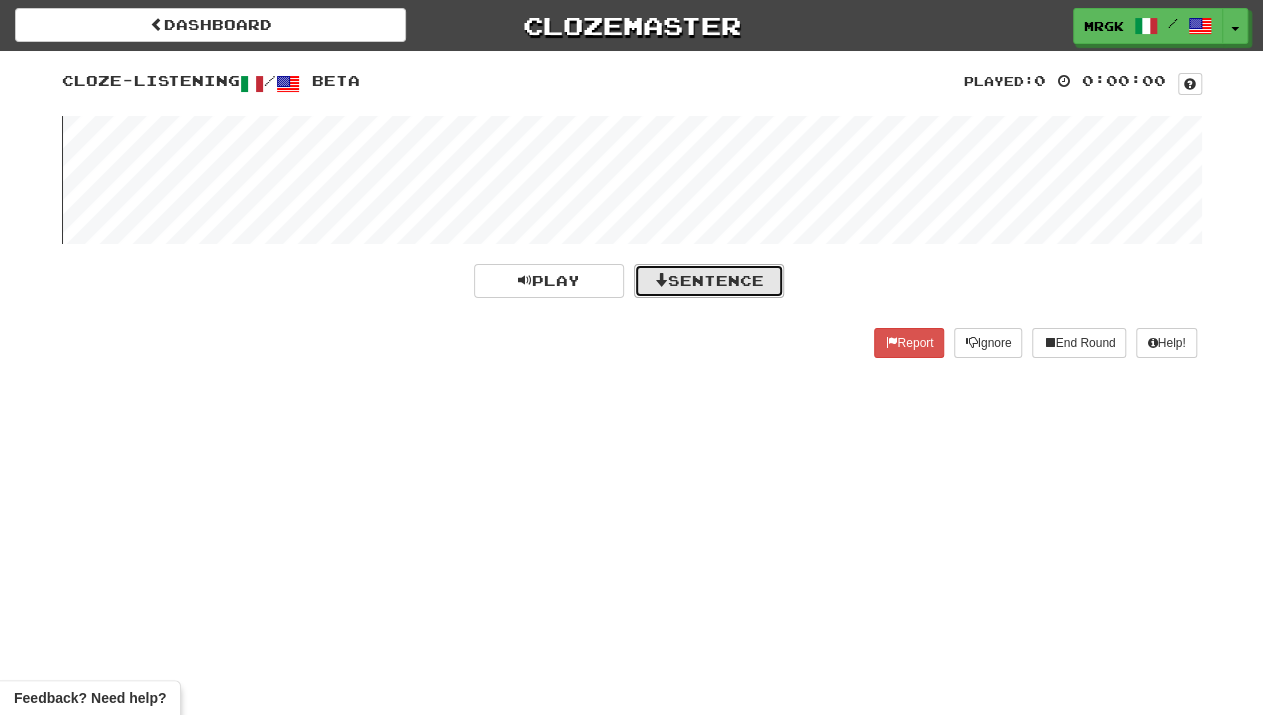 click on "Sentence" at bounding box center [709, 281] 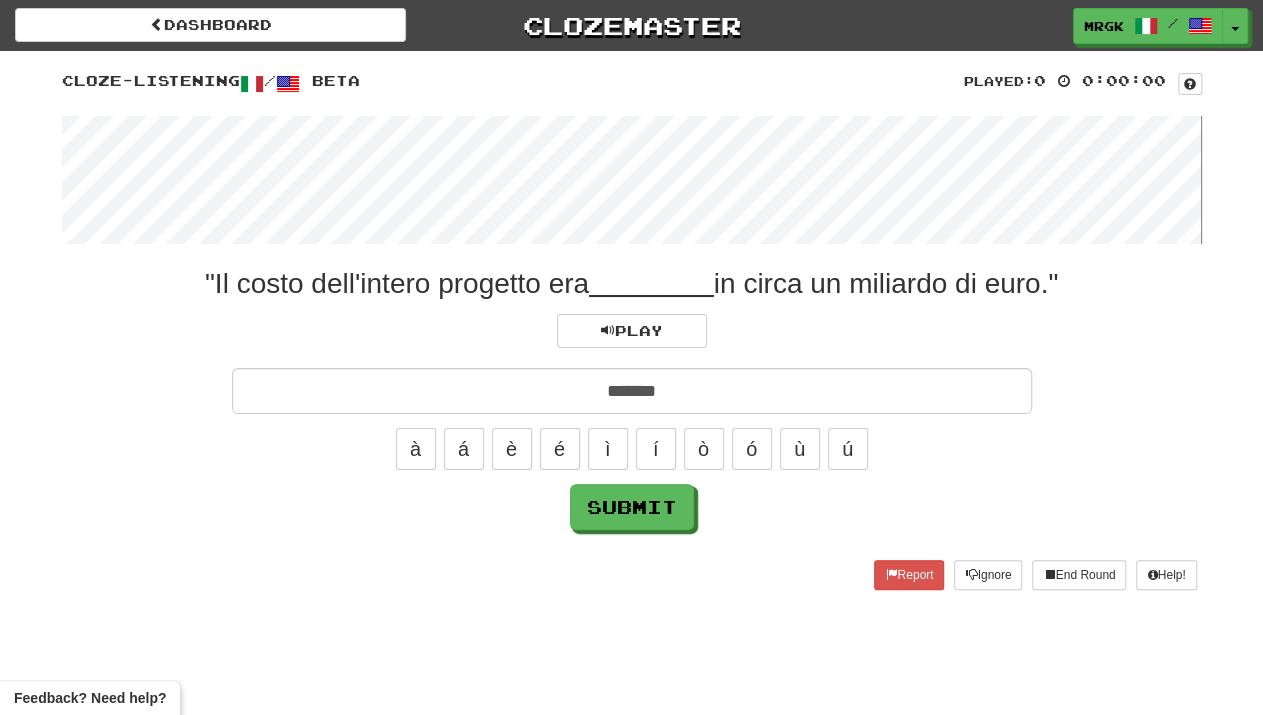 type on "*******" 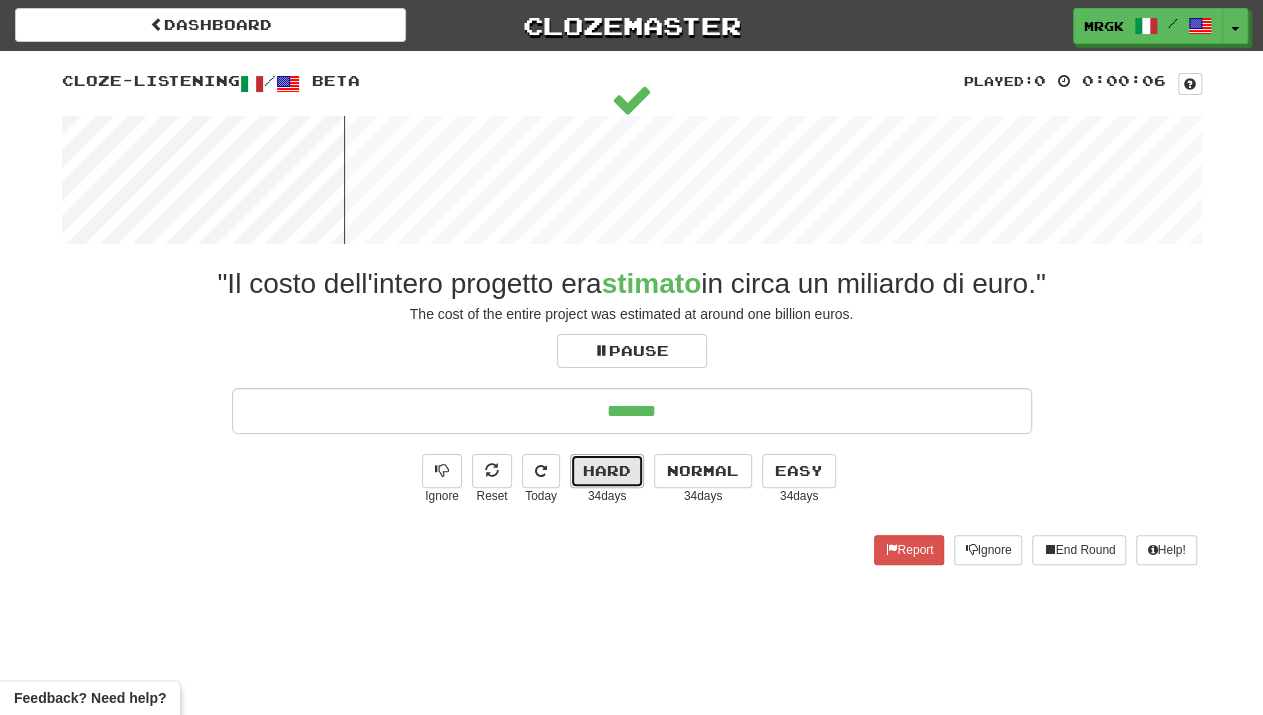 click on "Hard" at bounding box center (607, 471) 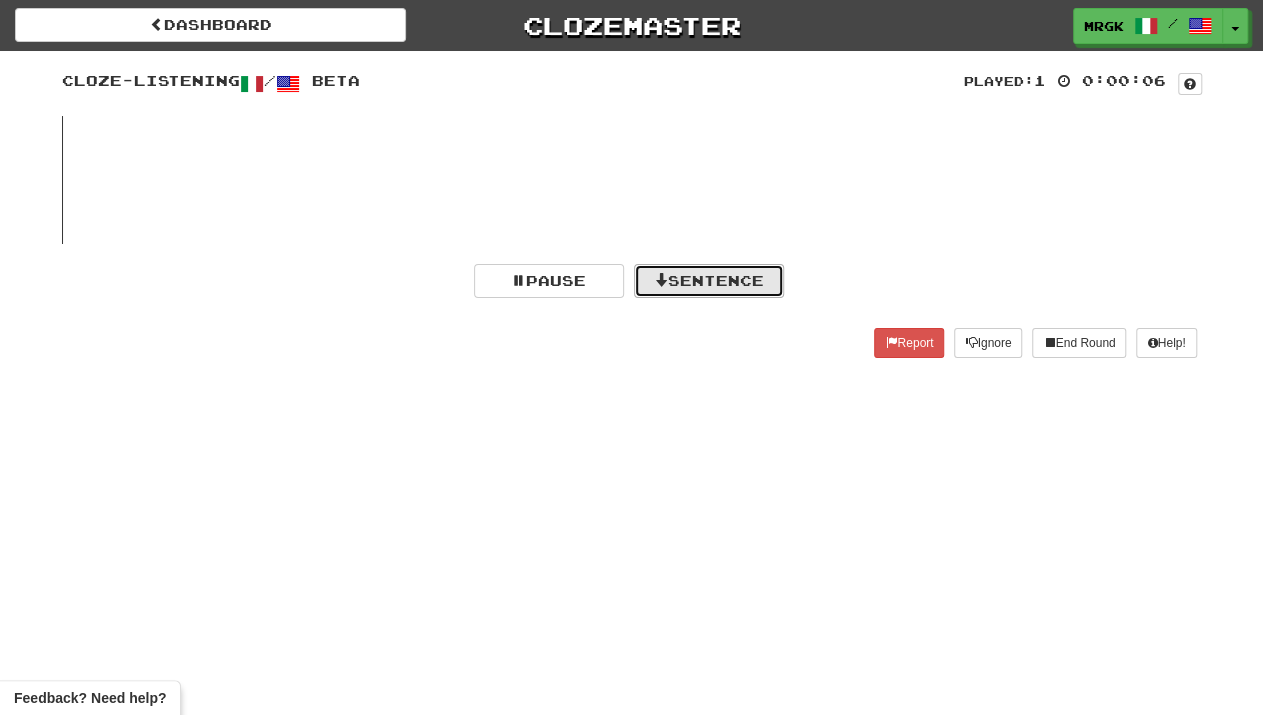 click on "Sentence" at bounding box center [709, 281] 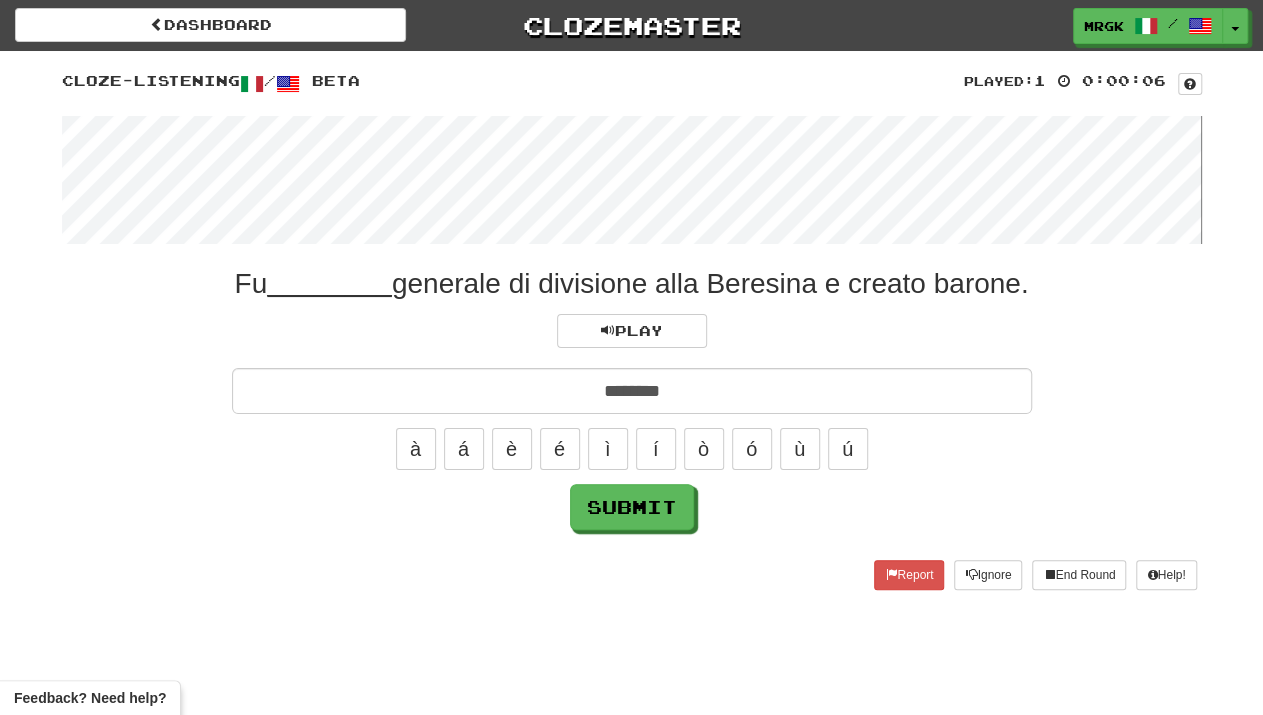 type on "********" 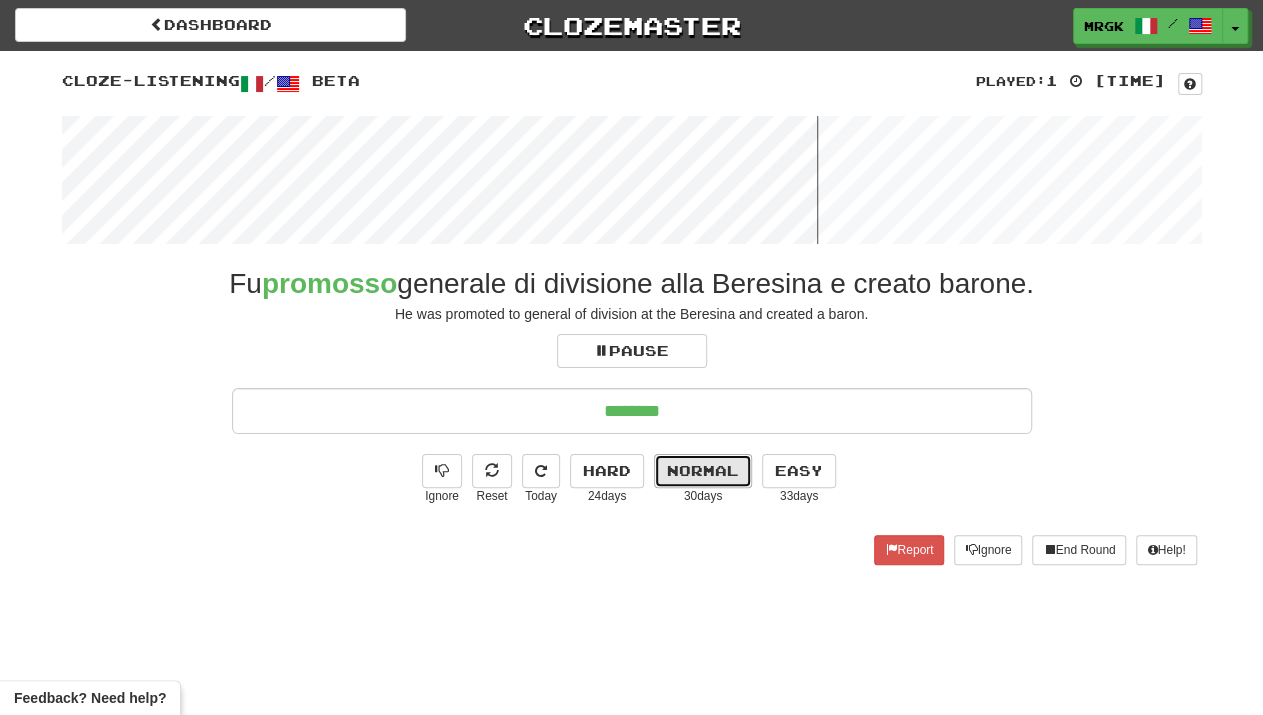 click on "Normal" at bounding box center (703, 471) 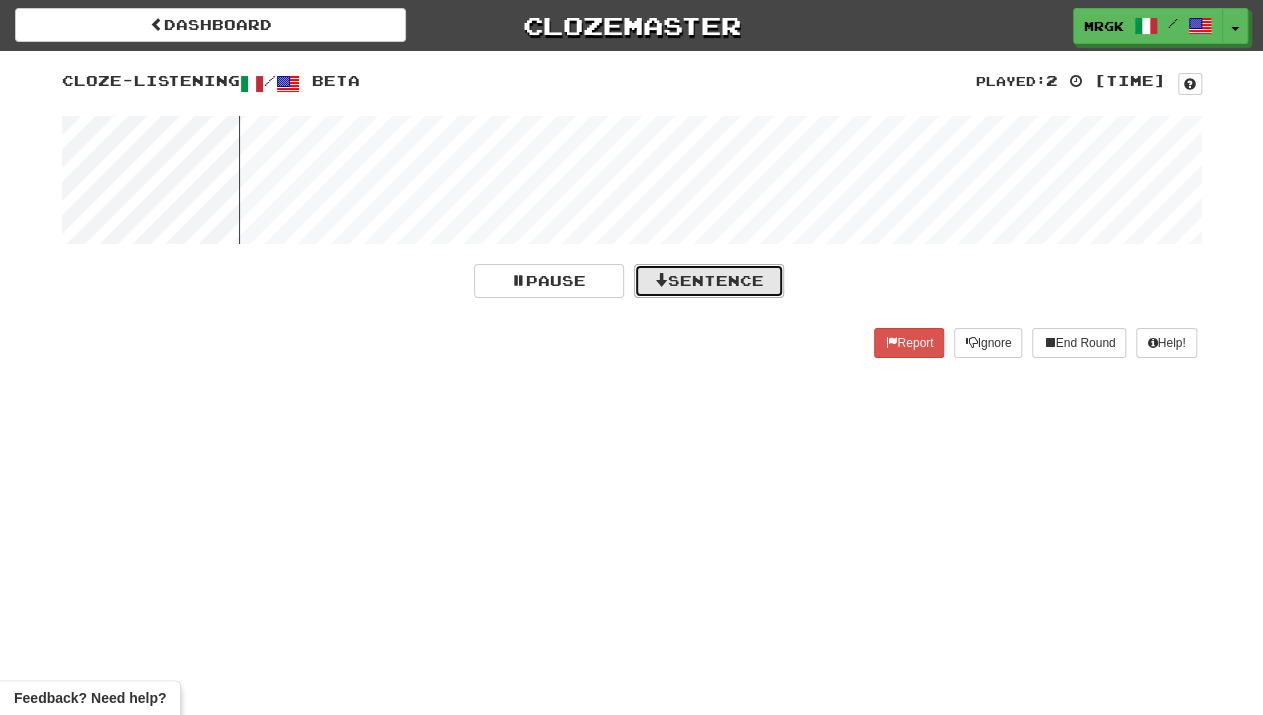 click on "Sentence" at bounding box center (709, 281) 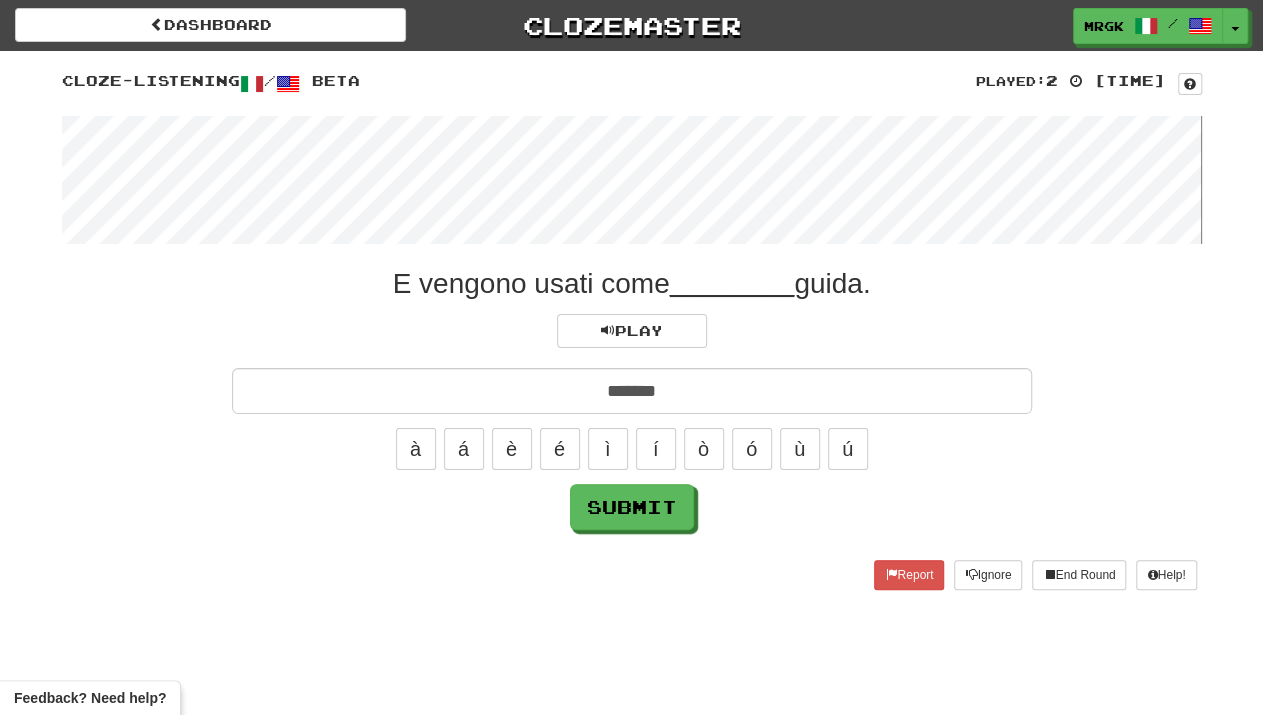 type on "*******" 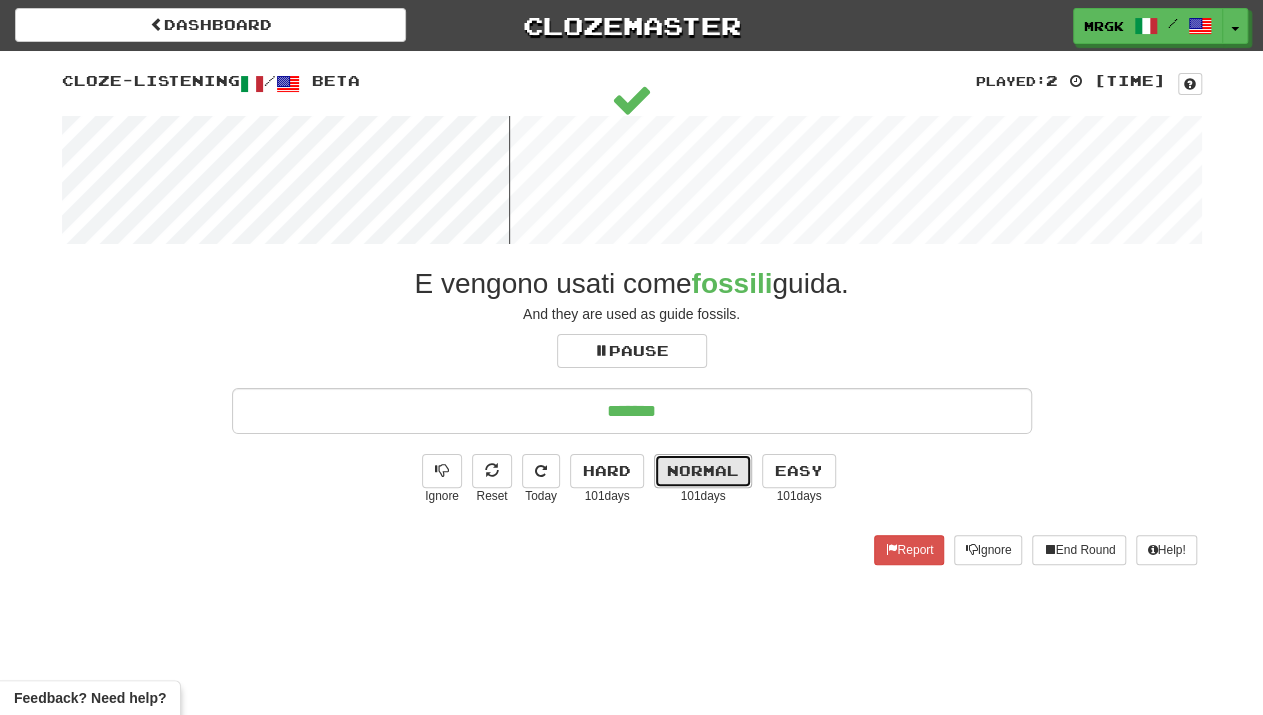 click on "Normal" at bounding box center [703, 471] 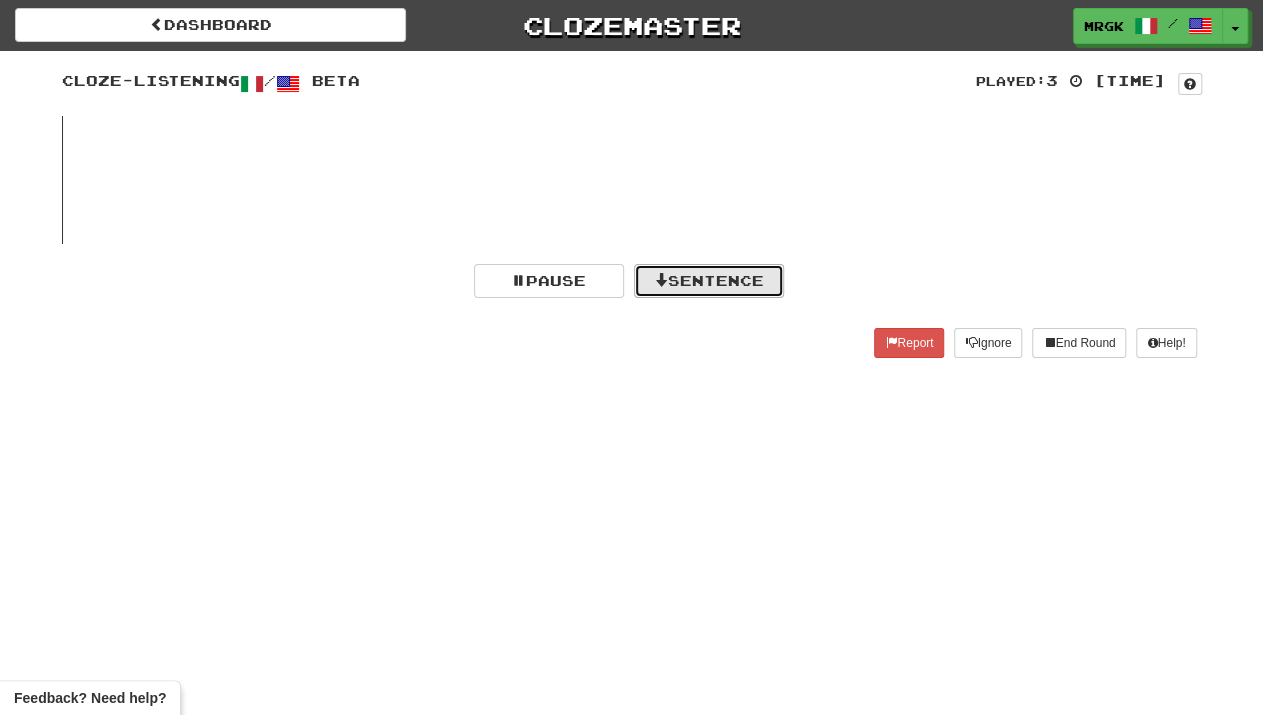 click on "Sentence" at bounding box center (709, 281) 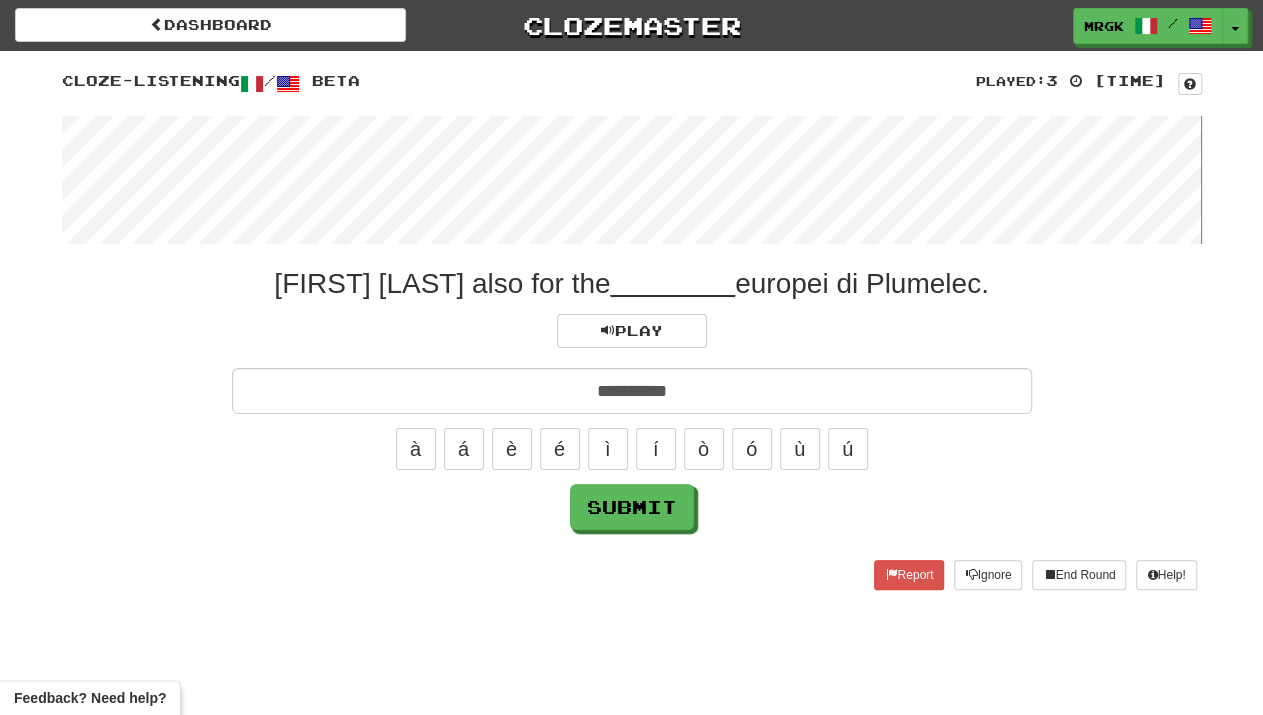 type on "**********" 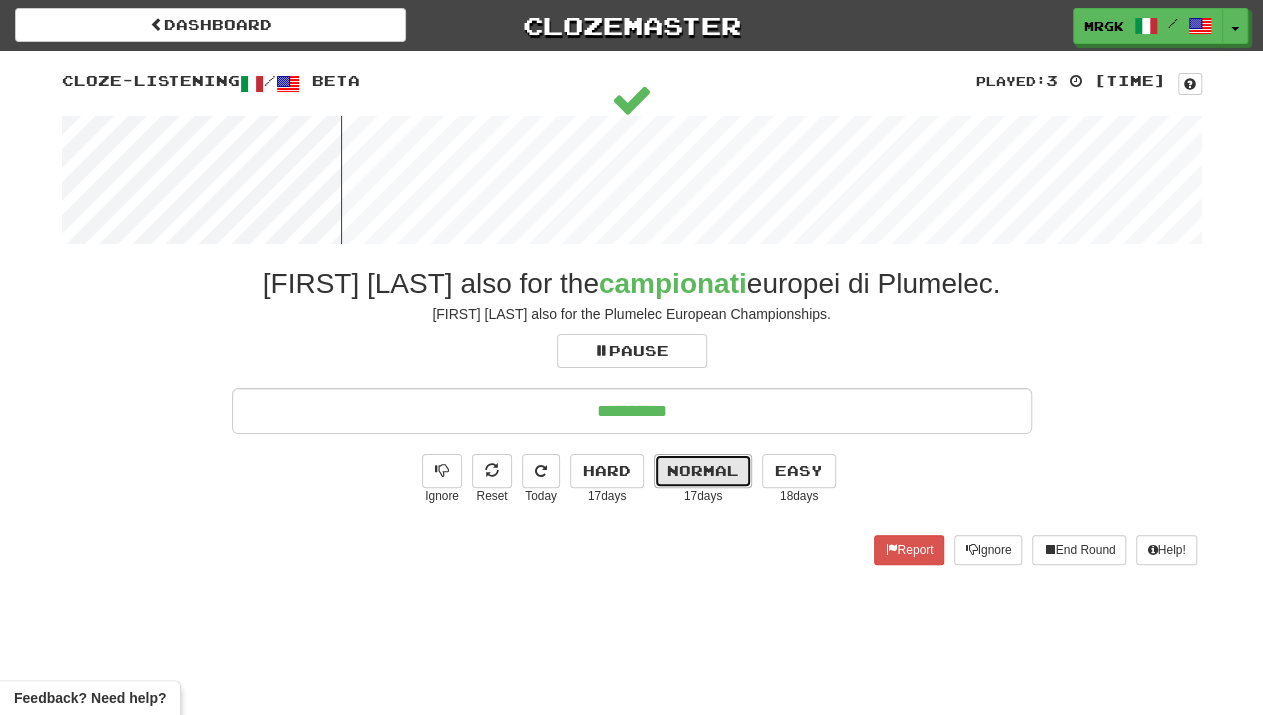 click on "Normal" at bounding box center (703, 471) 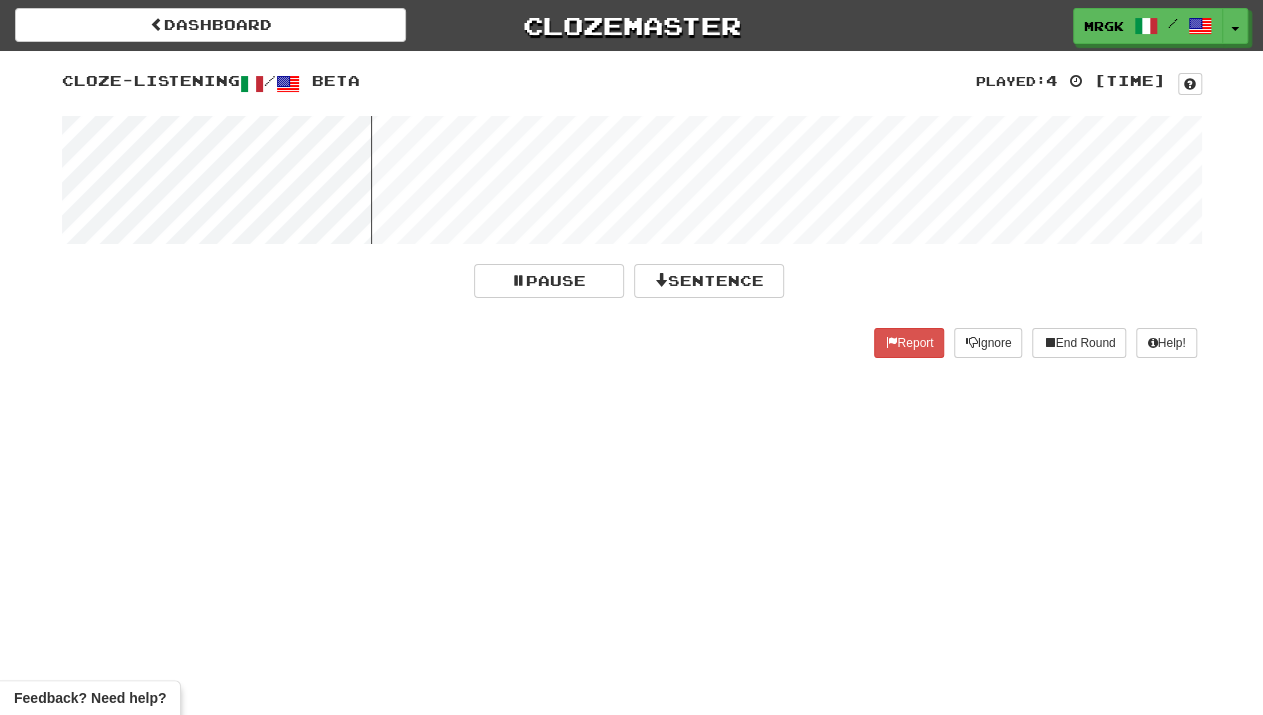 click on "Played:  4     0:00:22   Cloze-Listening   /    Beta  Pause  Sentence  Report  Ignore  End Round  Help!" at bounding box center (632, 219) 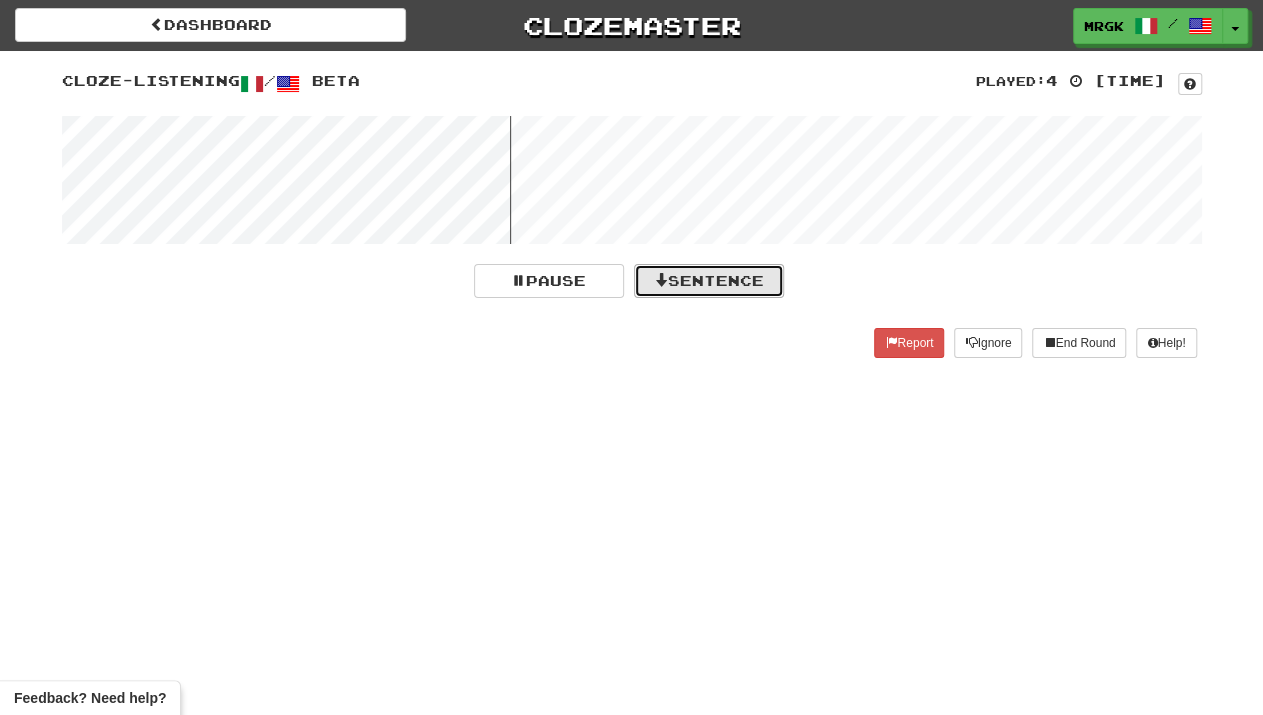 click on "Sentence" at bounding box center (709, 281) 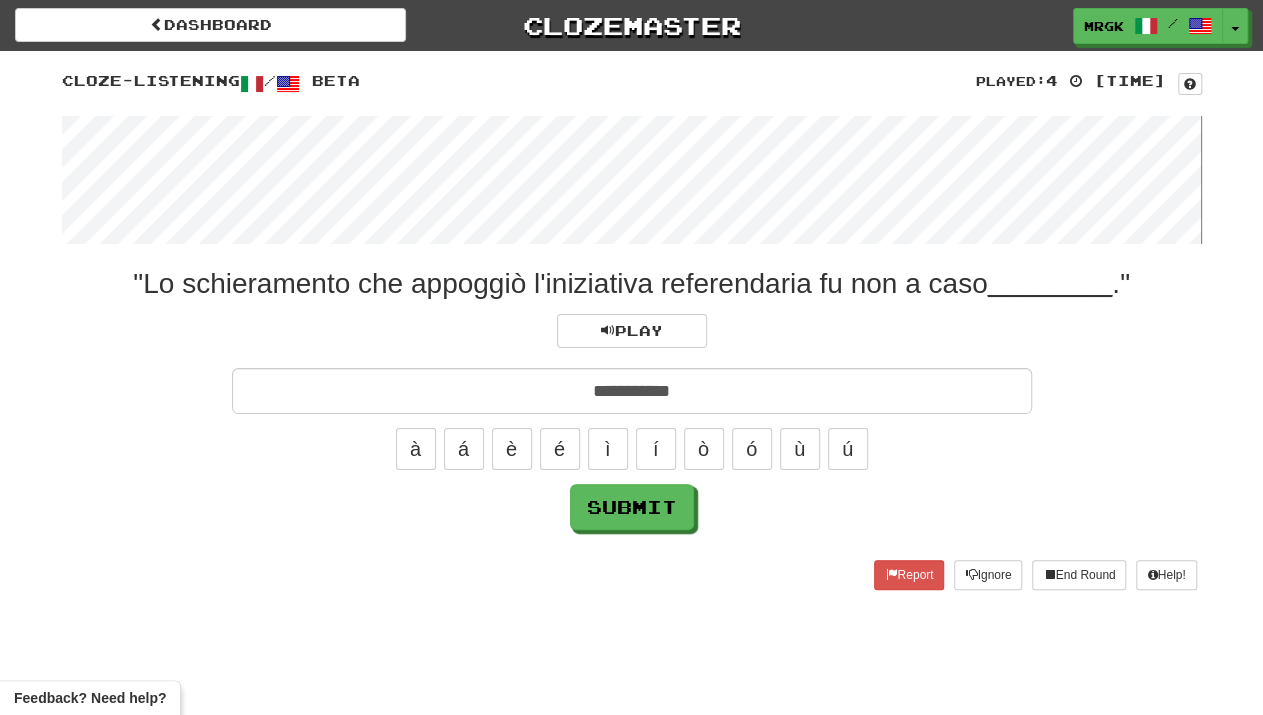 type on "**********" 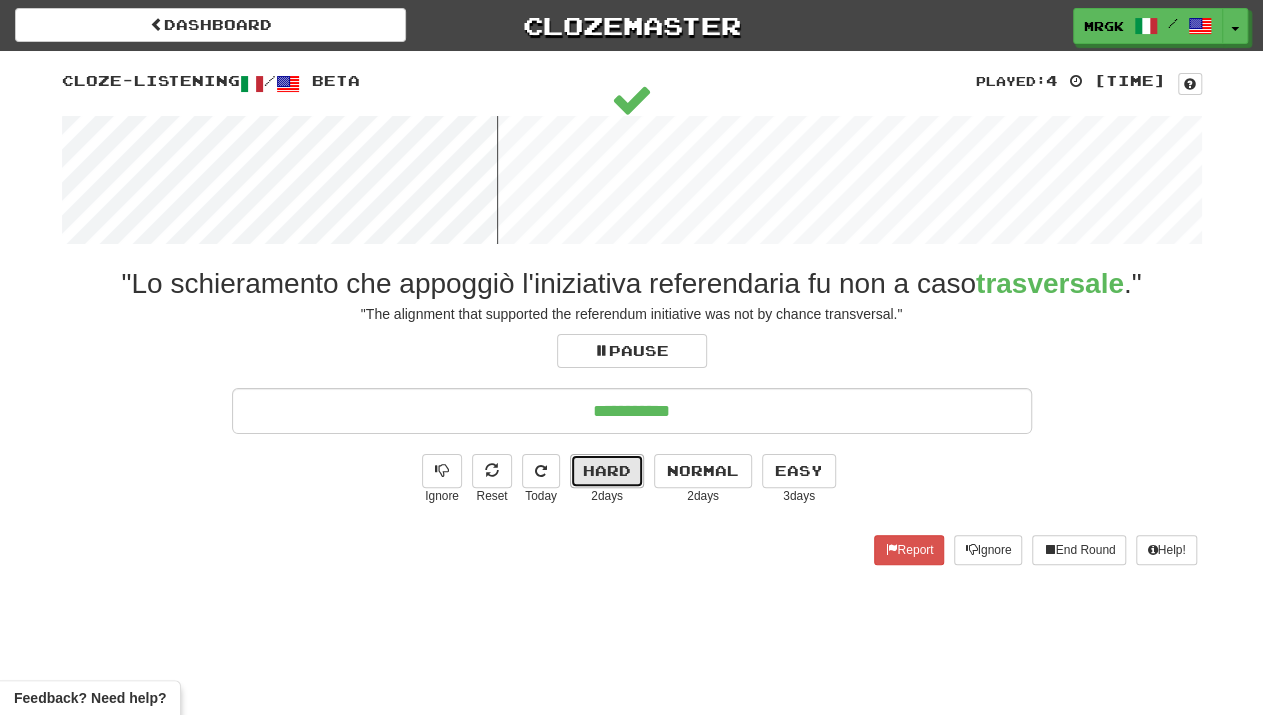 click on "Hard" at bounding box center [607, 471] 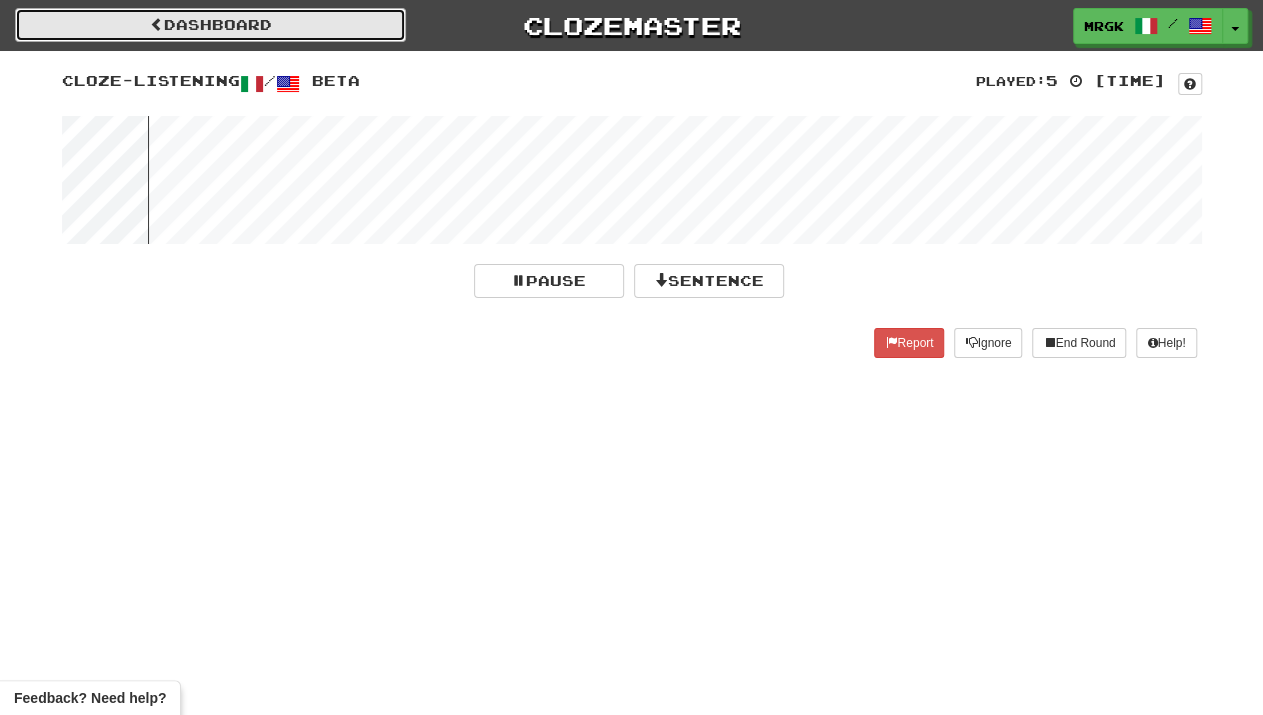click on "Dashboard" at bounding box center [210, 25] 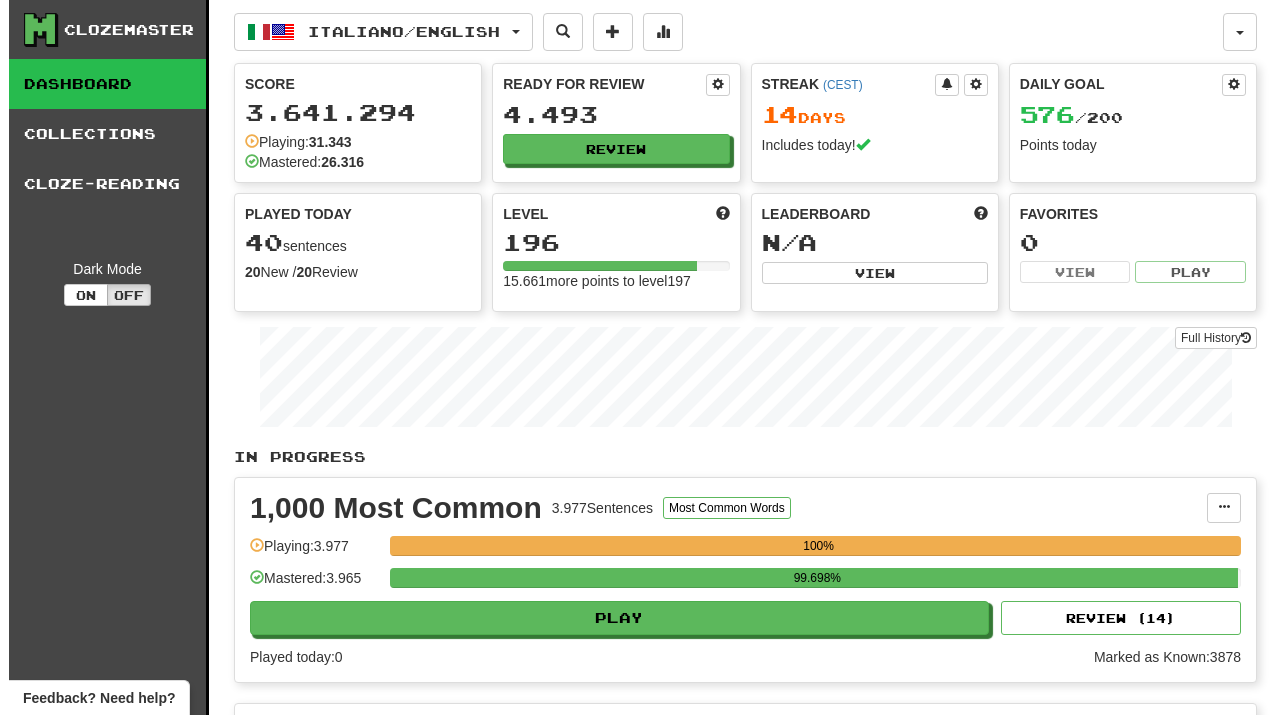 scroll, scrollTop: 0, scrollLeft: 0, axis: both 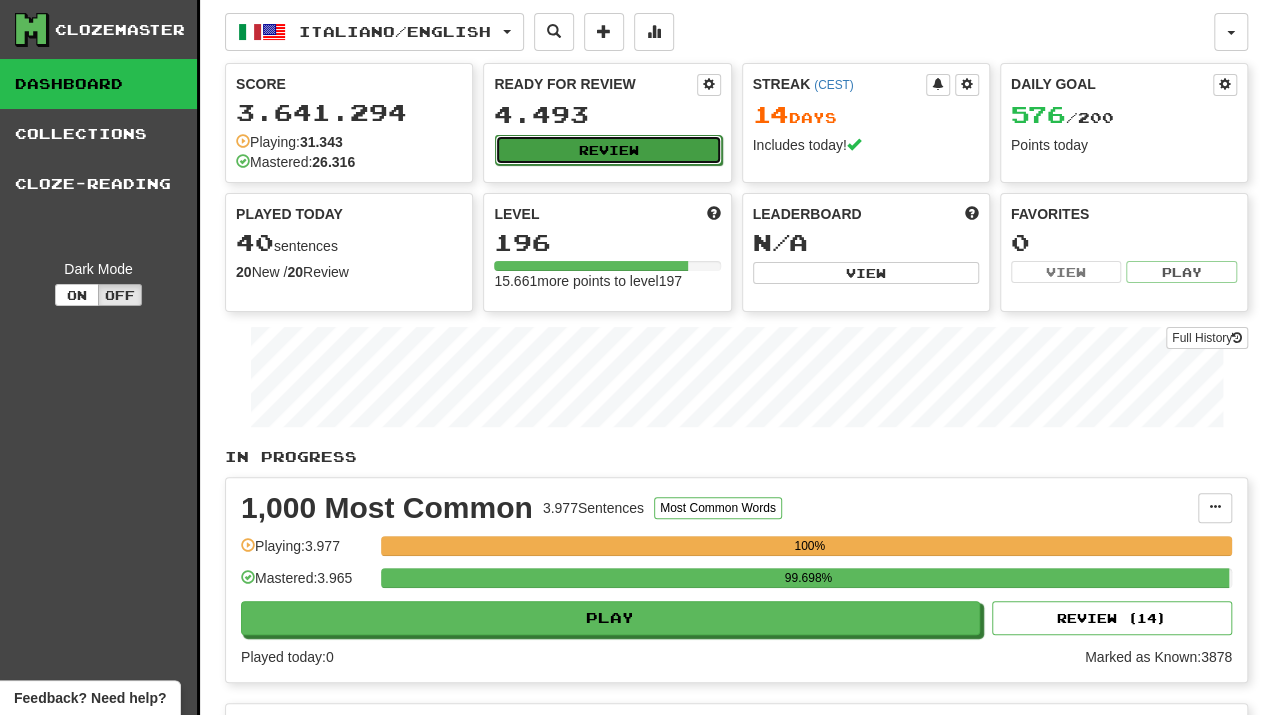 click on "Review" at bounding box center [608, 150] 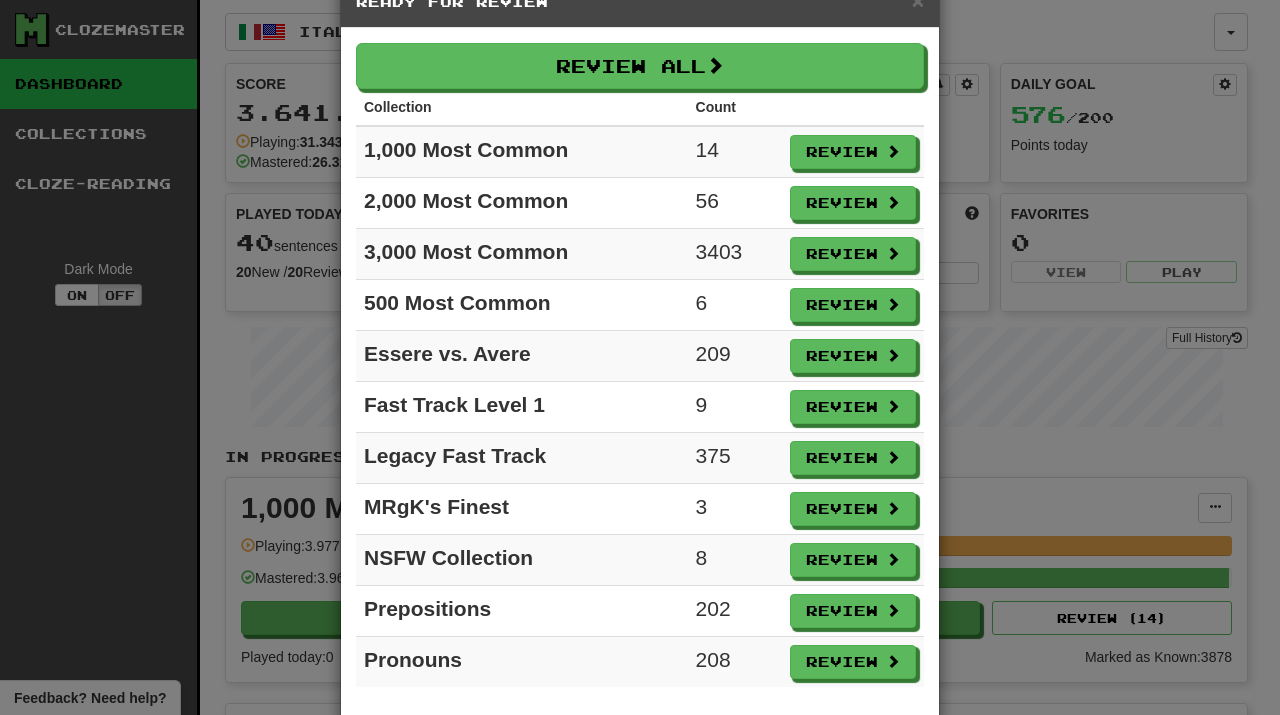 scroll, scrollTop: 79, scrollLeft: 0, axis: vertical 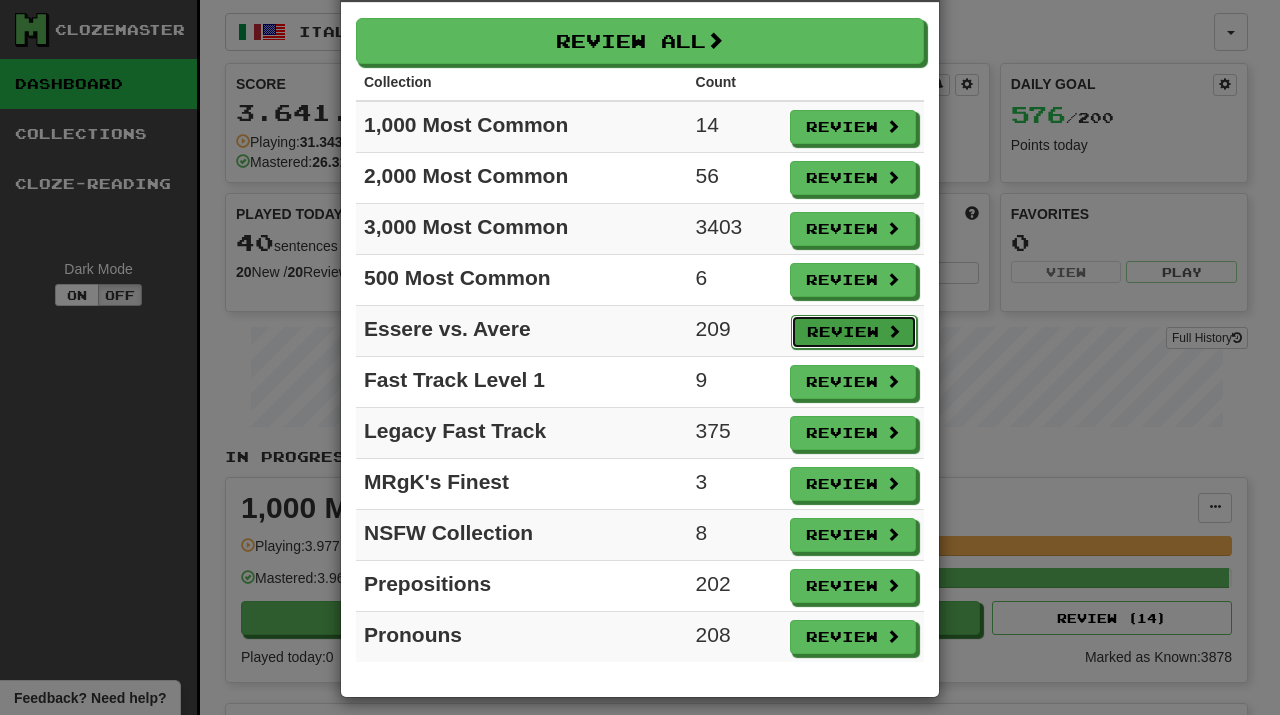click on "Review" at bounding box center (854, 332) 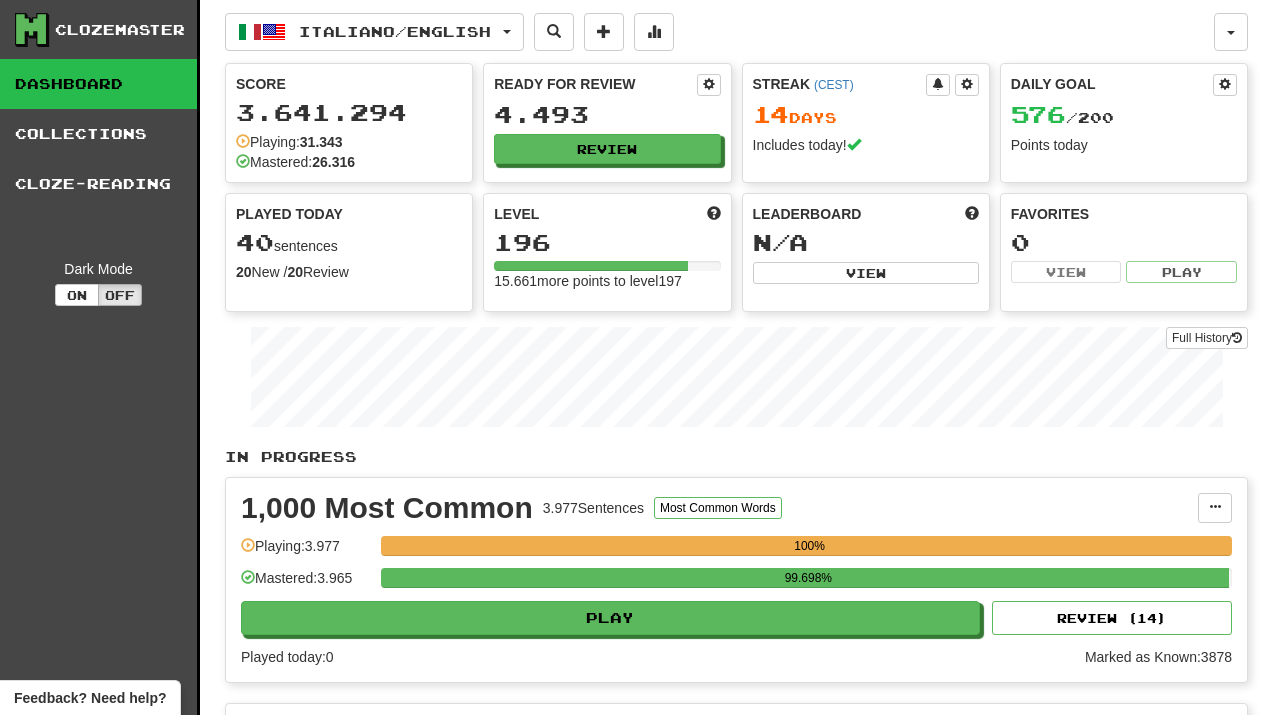 select on "**" 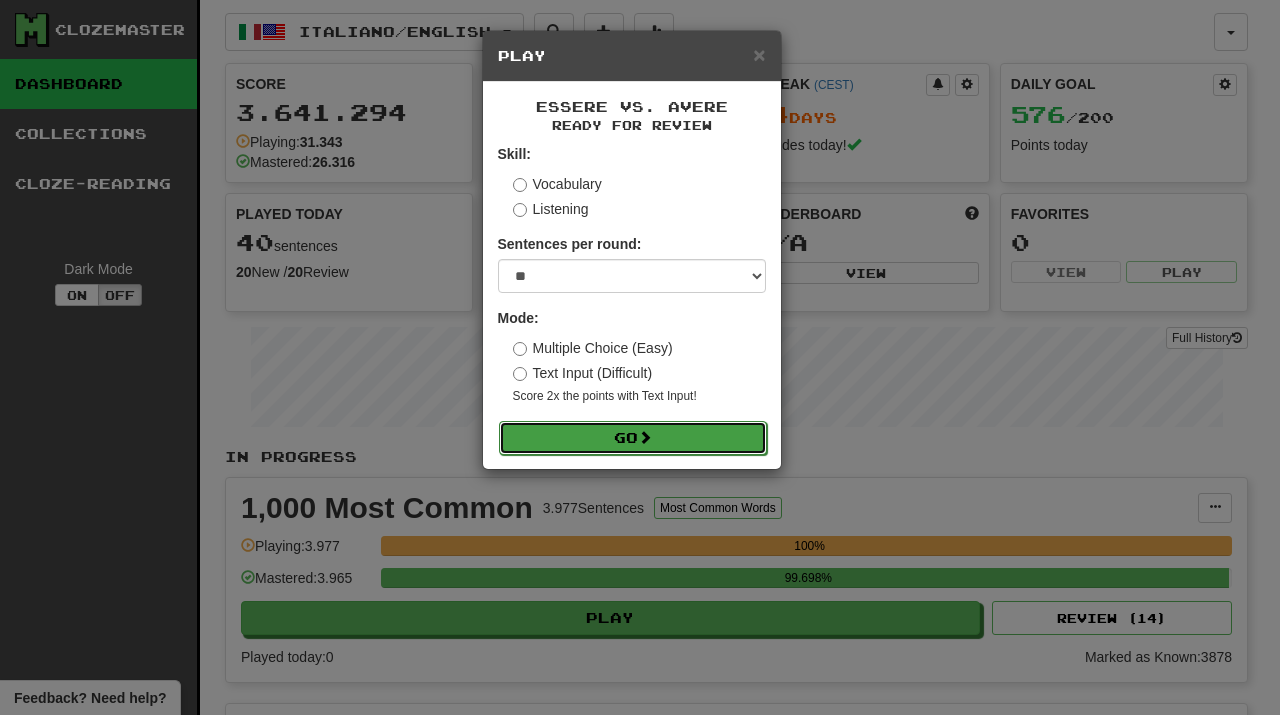 click on "Go" at bounding box center (633, 438) 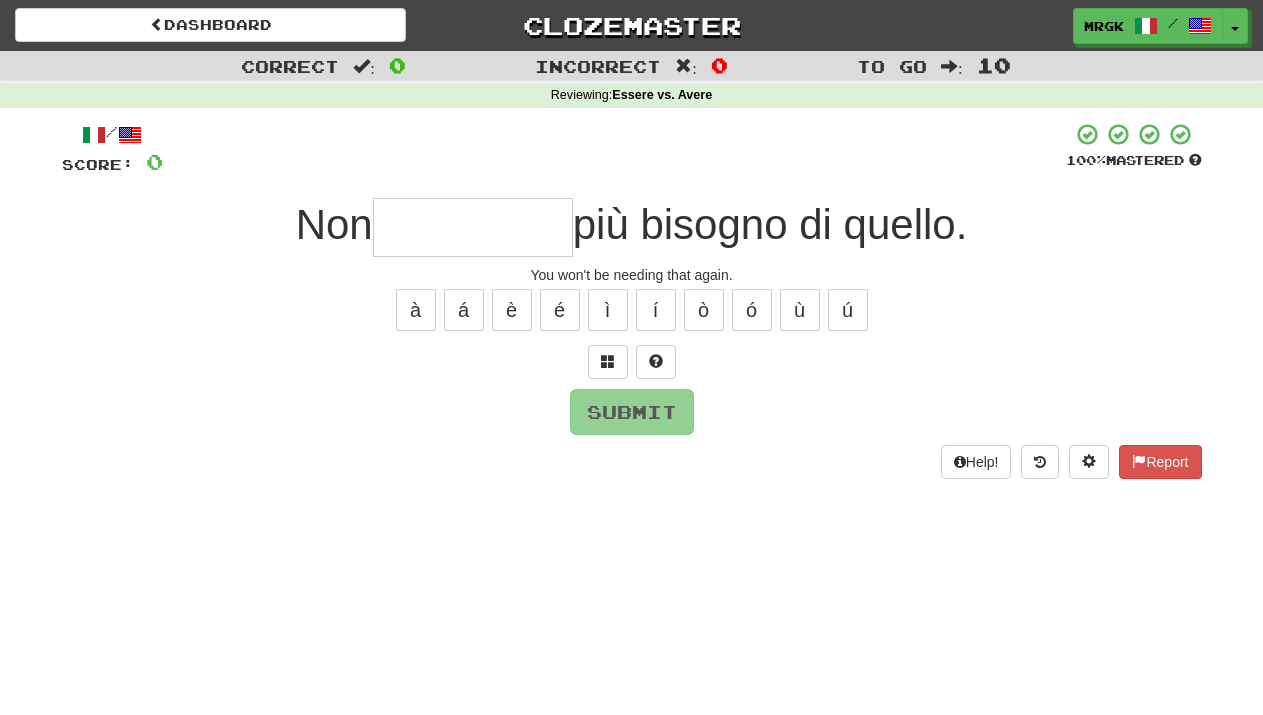scroll, scrollTop: 0, scrollLeft: 0, axis: both 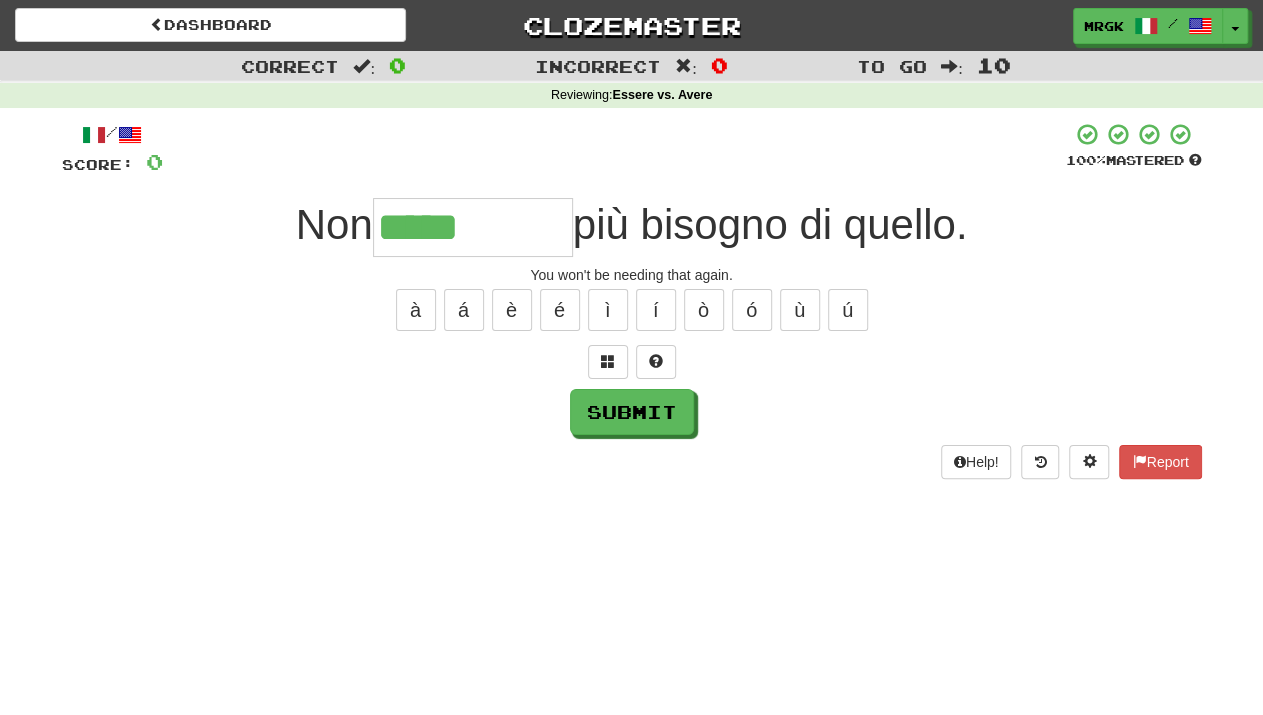 type on "*****" 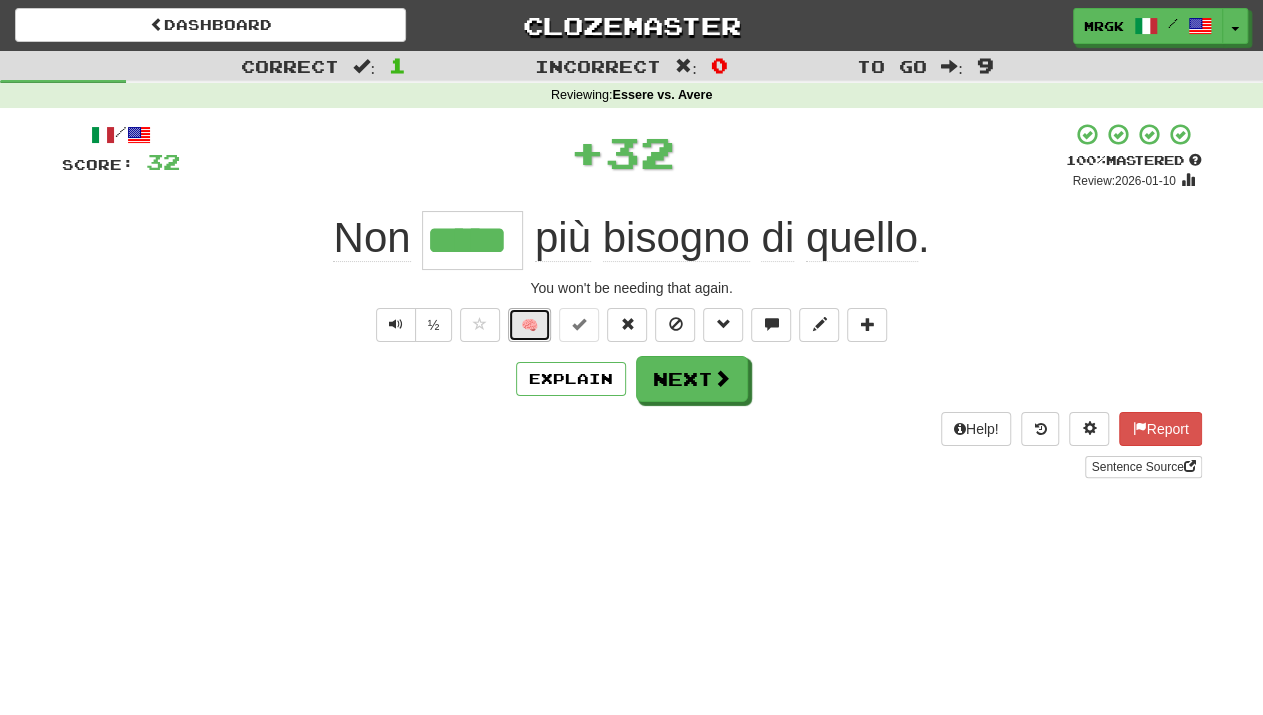 click on "🧠" at bounding box center (529, 325) 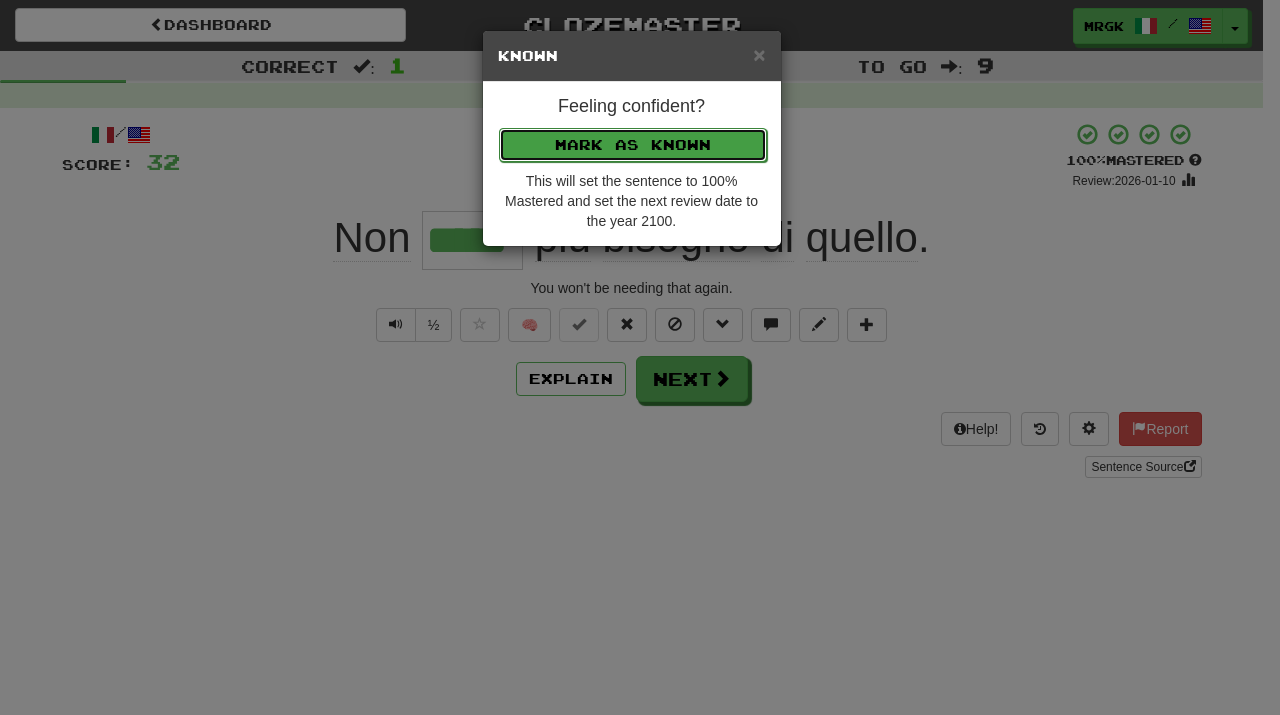 click on "Mark as Known" at bounding box center (633, 145) 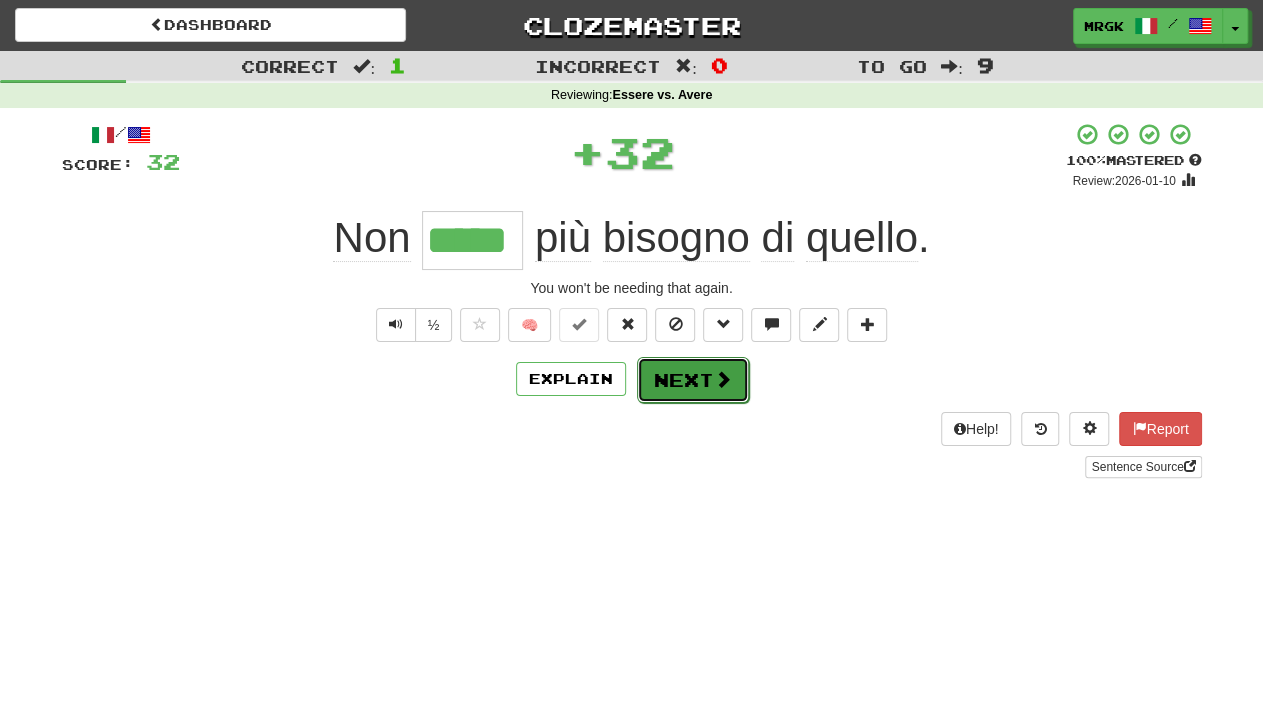 click at bounding box center [723, 379] 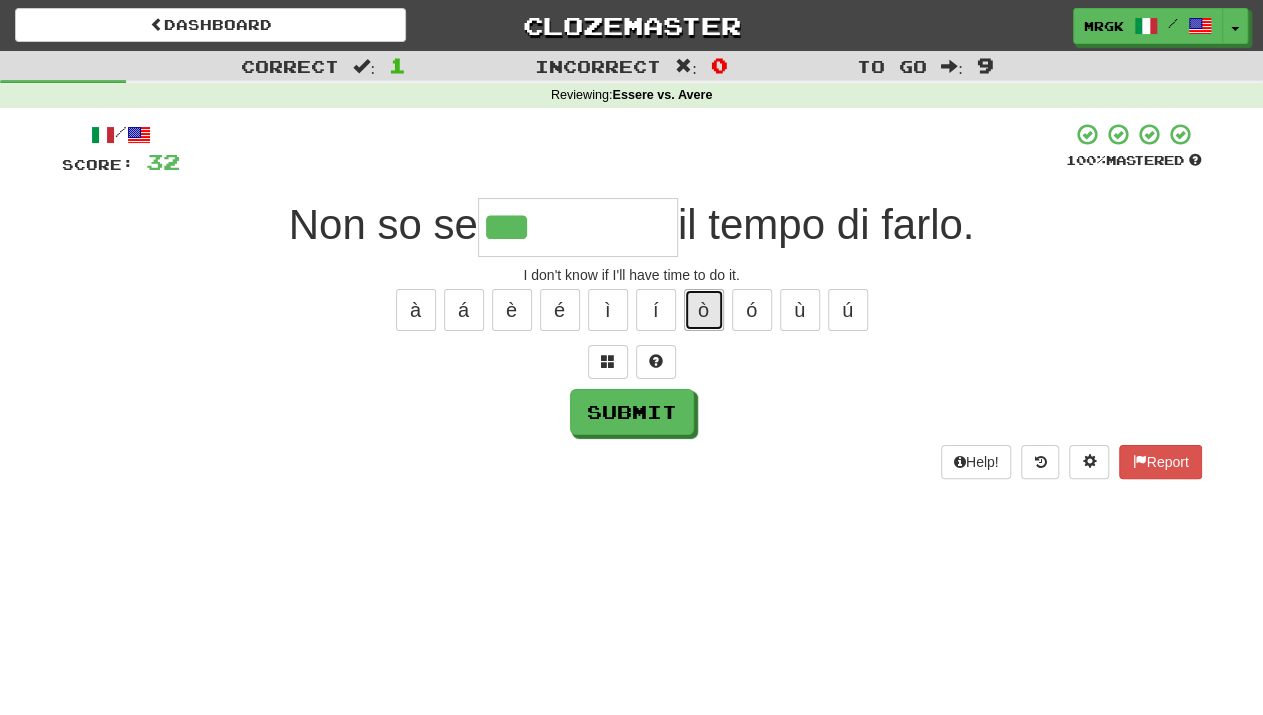 click on "ò" at bounding box center [704, 310] 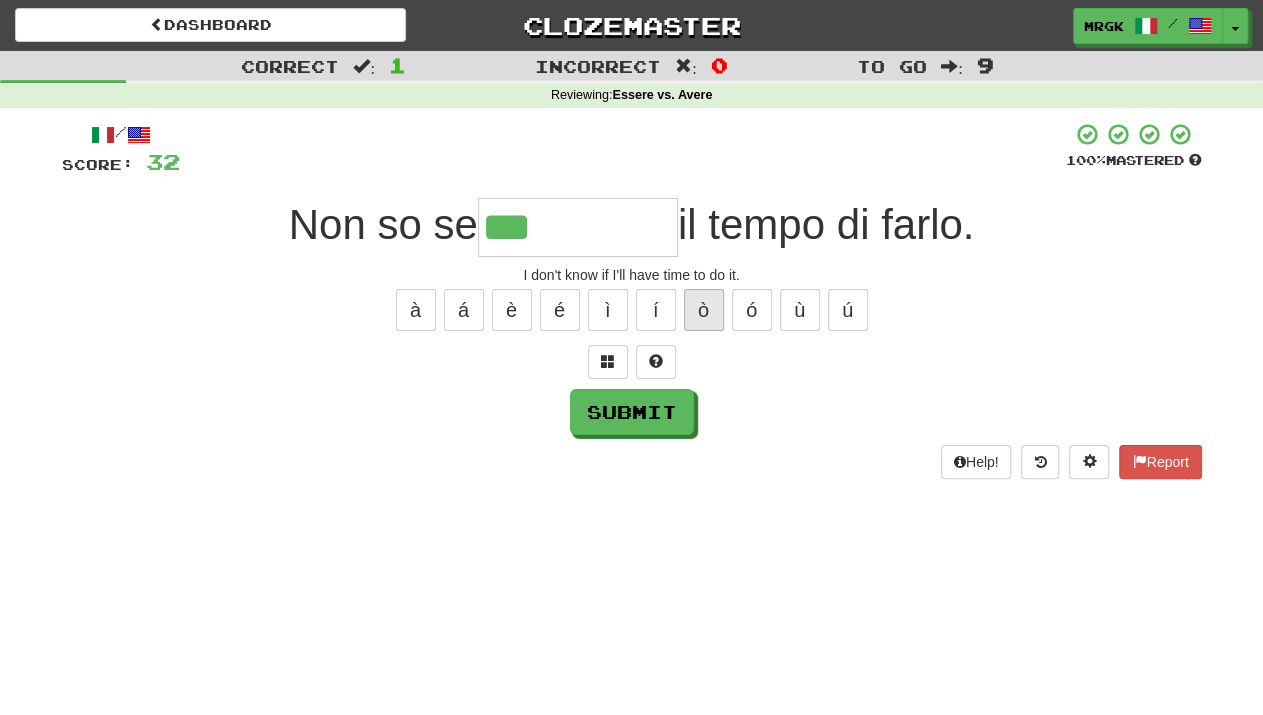 type on "****" 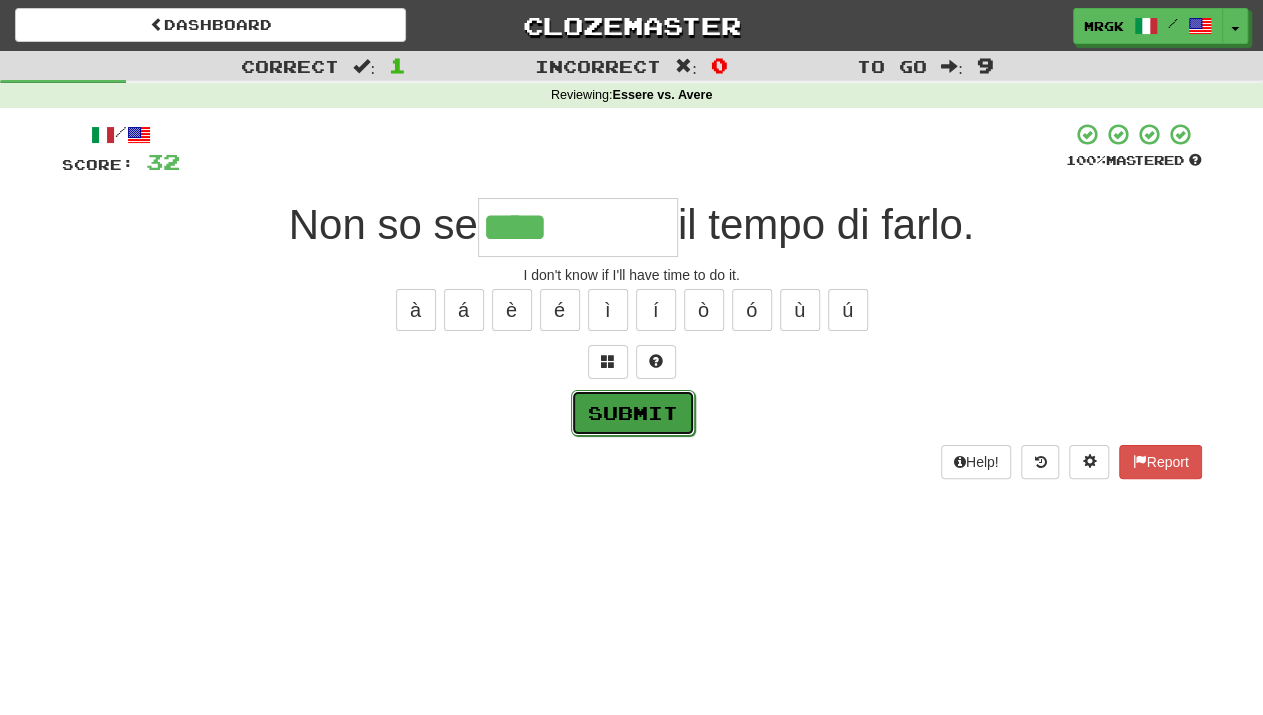 click on "Submit" at bounding box center [633, 413] 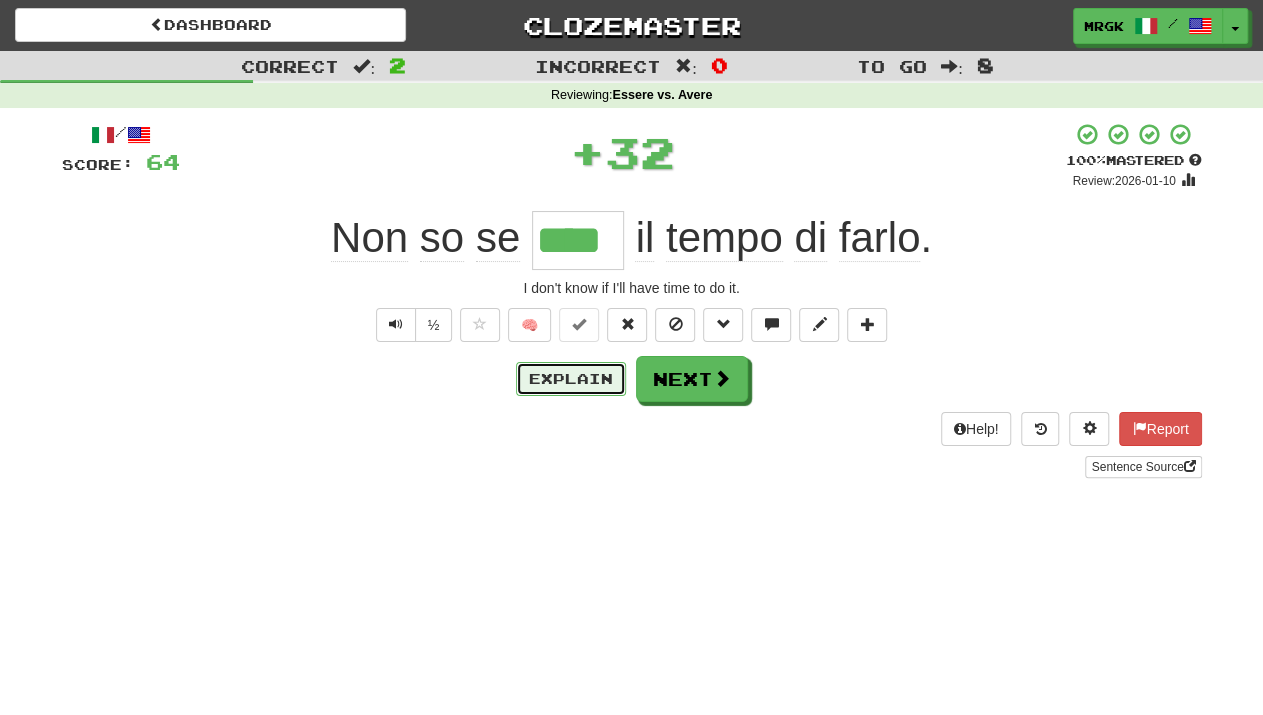 click on "Explain" at bounding box center [571, 379] 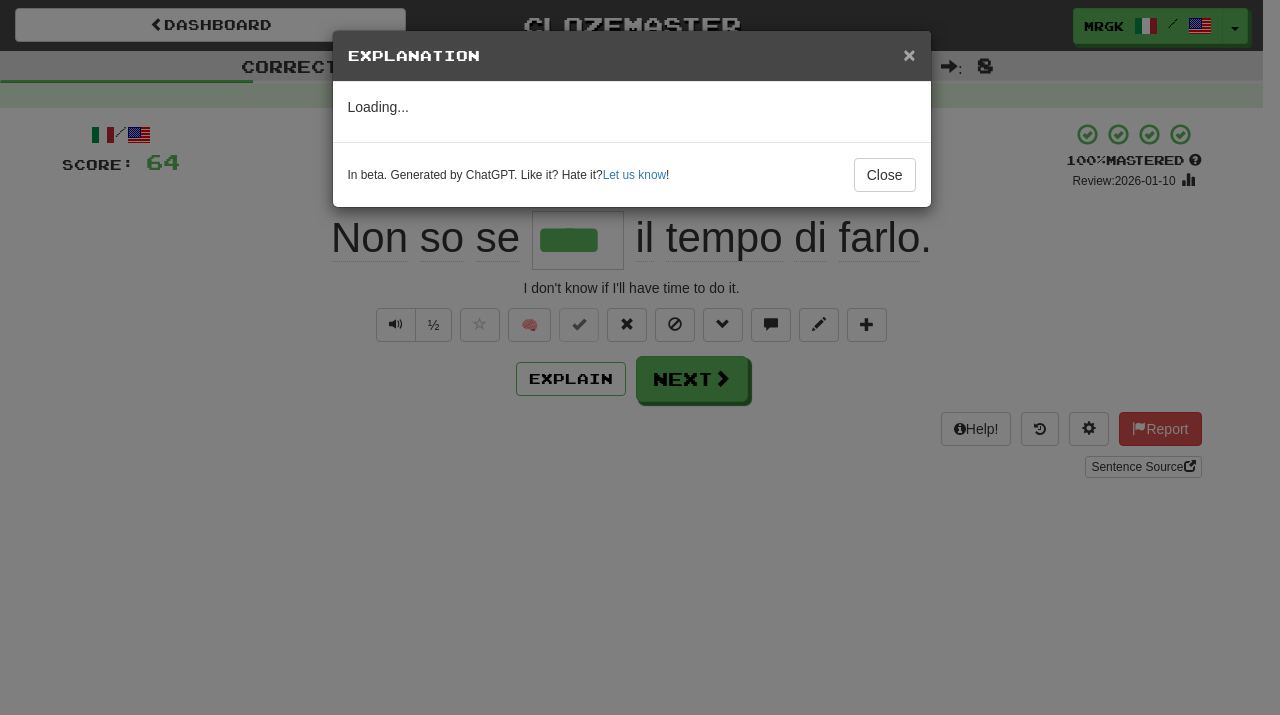 click on "×" at bounding box center [909, 54] 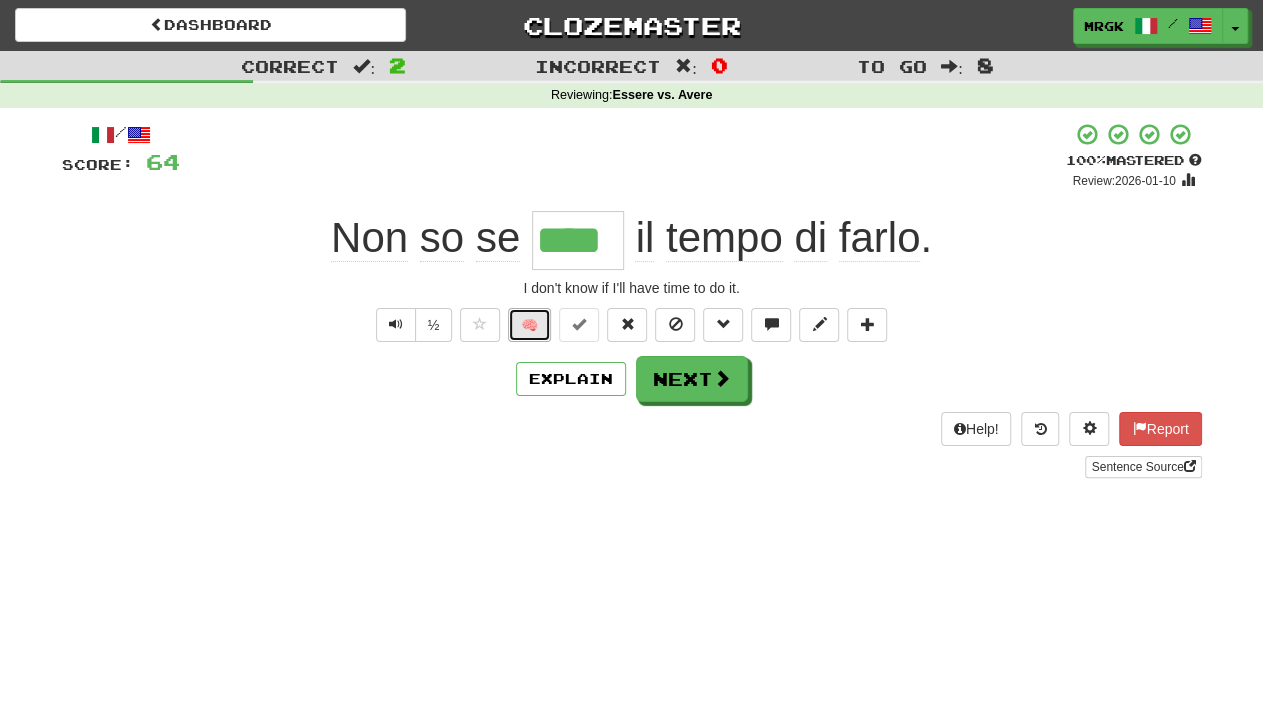 click on "🧠" at bounding box center [529, 325] 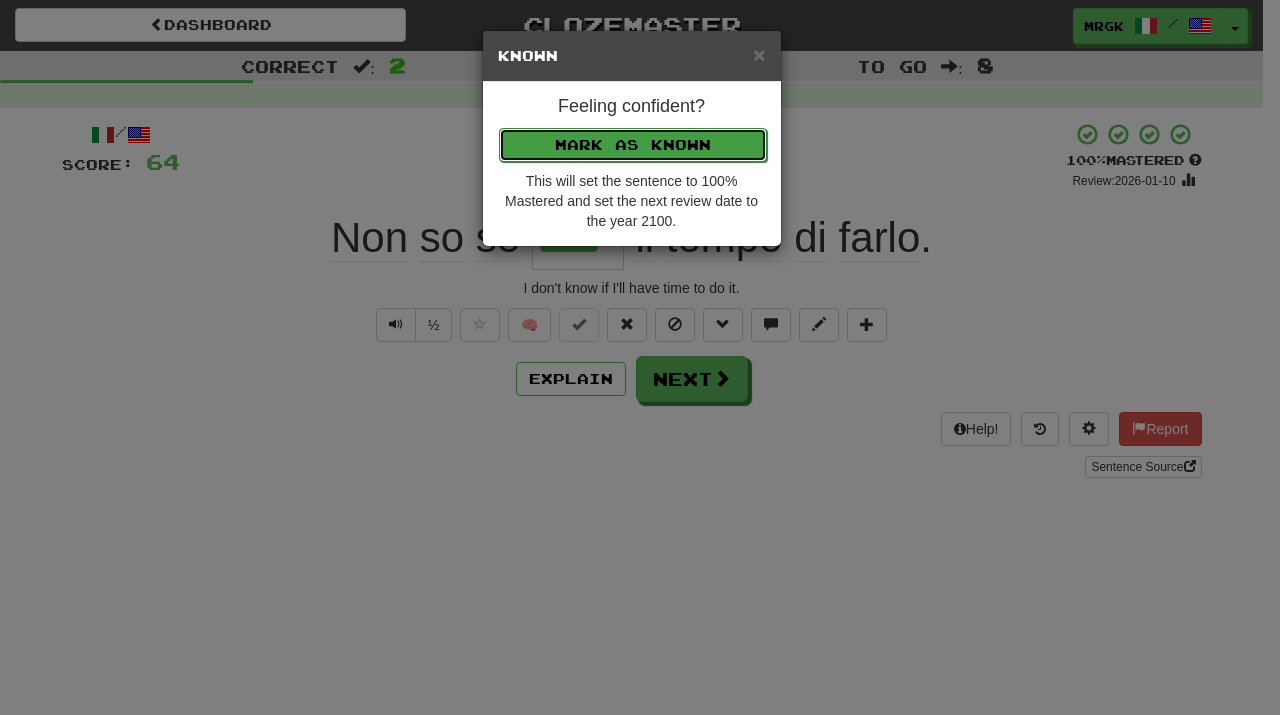 click on "Mark as Known" at bounding box center [633, 145] 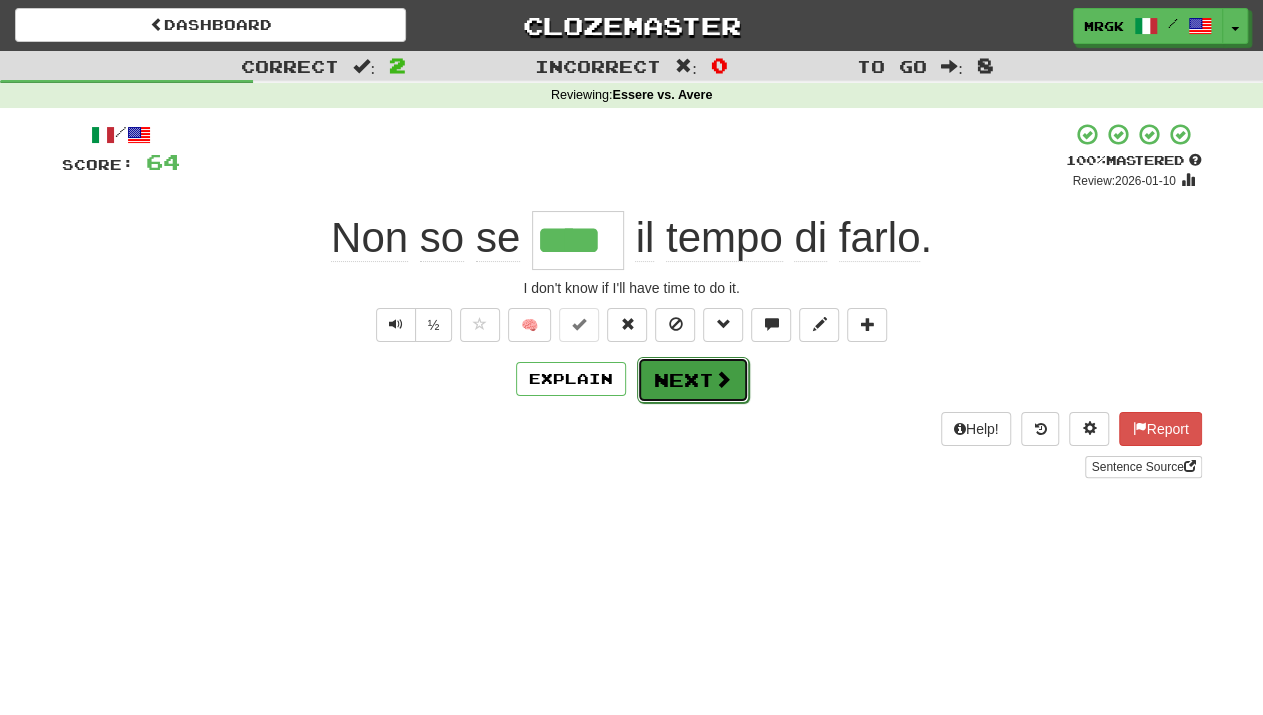 click on "Next" at bounding box center [693, 380] 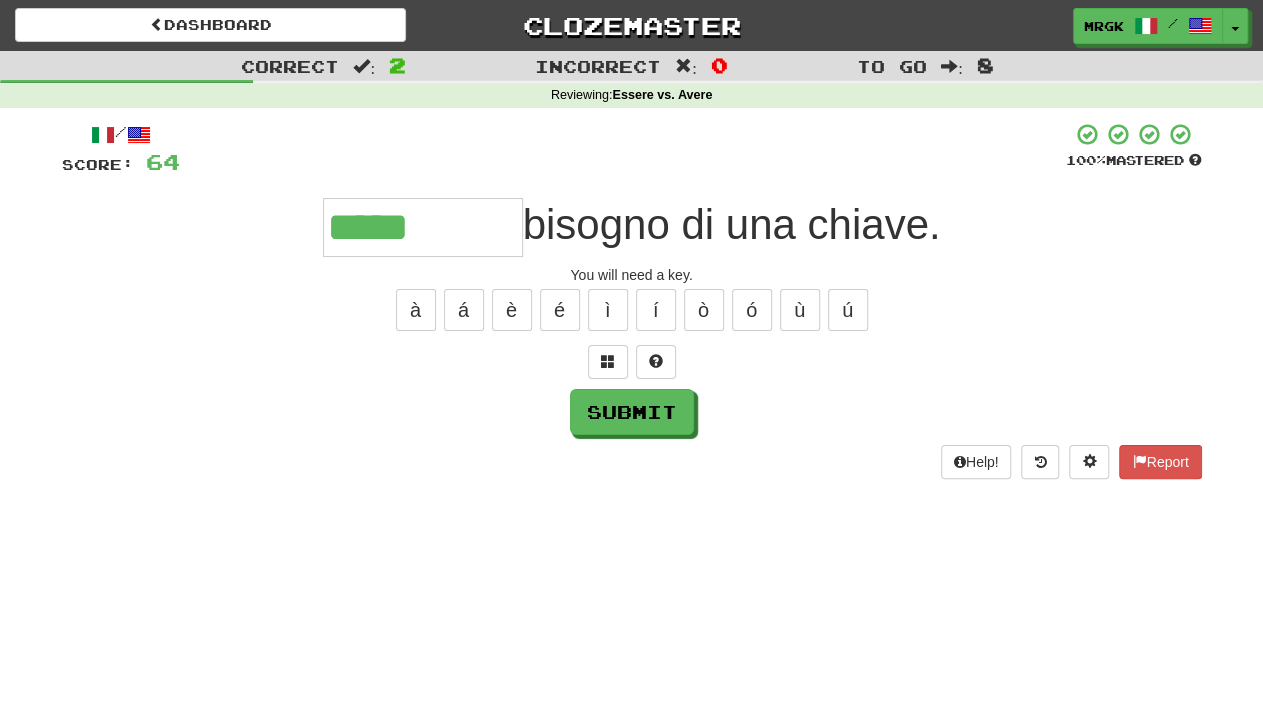 type on "*****" 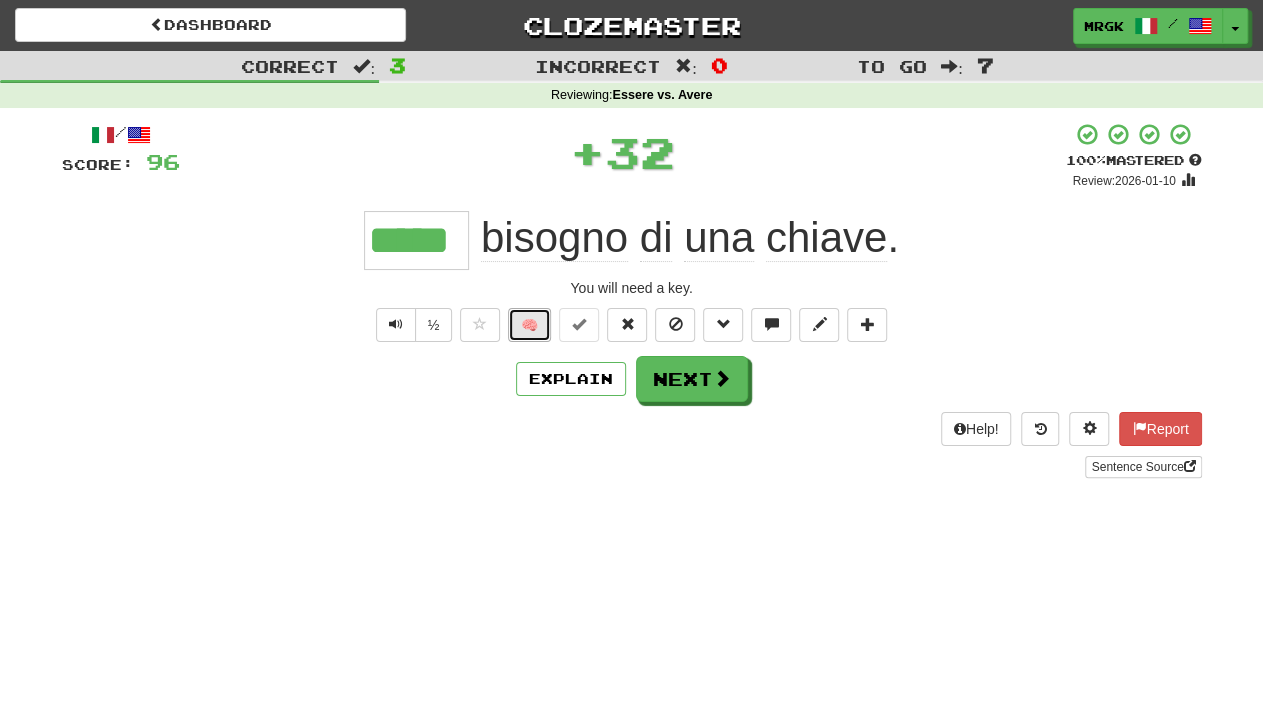 click on "🧠" at bounding box center (529, 325) 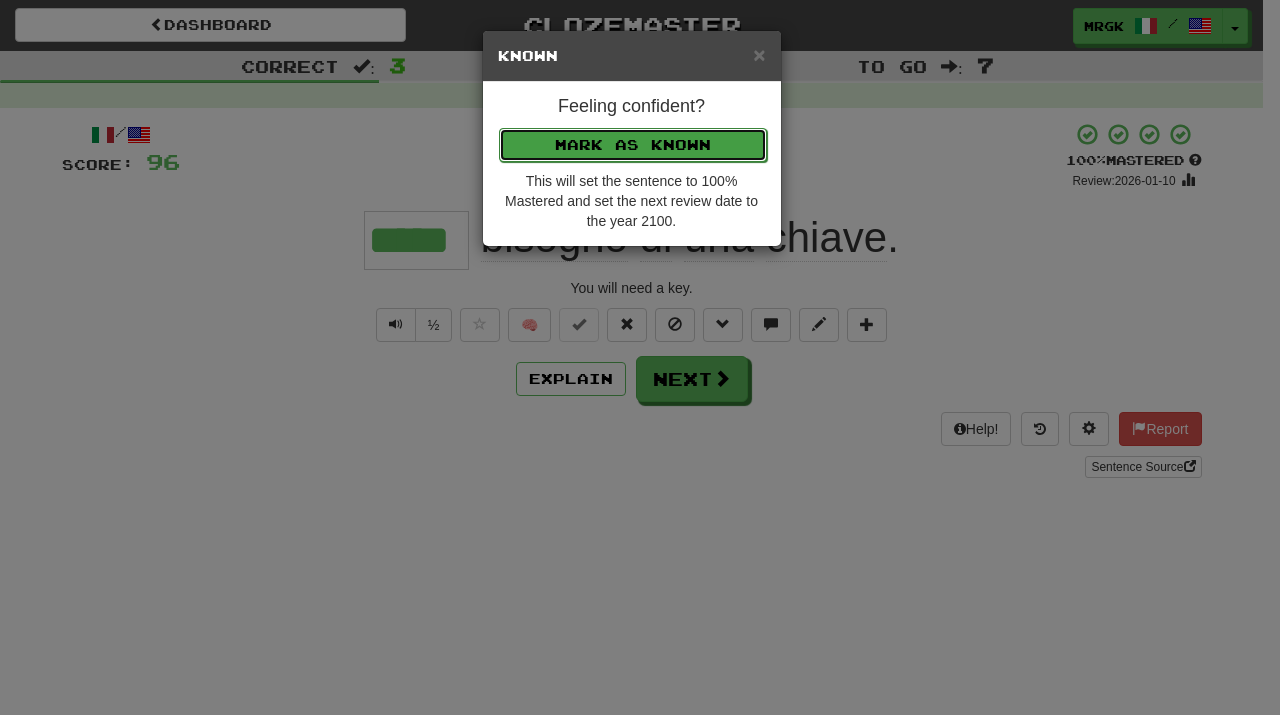 click on "Mark as Known" at bounding box center [633, 145] 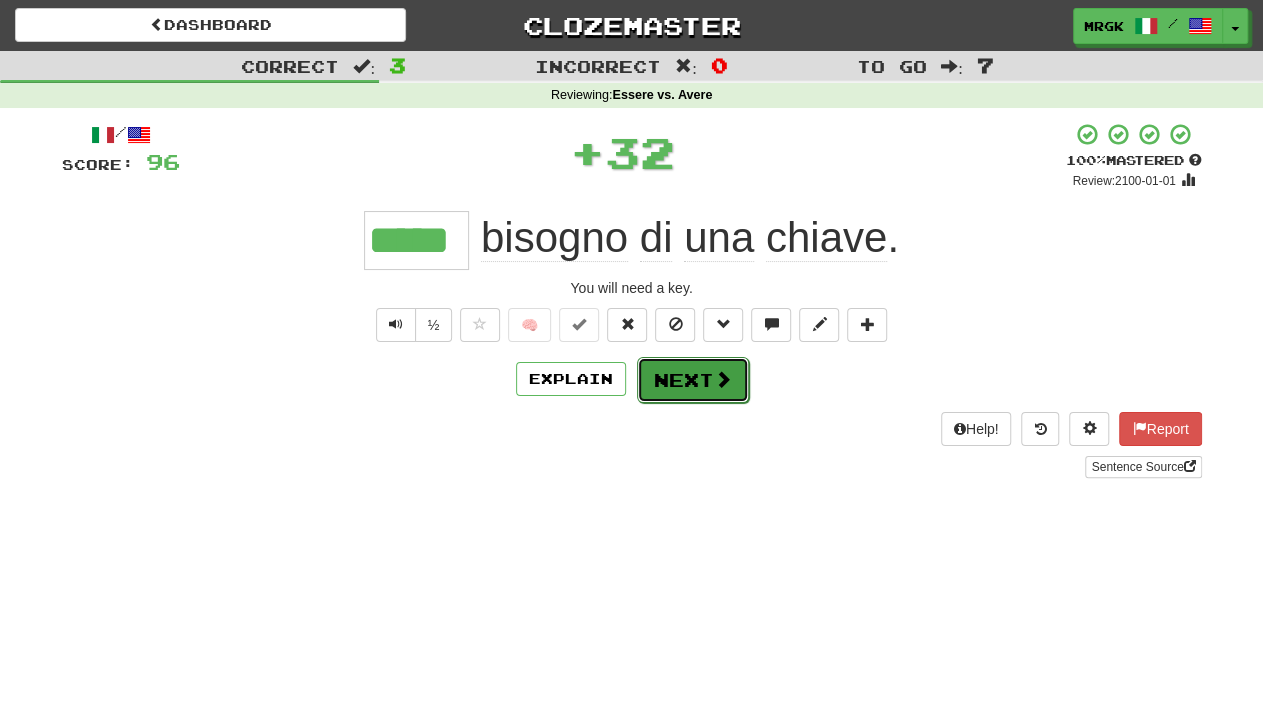 click on "Next" at bounding box center [693, 380] 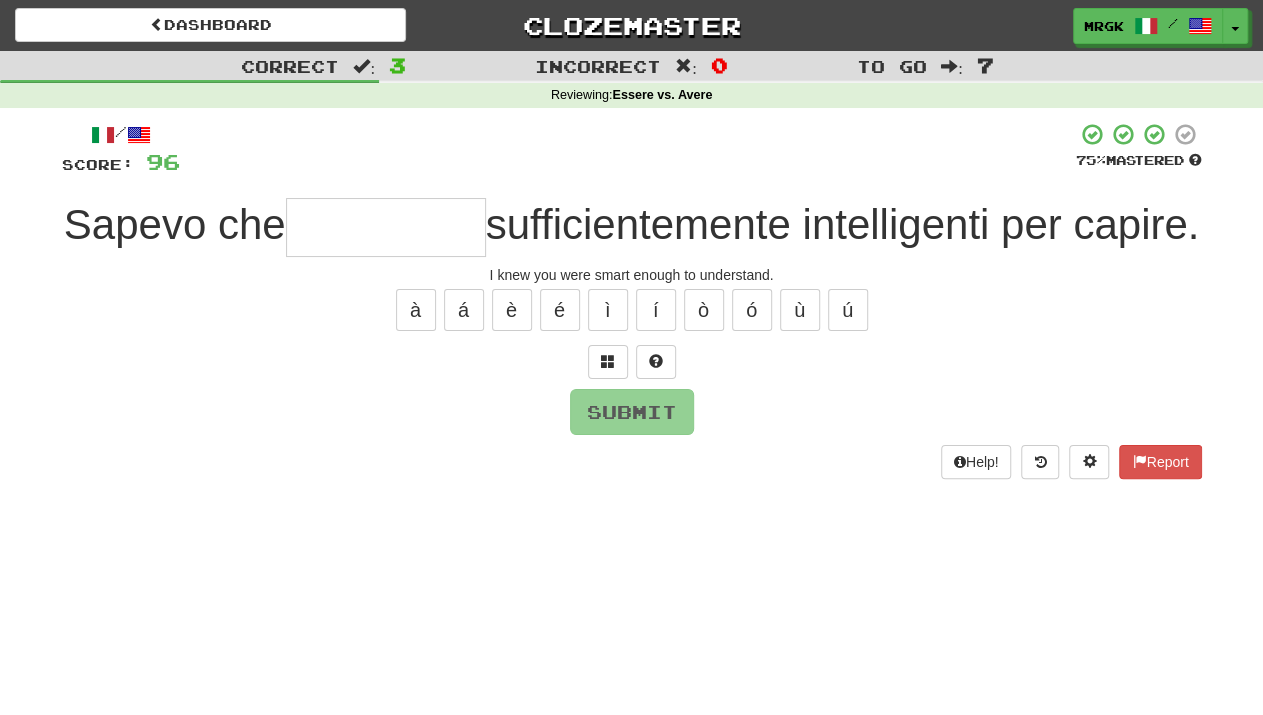 type on "*" 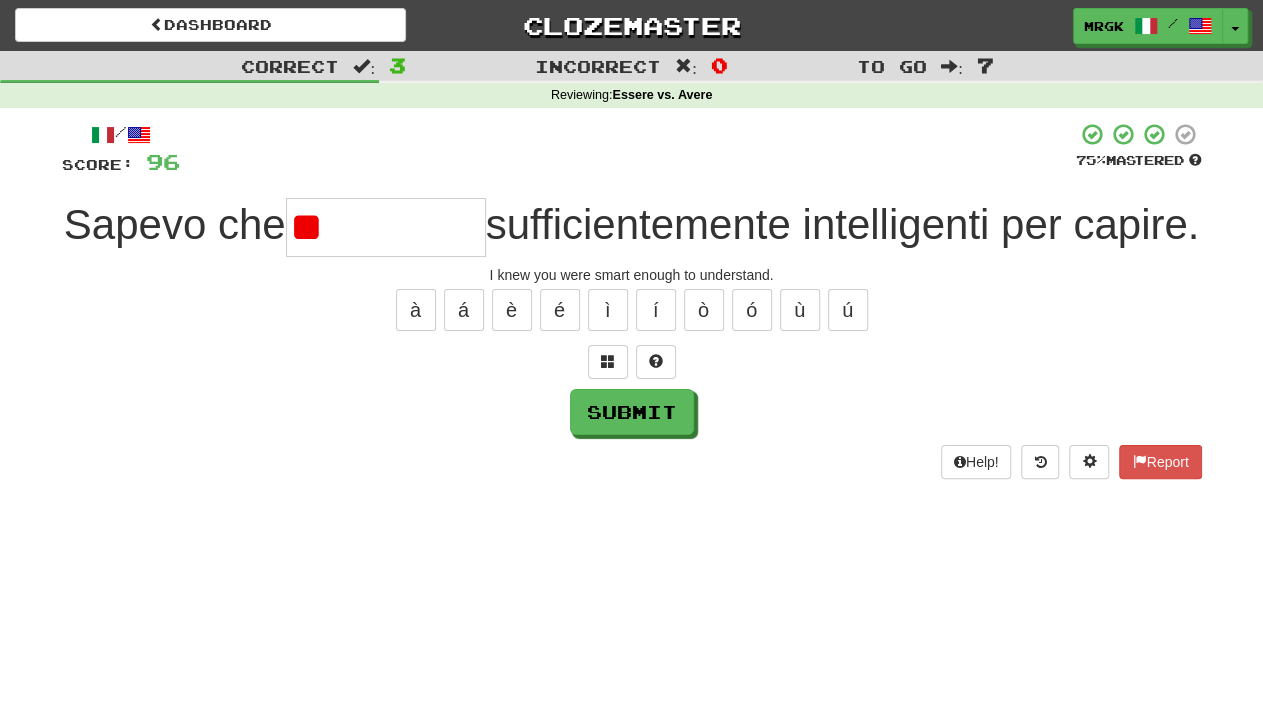 type on "*" 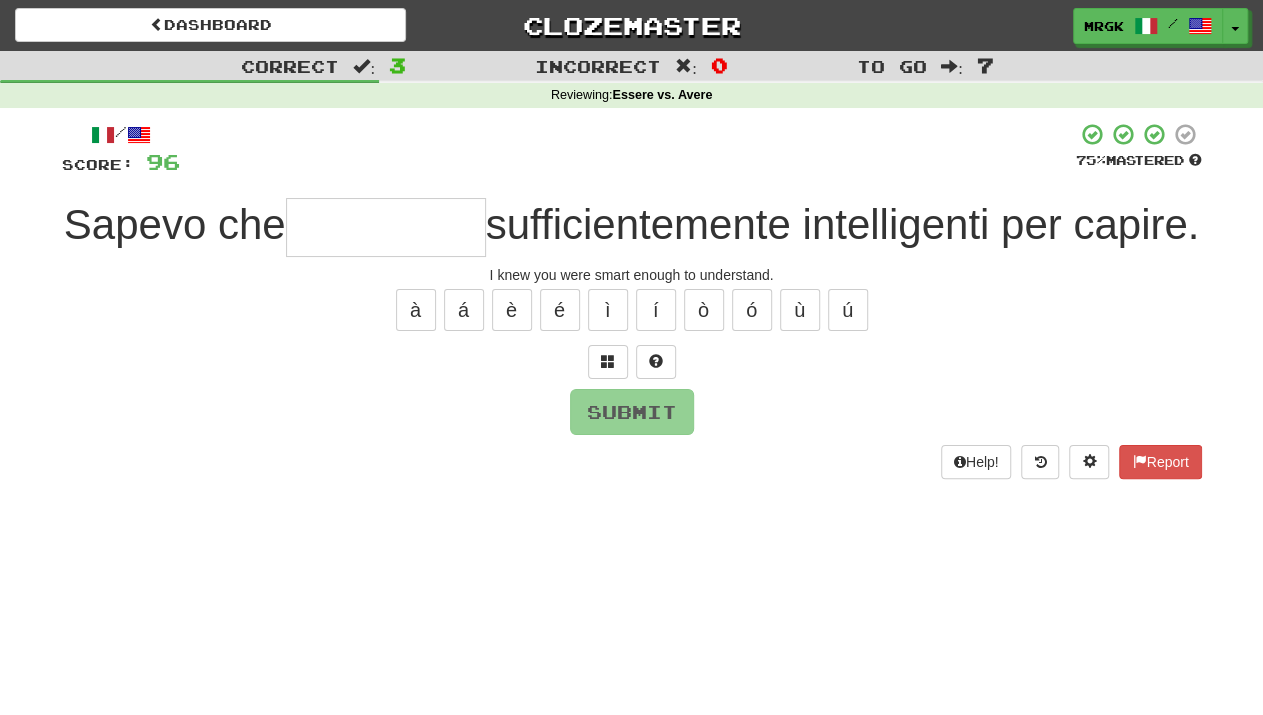 type on "*" 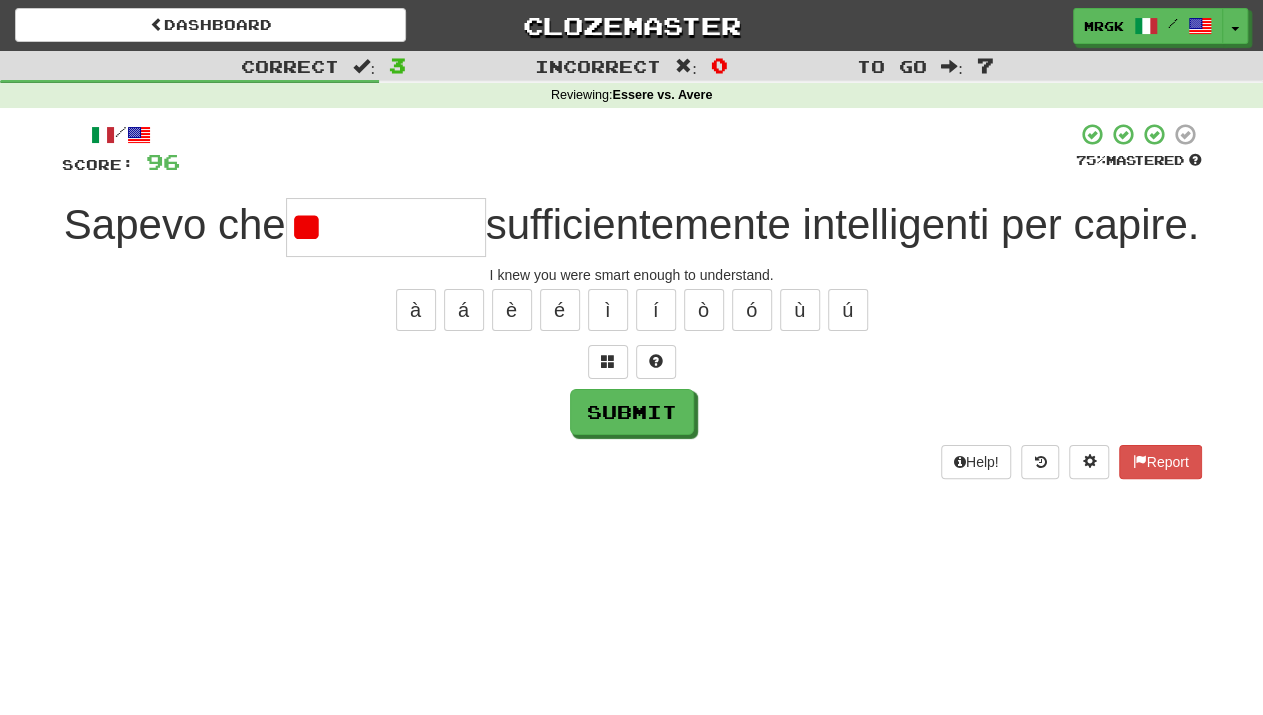type on "*" 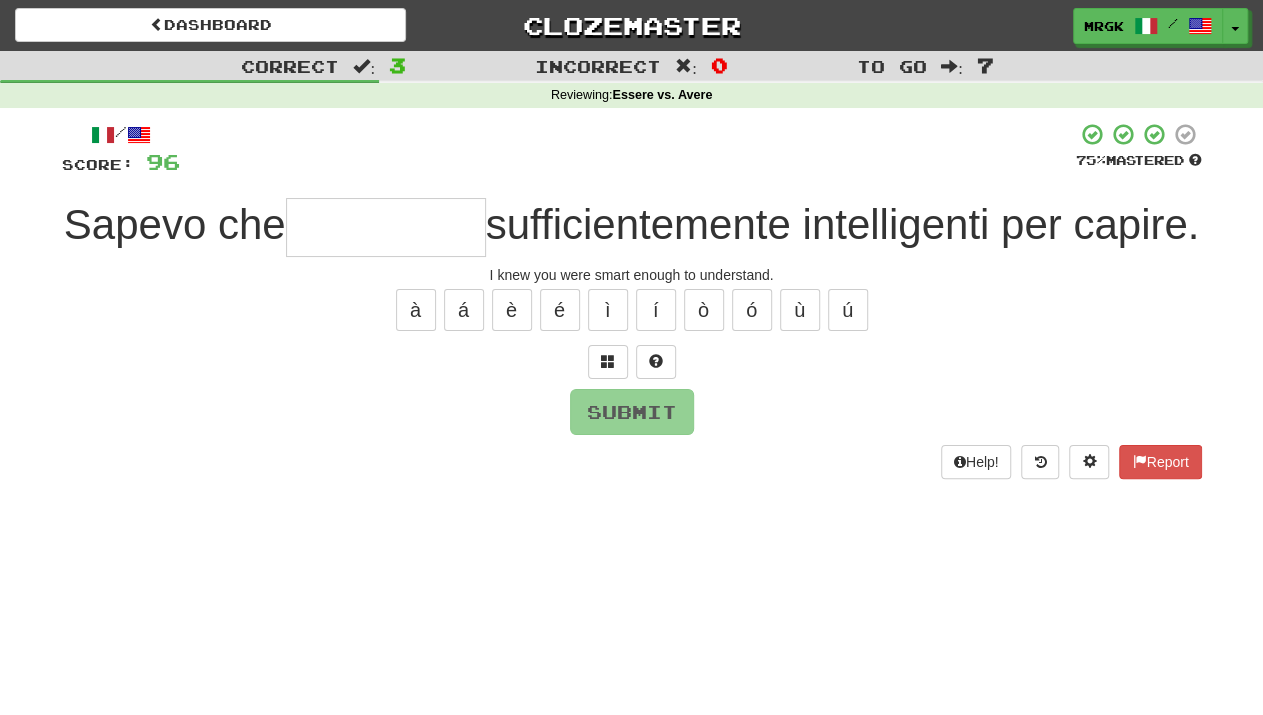 type on "*" 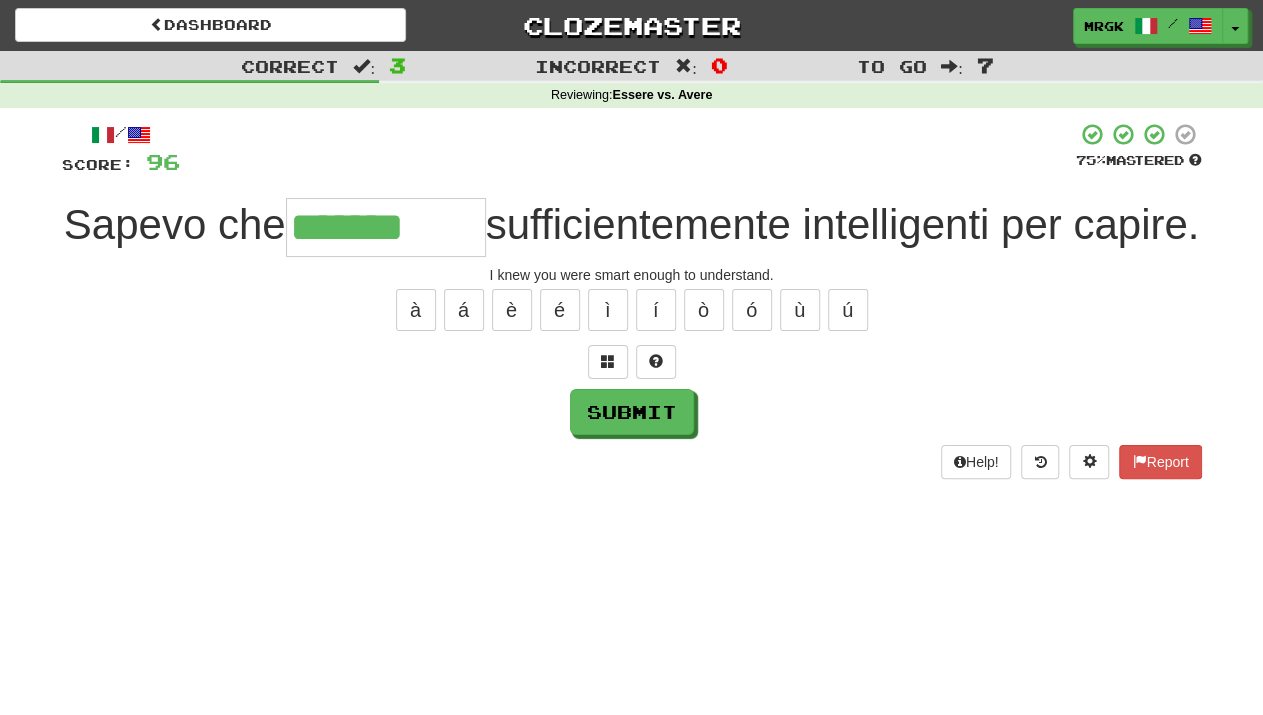 type on "*******" 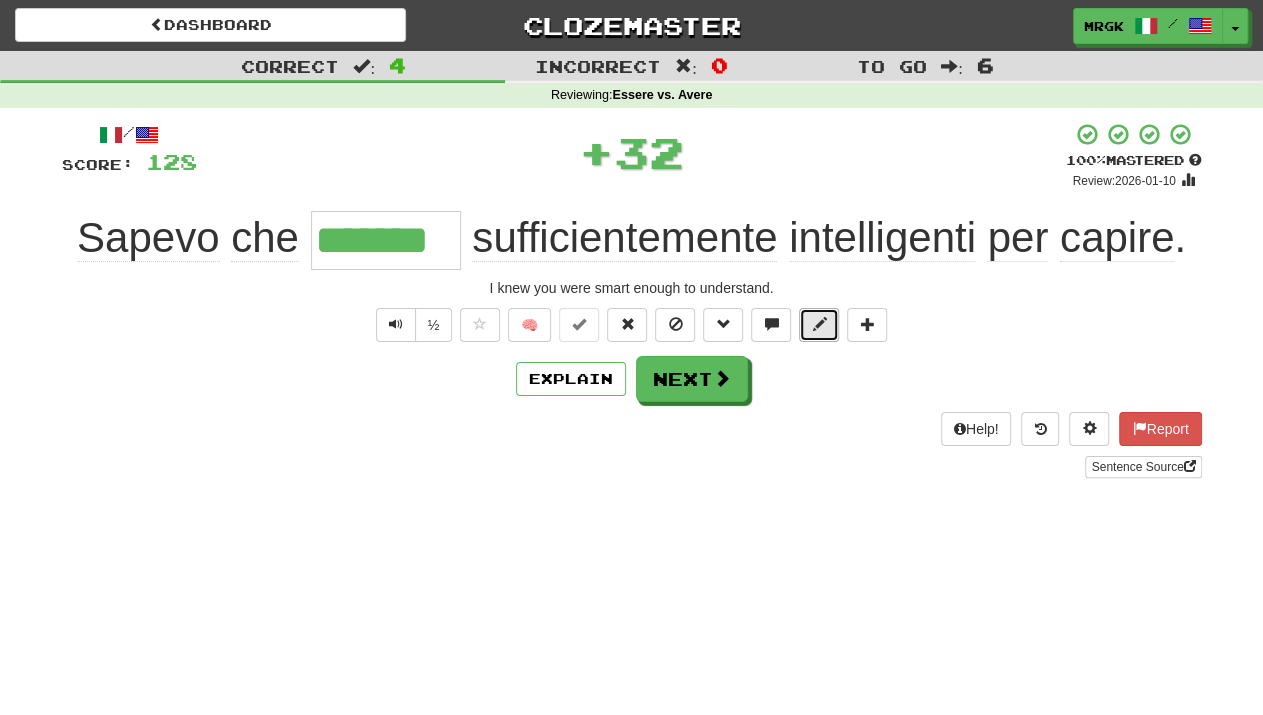 click at bounding box center (819, 324) 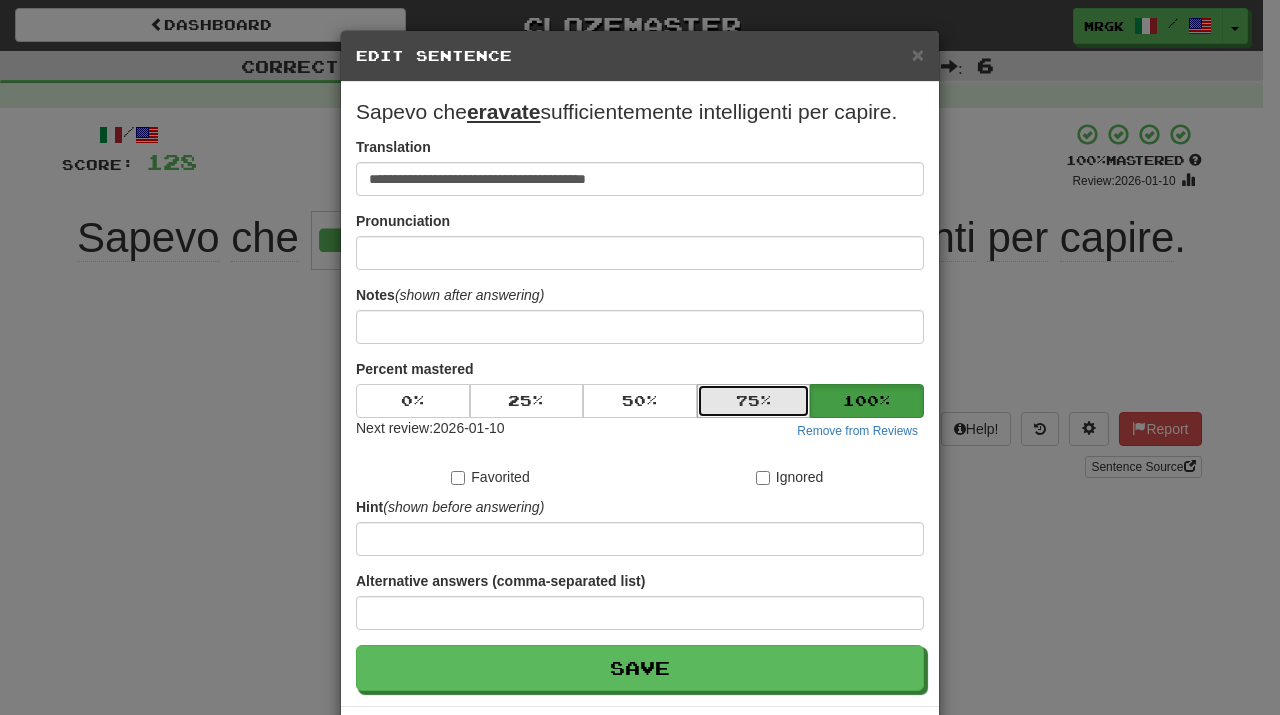 click on "75 %" at bounding box center (754, 401) 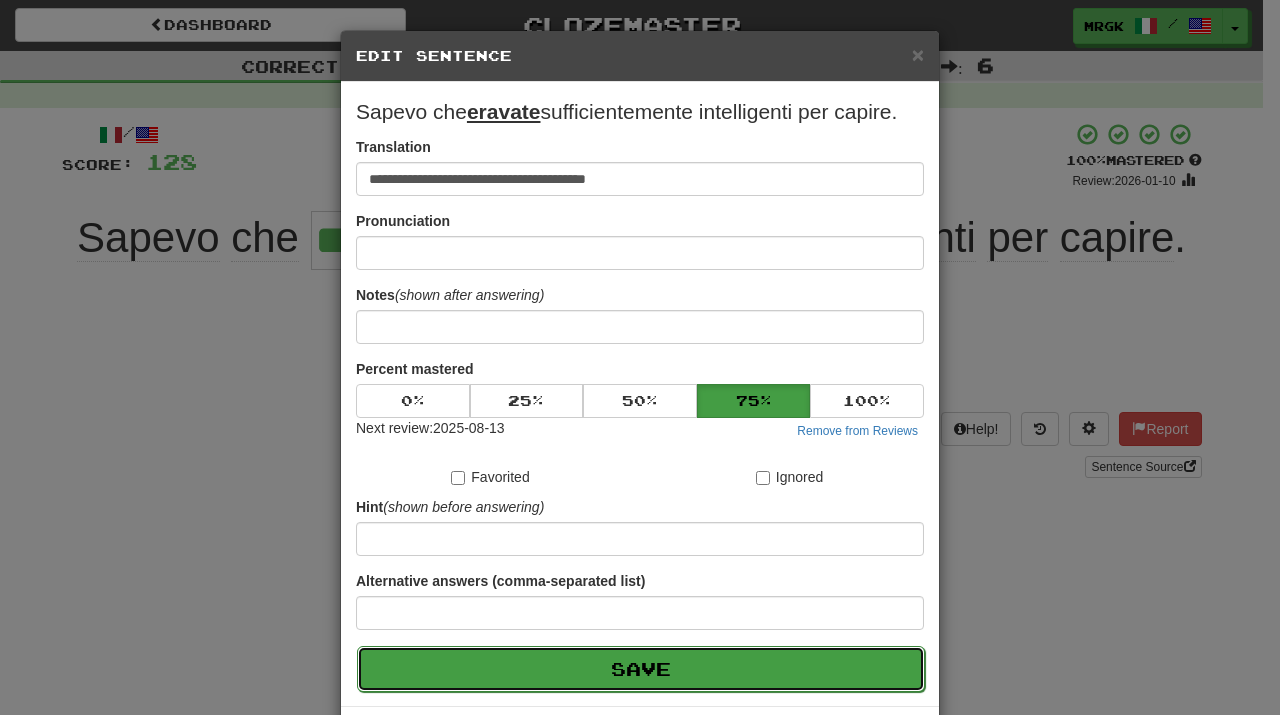 click on "Save" at bounding box center [641, 669] 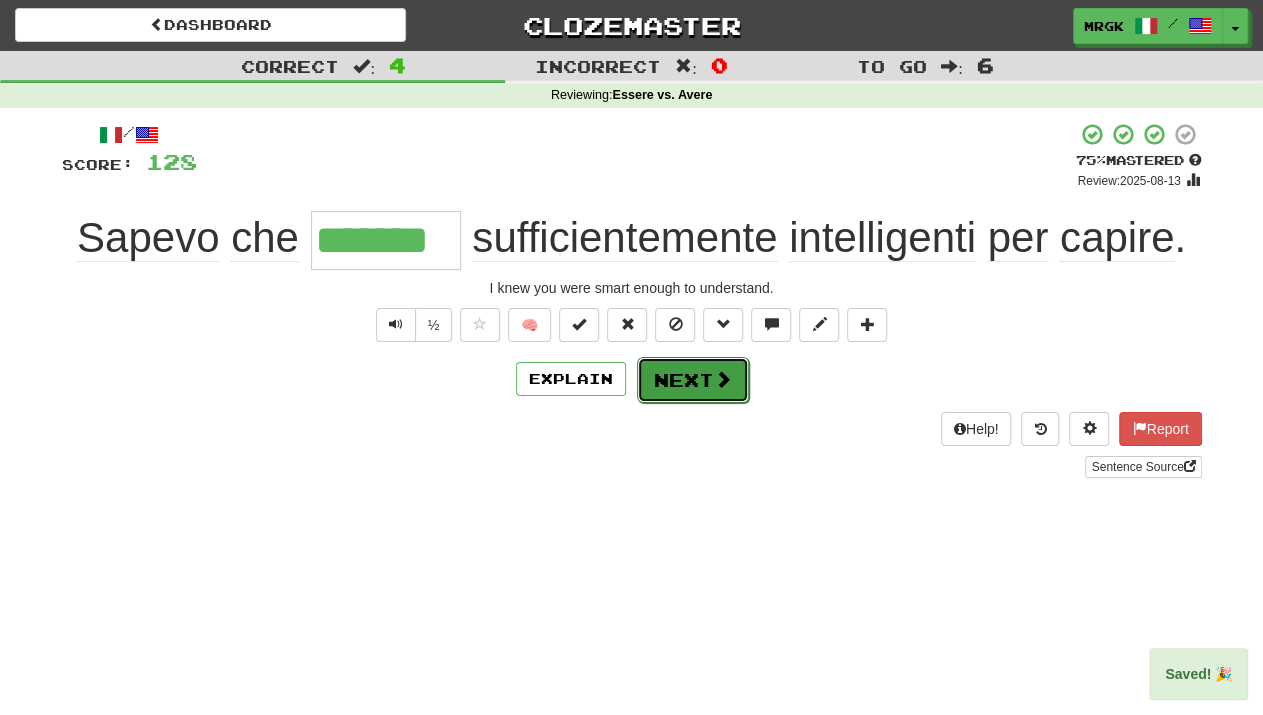 click on "Next" at bounding box center (693, 380) 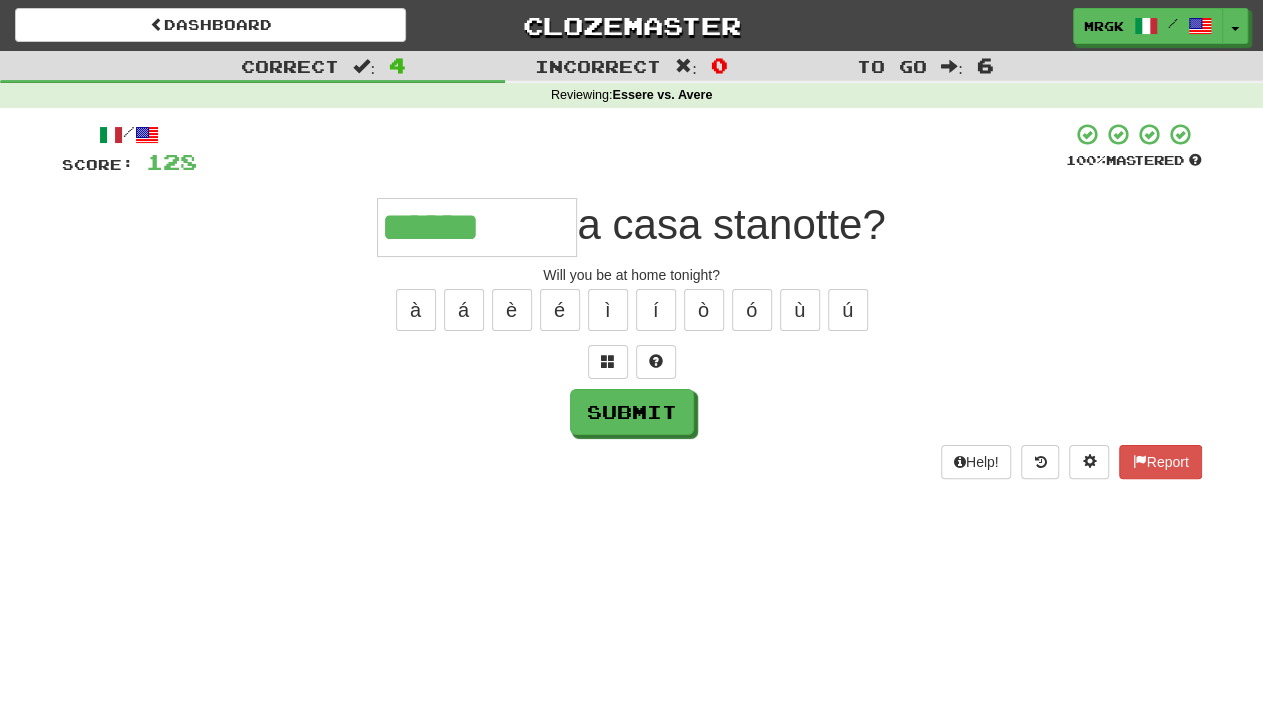 type on "******" 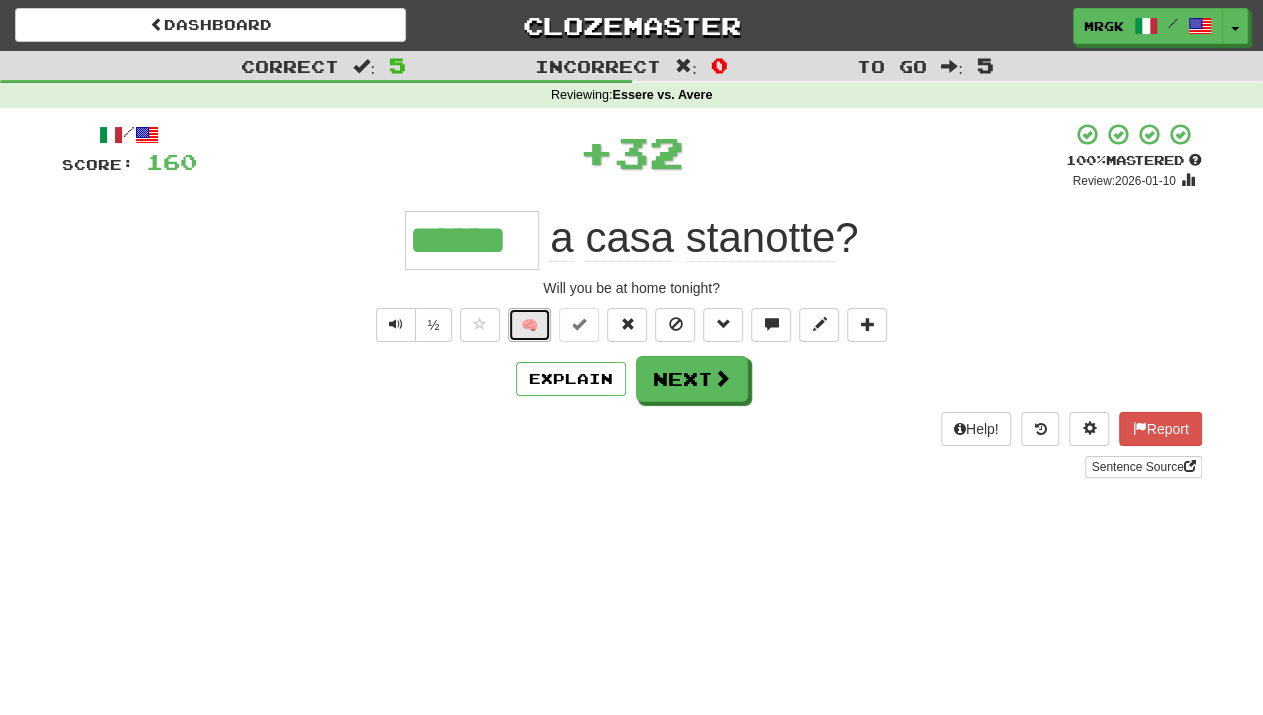 click on "🧠" at bounding box center [529, 325] 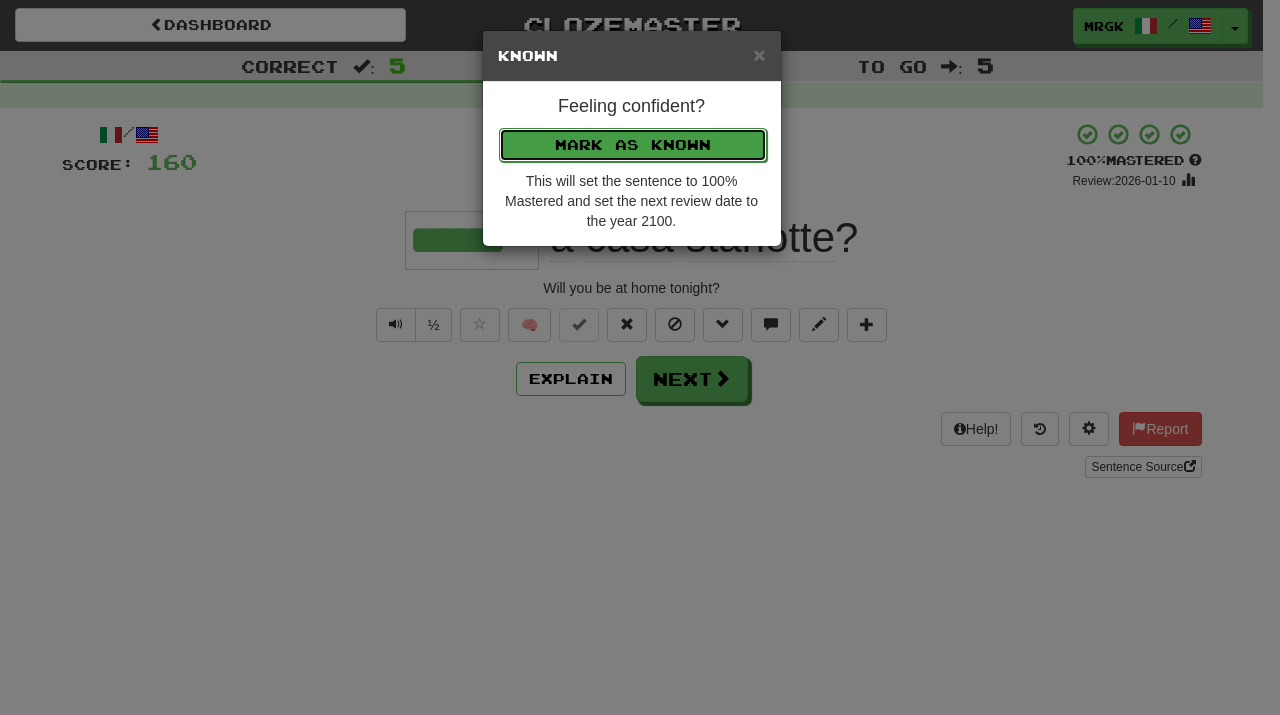 click on "Mark as Known" at bounding box center (633, 145) 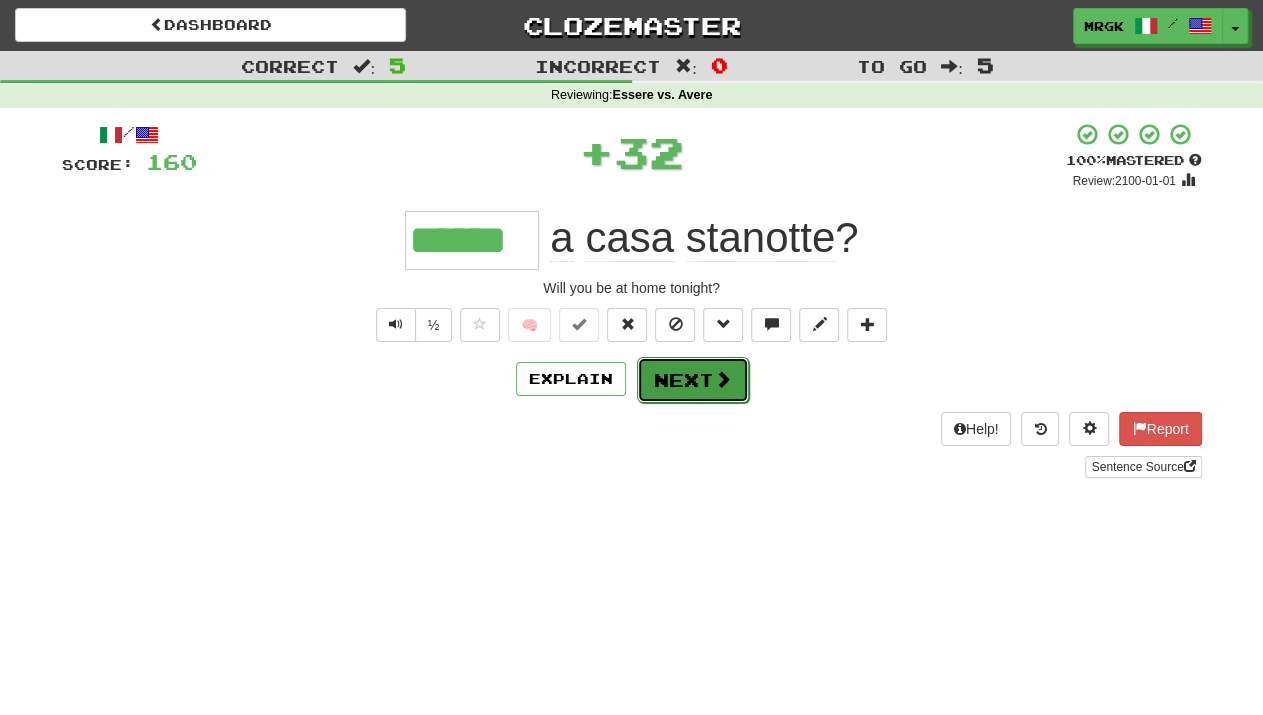 click on "Next" at bounding box center (693, 380) 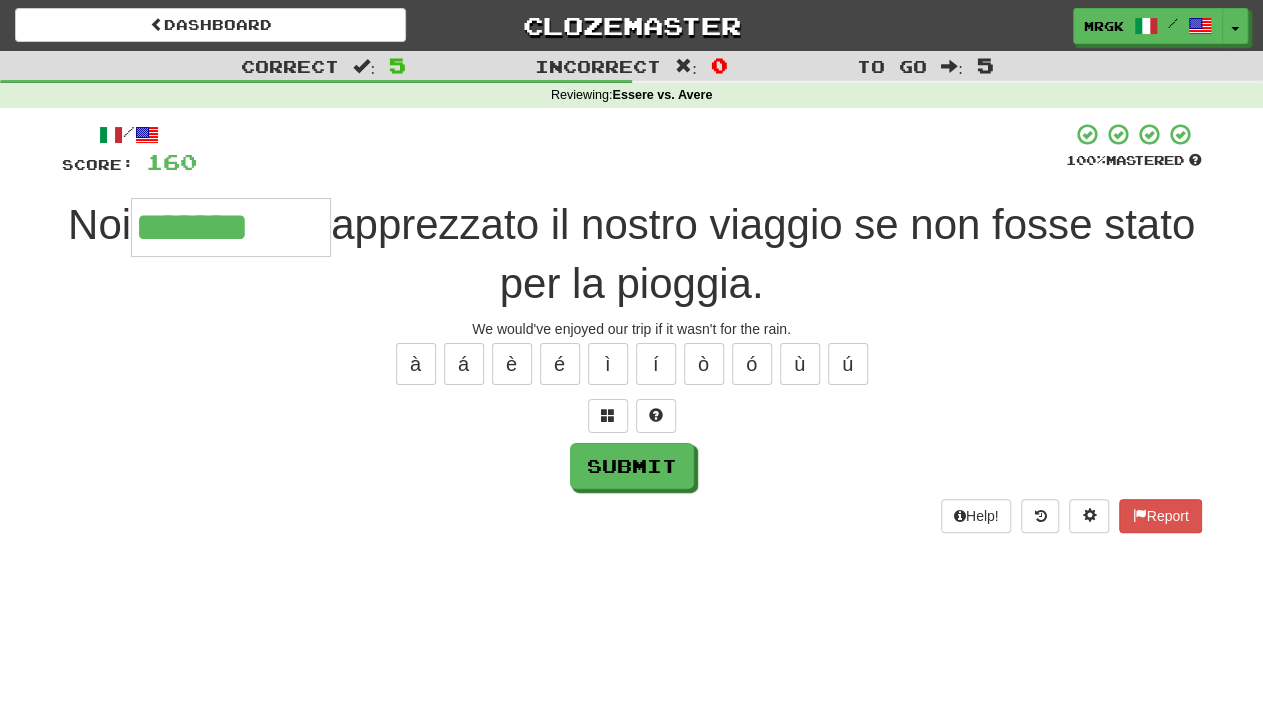 type on "*******" 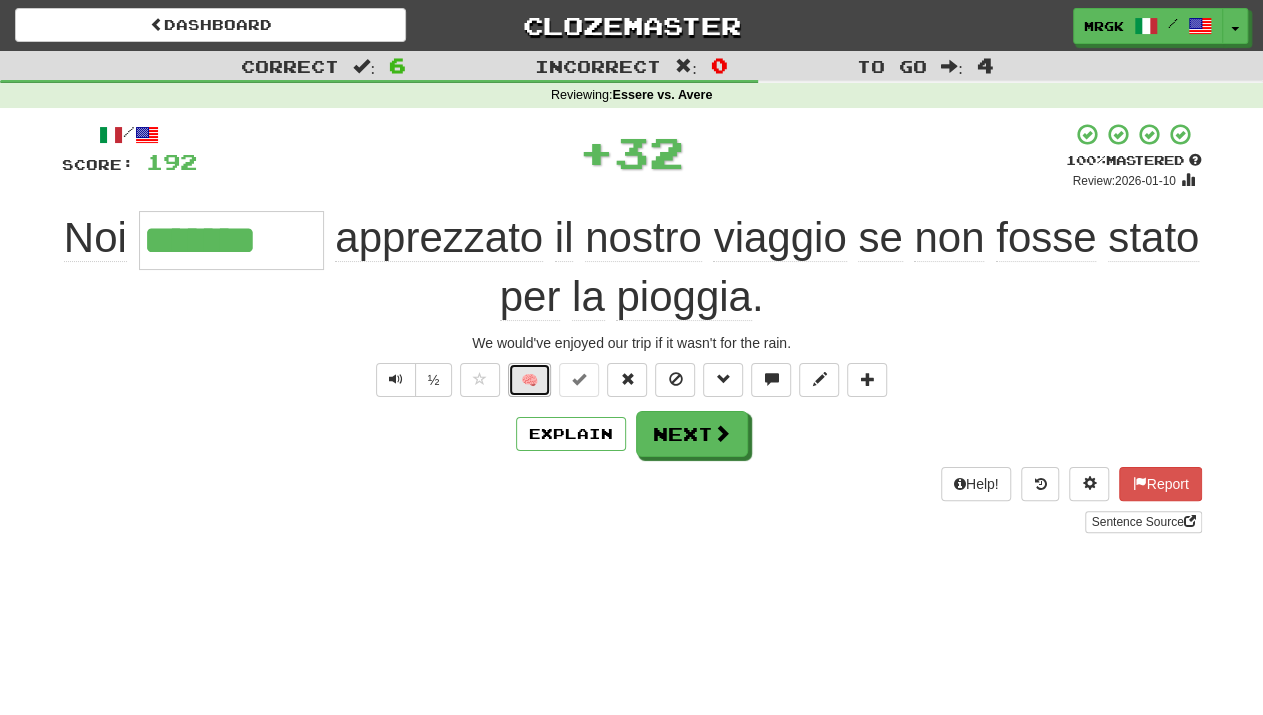 click on "🧠" at bounding box center (529, 380) 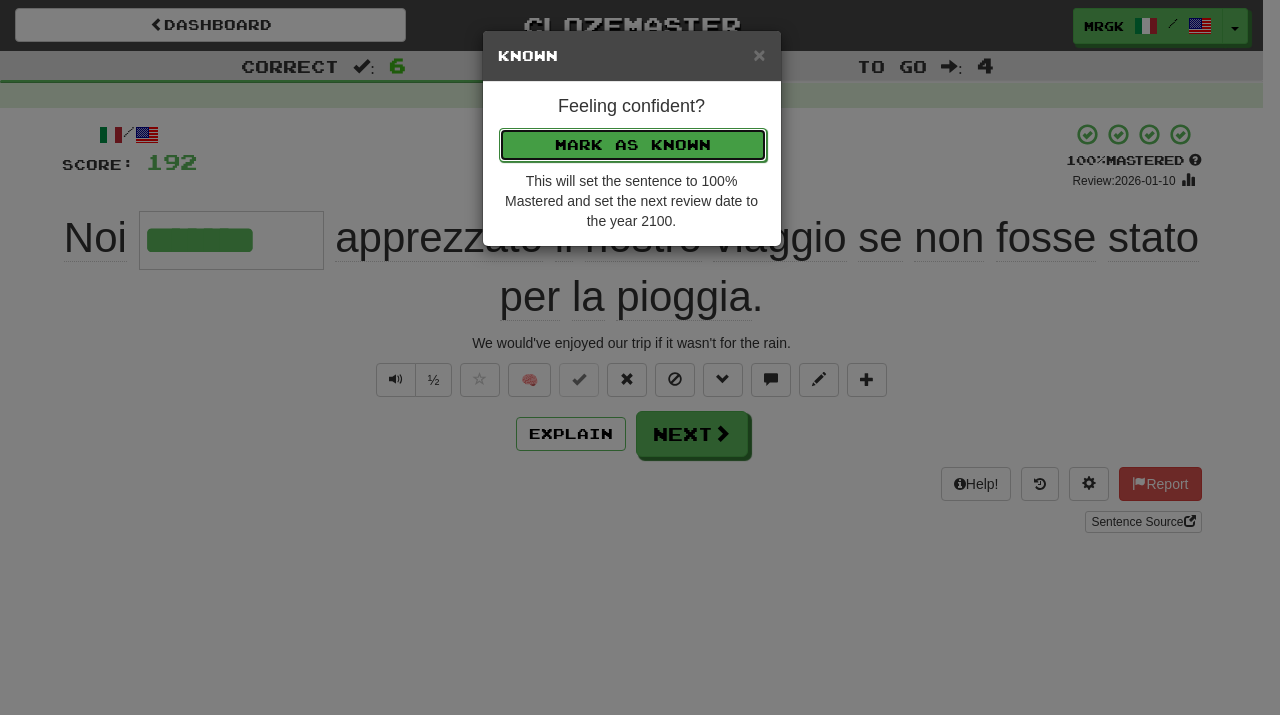 click on "Mark as Known" at bounding box center (633, 145) 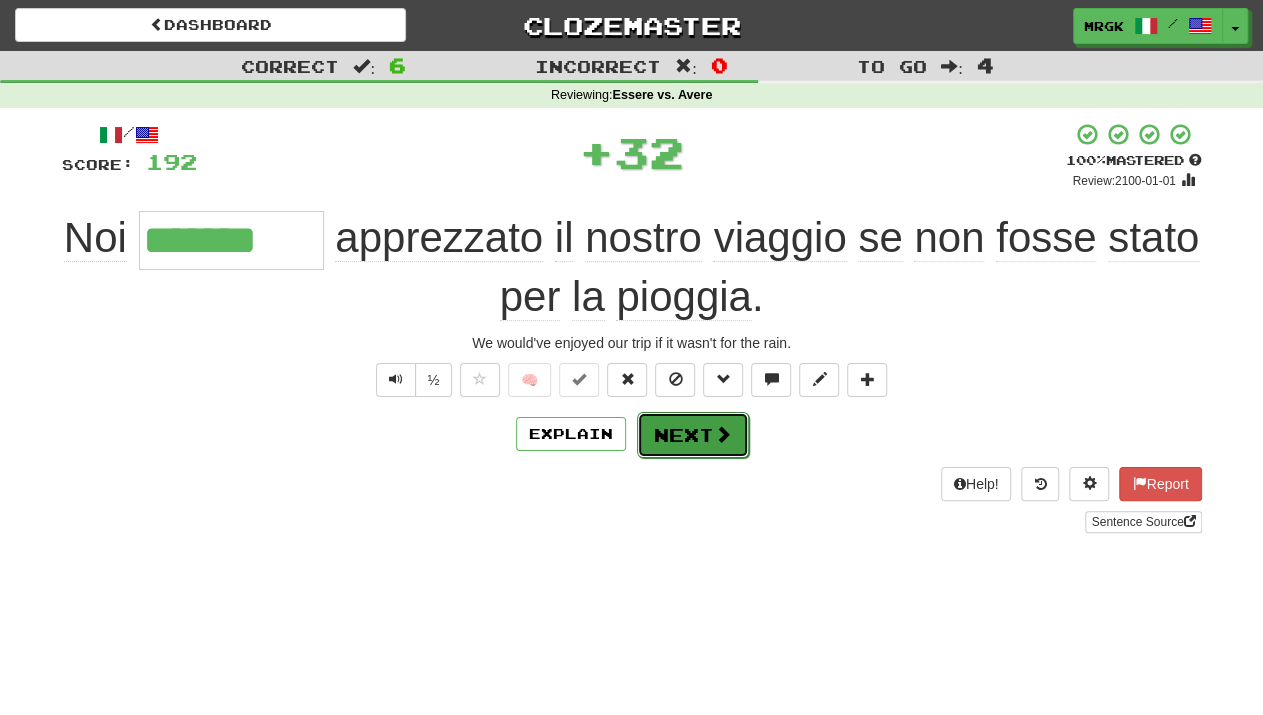 click on "Next" at bounding box center (693, 435) 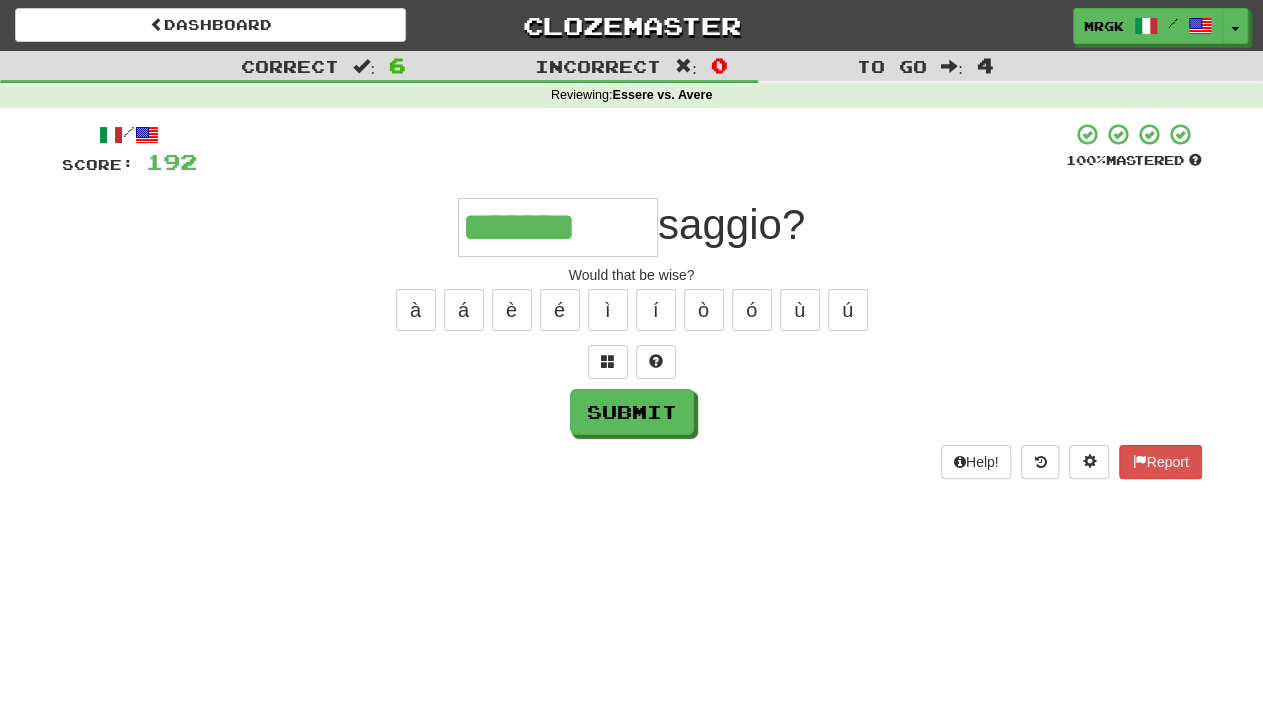 type on "*******" 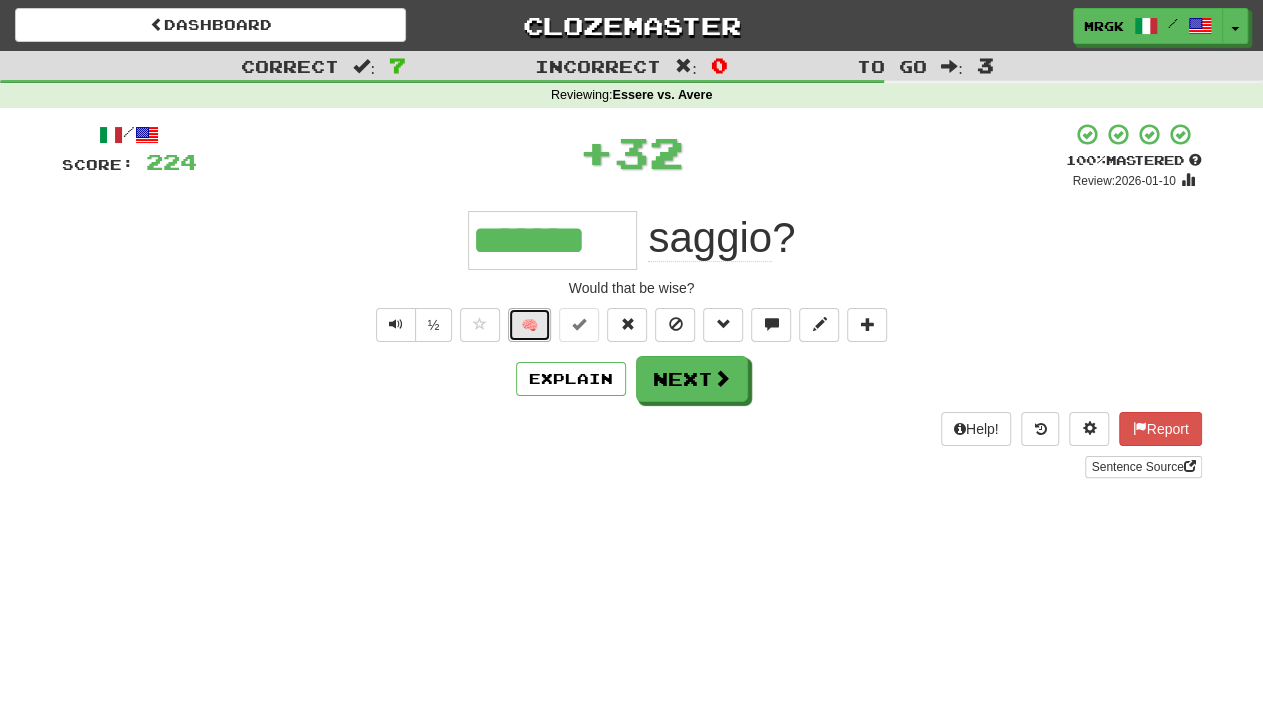 click on "🧠" at bounding box center [529, 325] 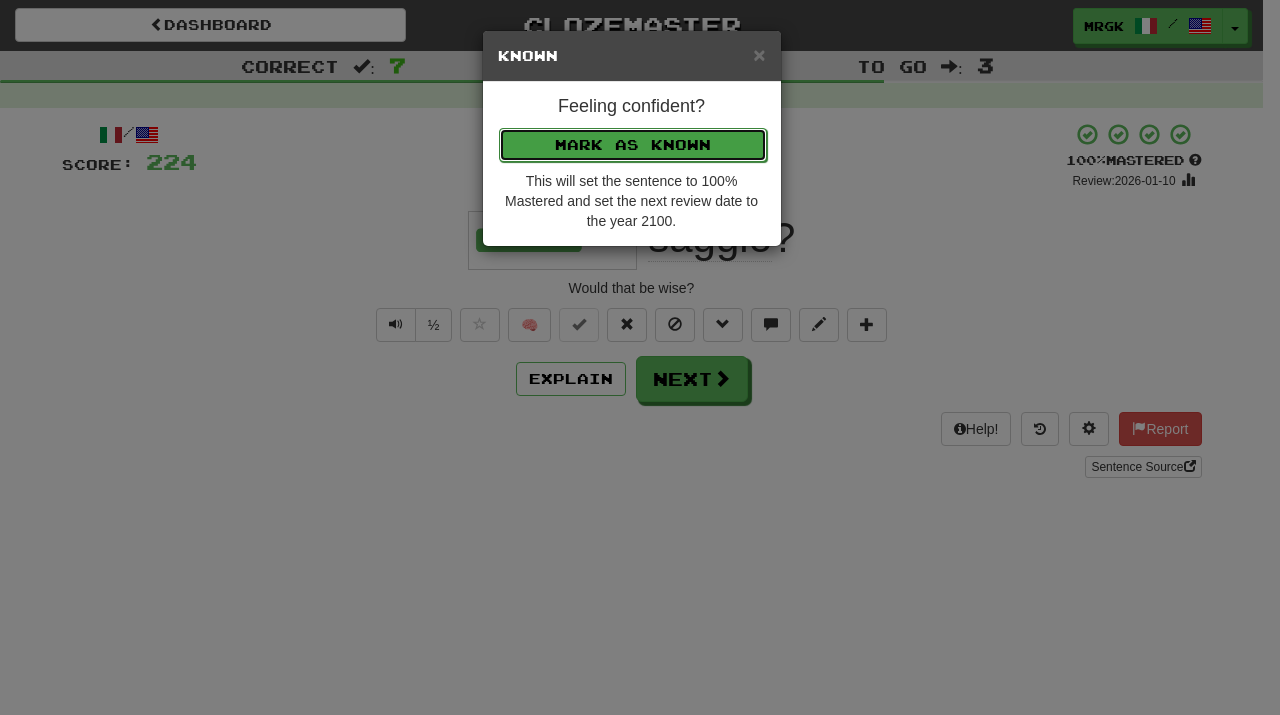 click on "Mark as Known" at bounding box center (633, 145) 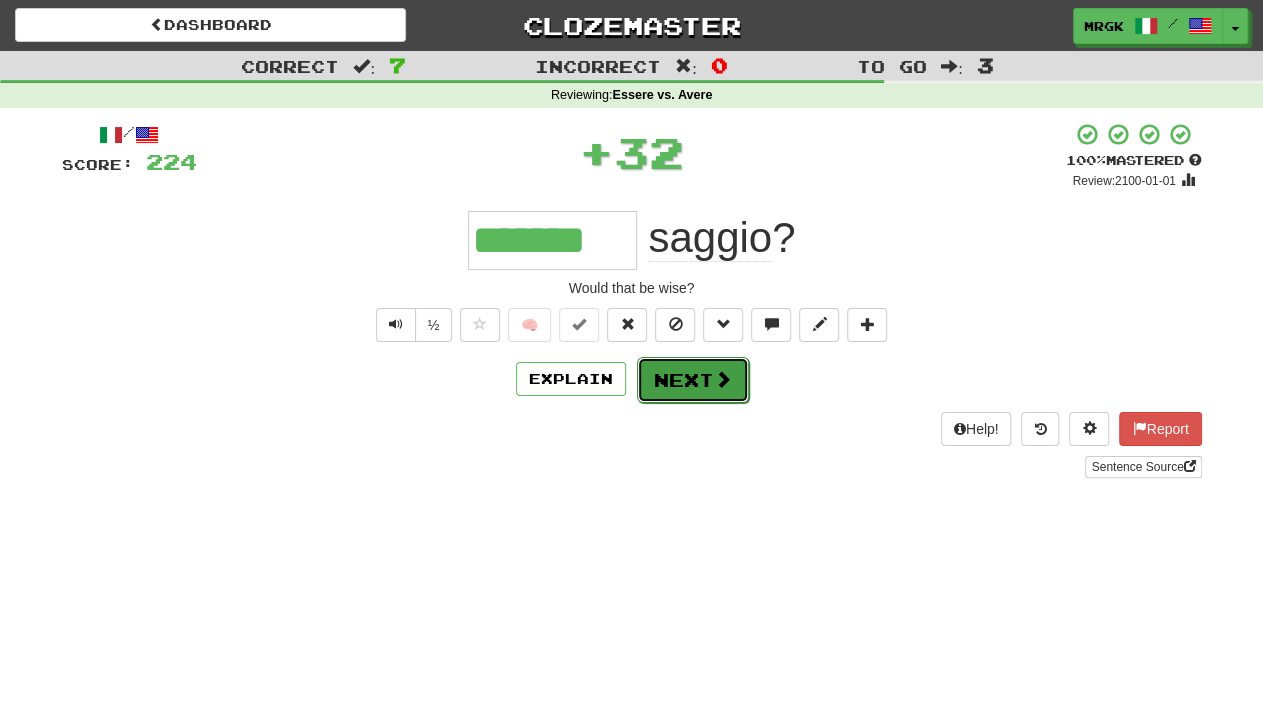 click on "Next" at bounding box center [693, 380] 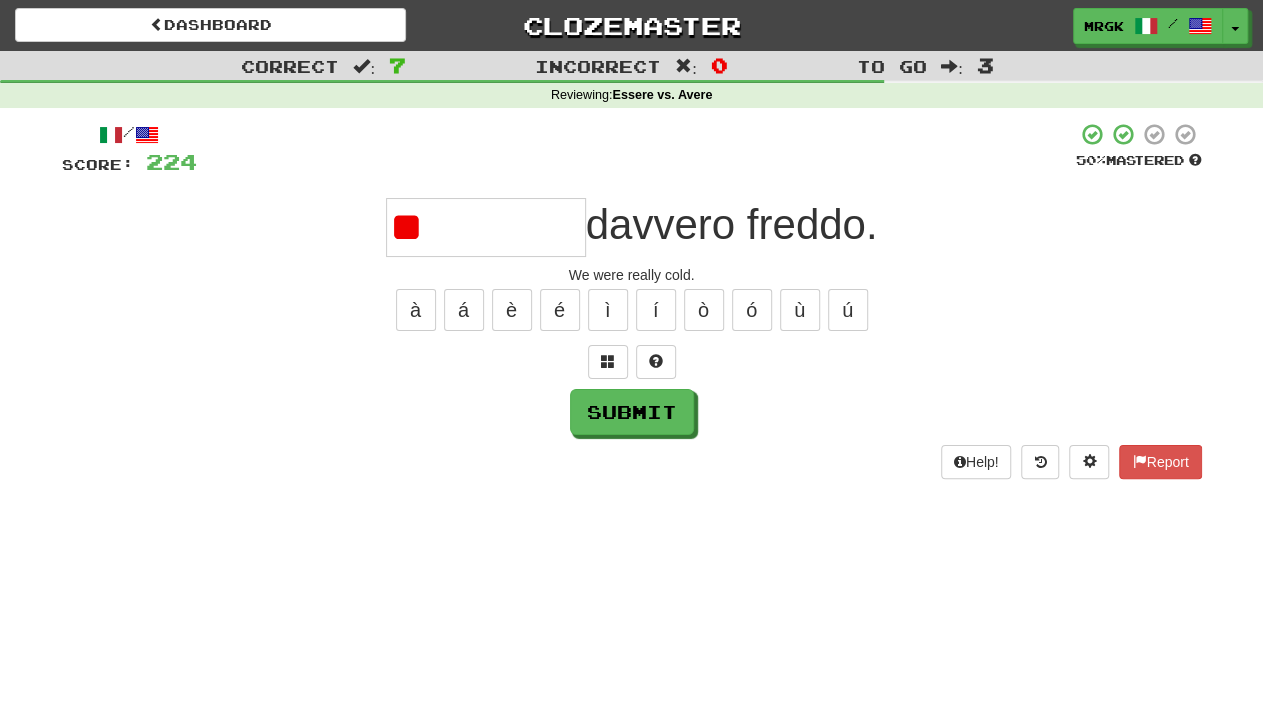 type on "*" 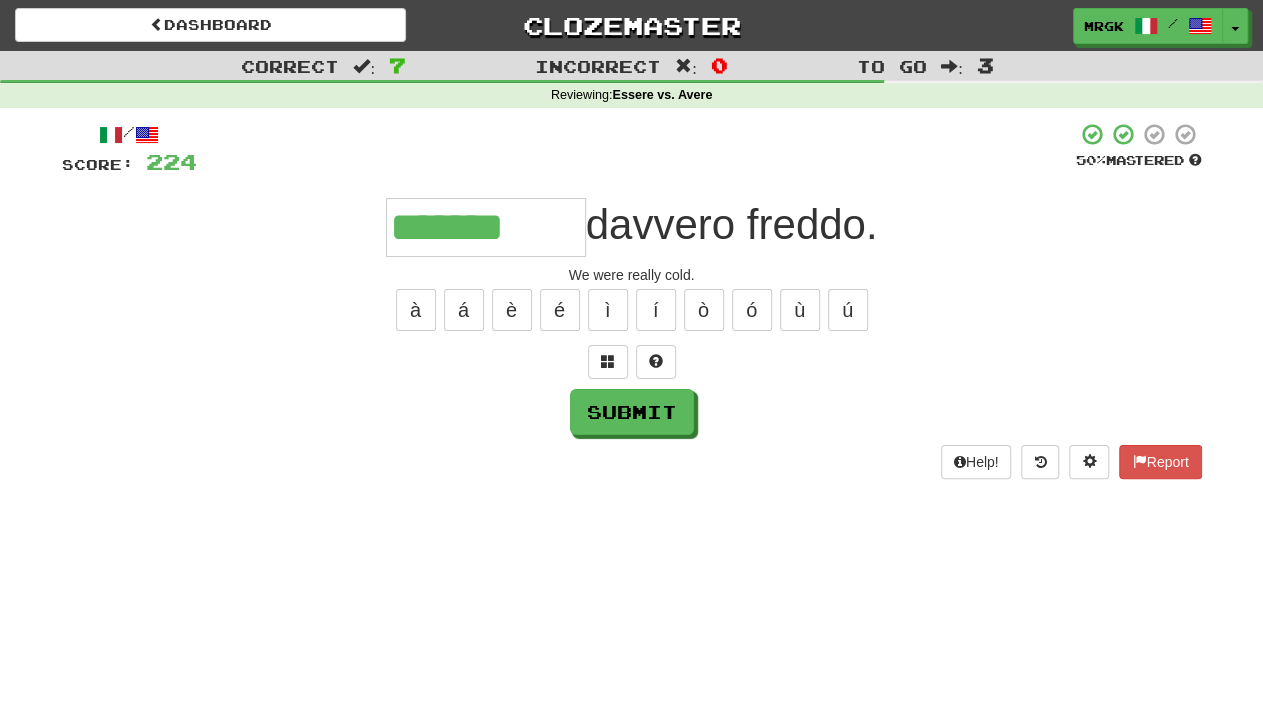 type on "*******" 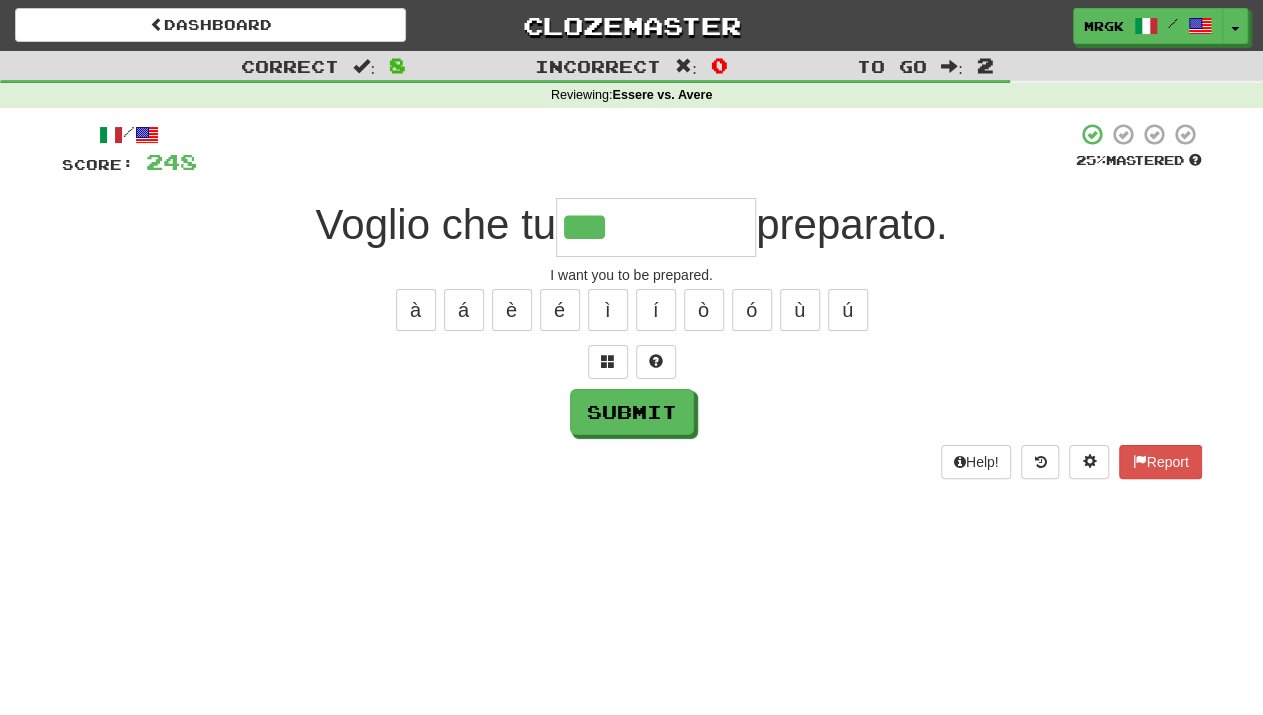 type on "***" 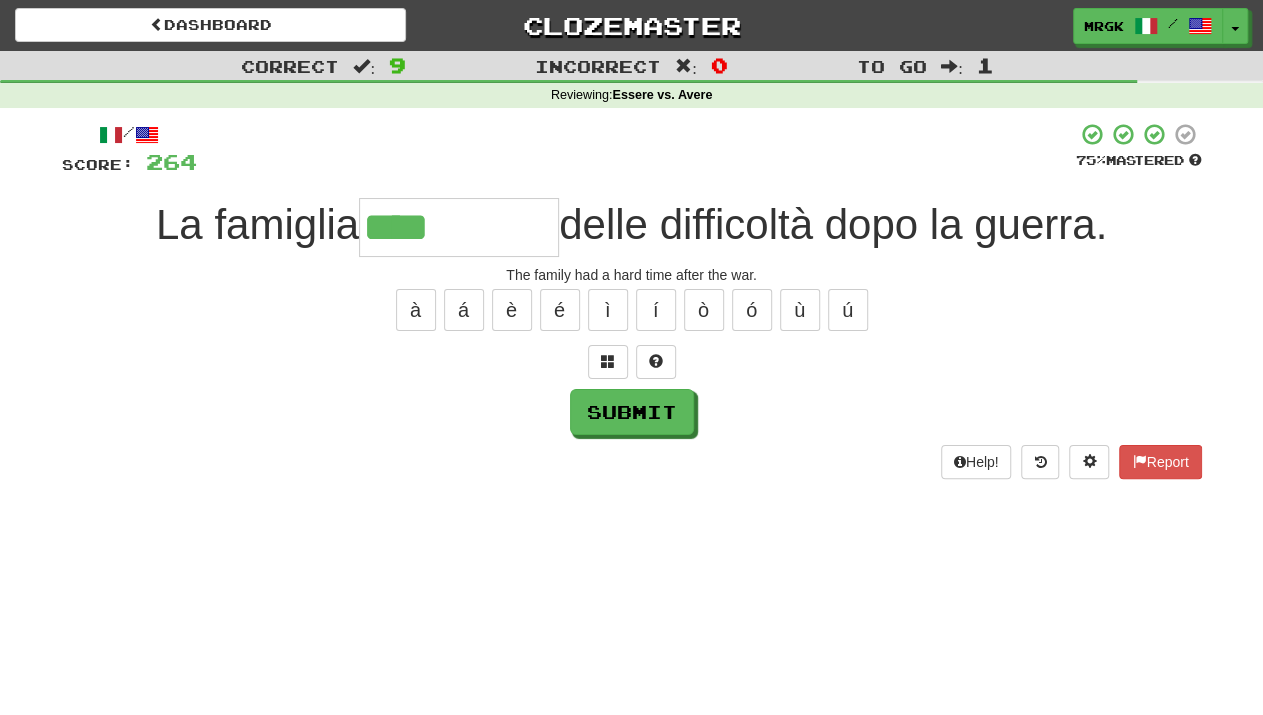 type on "****" 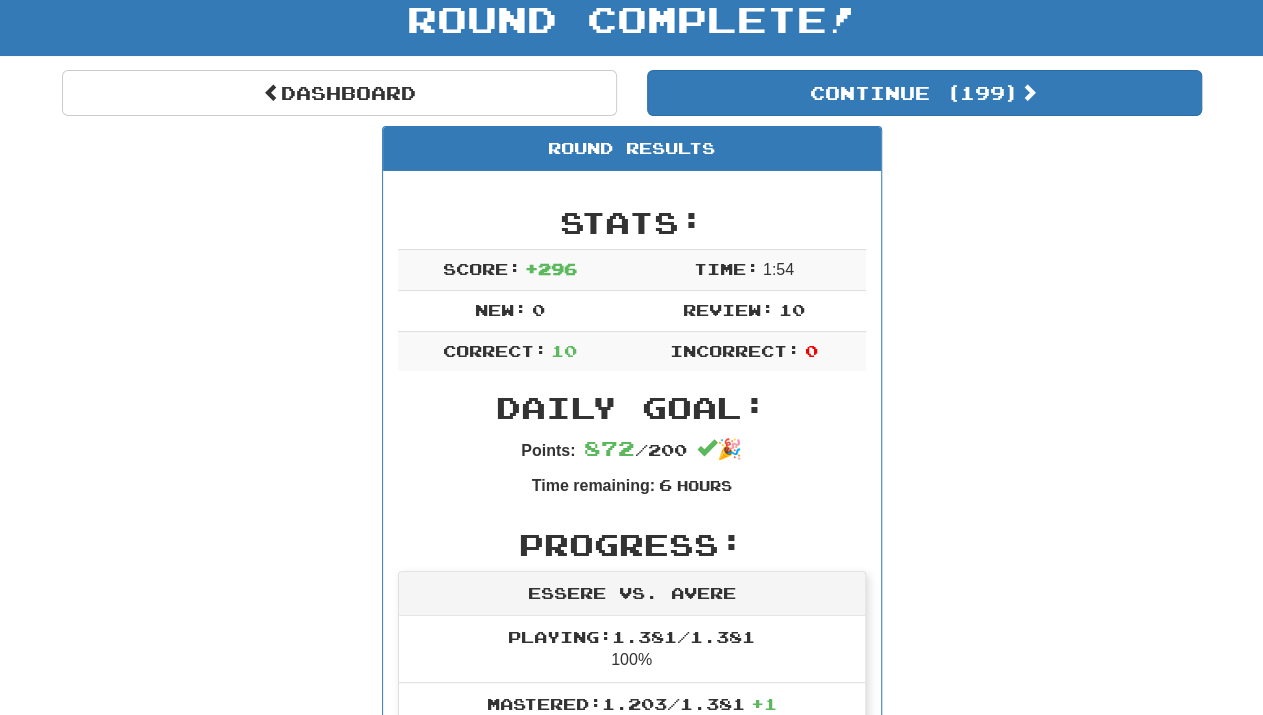 scroll, scrollTop: 0, scrollLeft: 0, axis: both 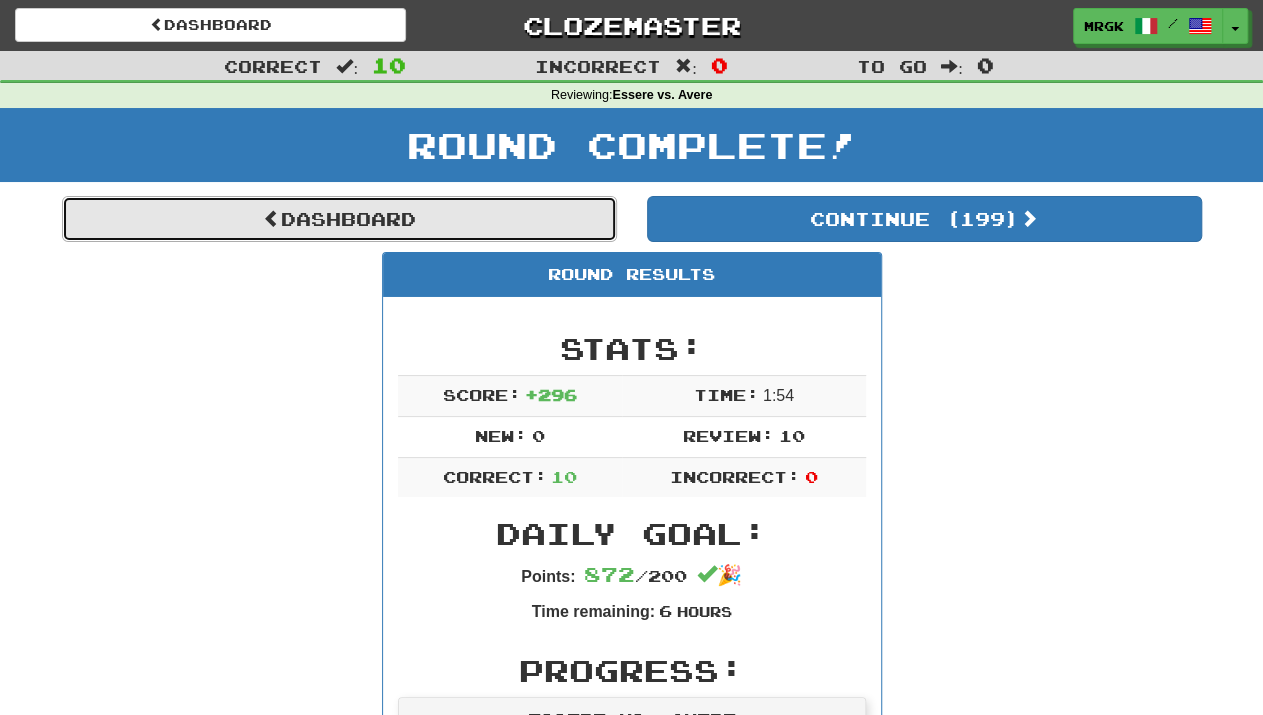 click on "Dashboard" at bounding box center (339, 219) 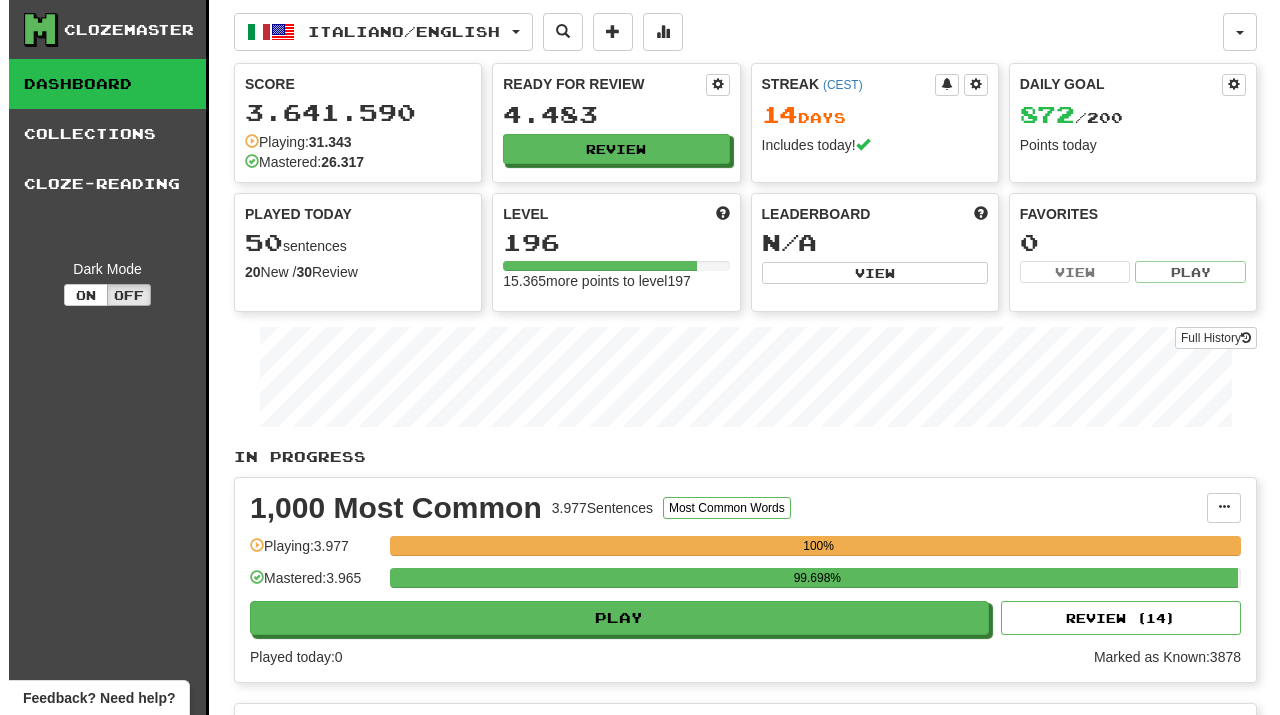 scroll, scrollTop: 0, scrollLeft: 0, axis: both 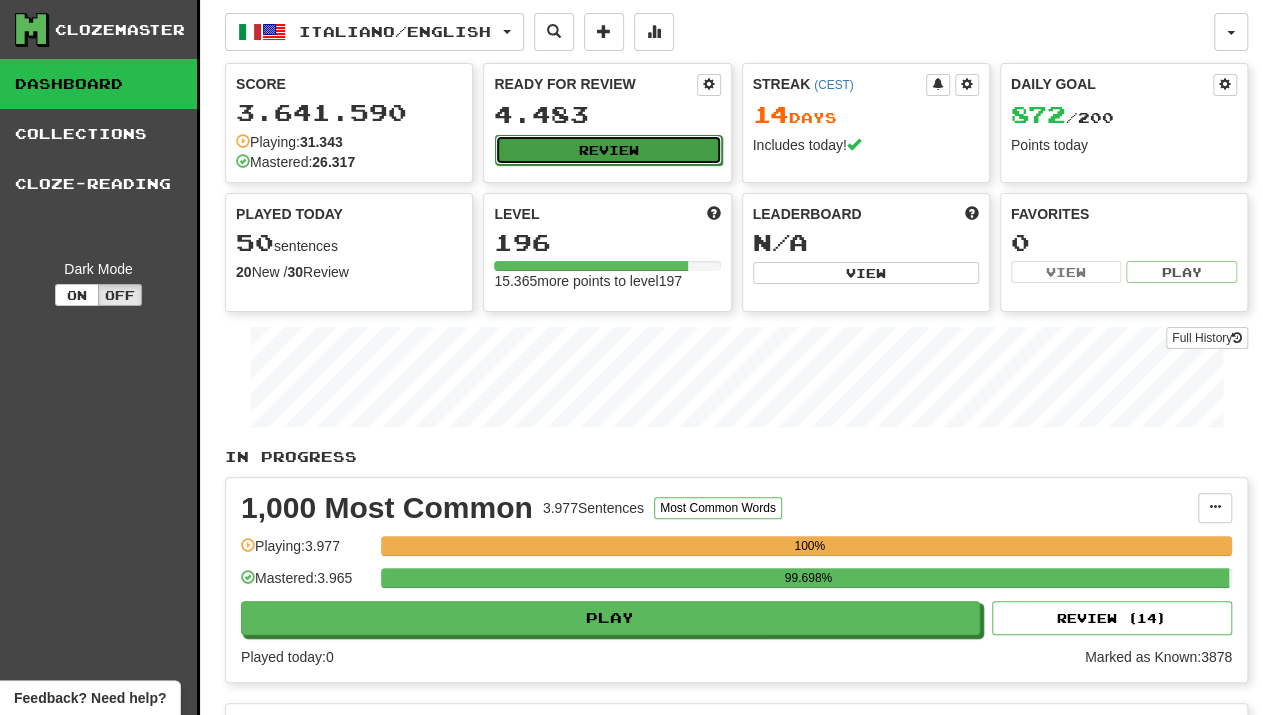 click on "Review" at bounding box center (608, 150) 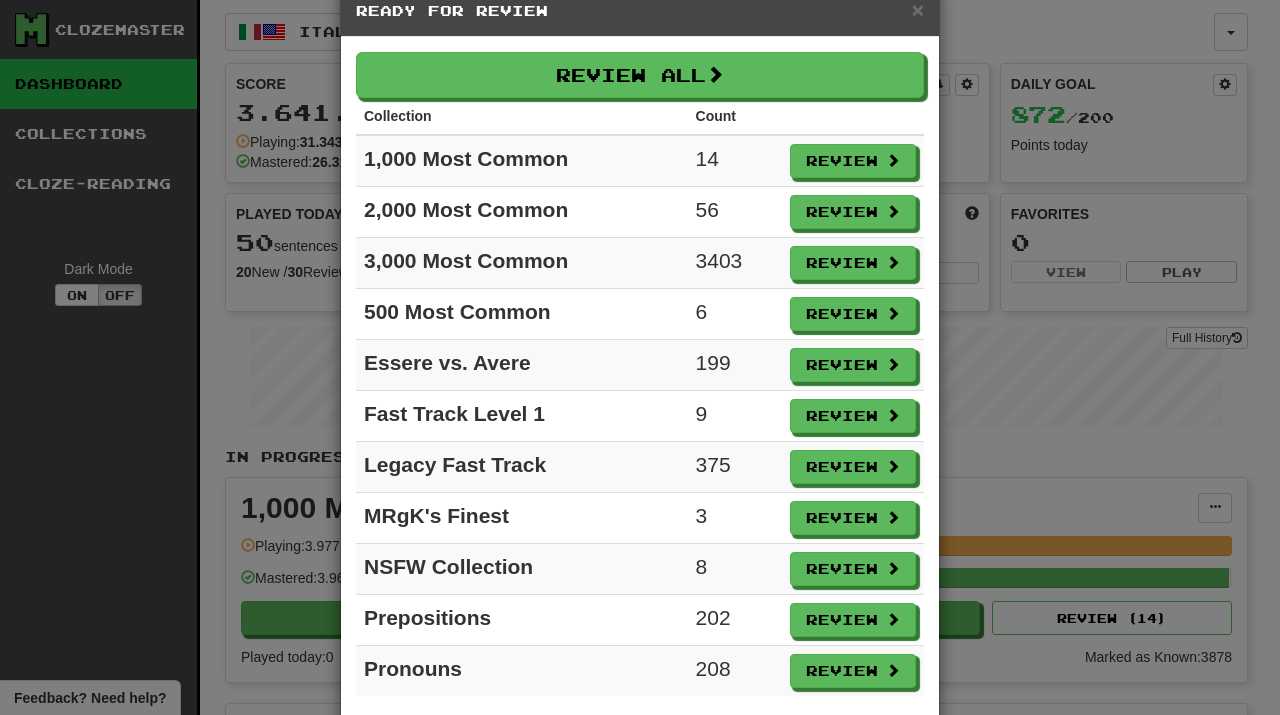 scroll, scrollTop: 79, scrollLeft: 0, axis: vertical 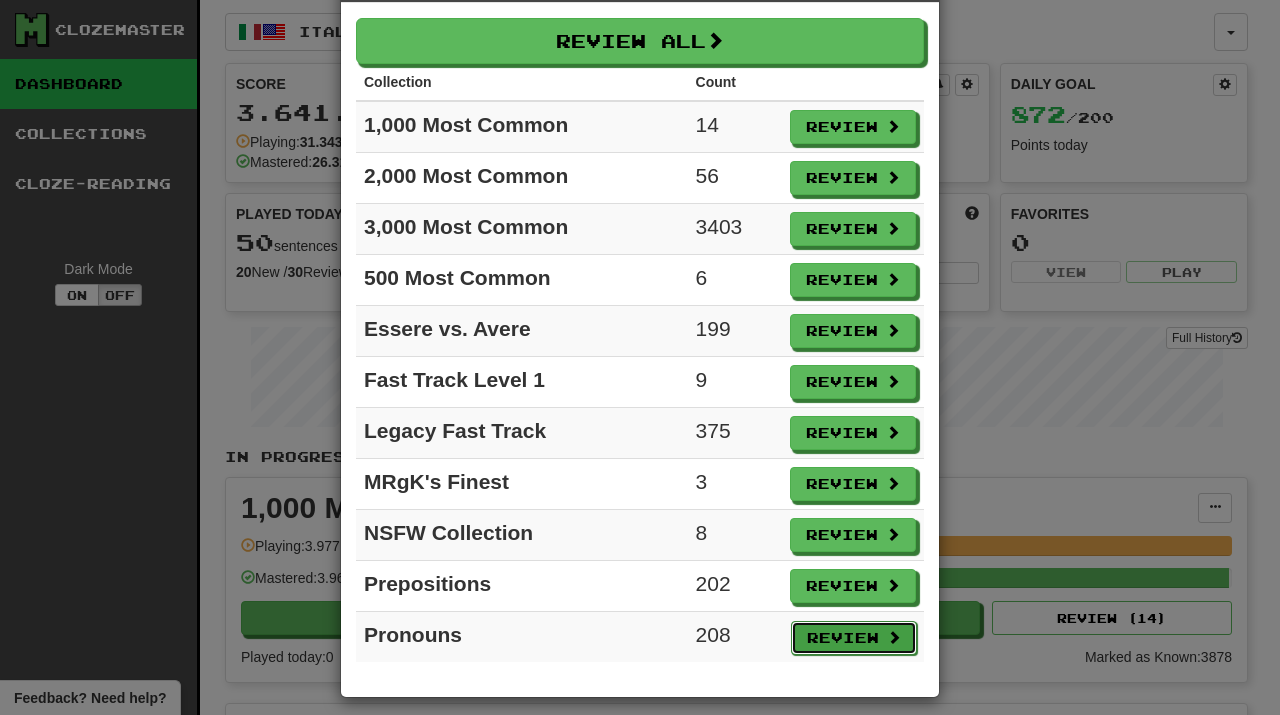click on "Review" at bounding box center [854, 638] 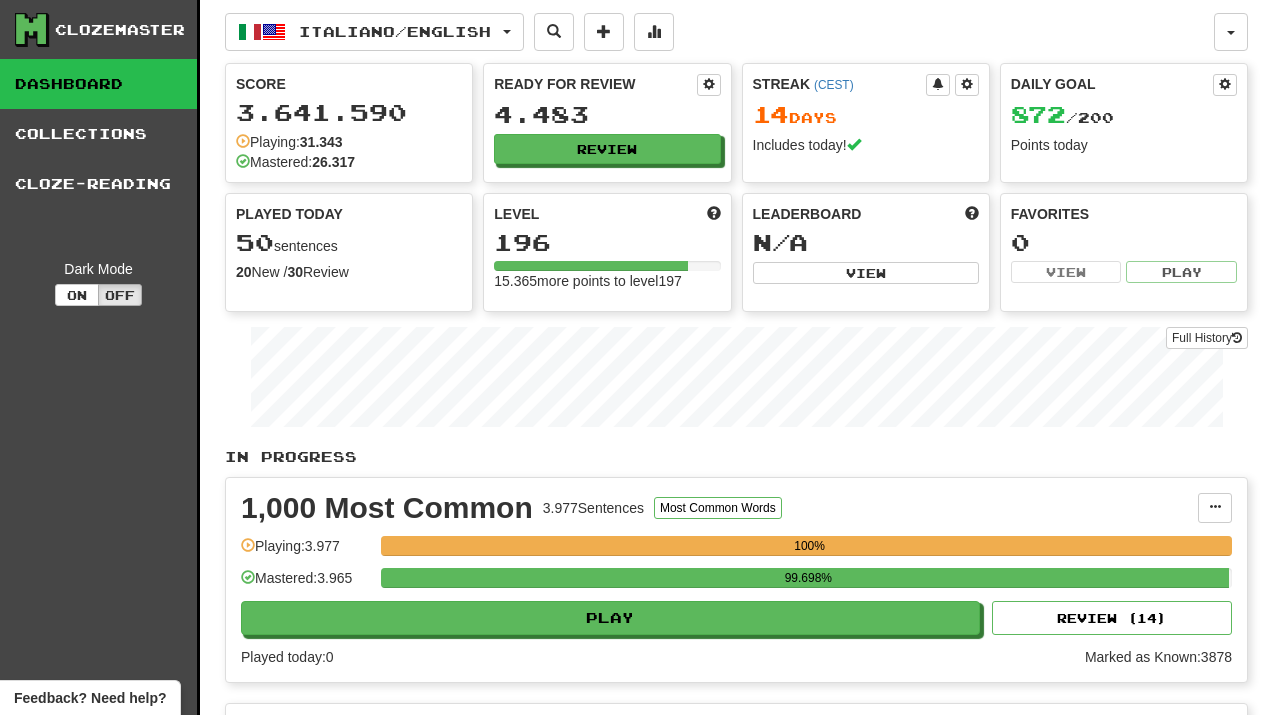 select on "**" 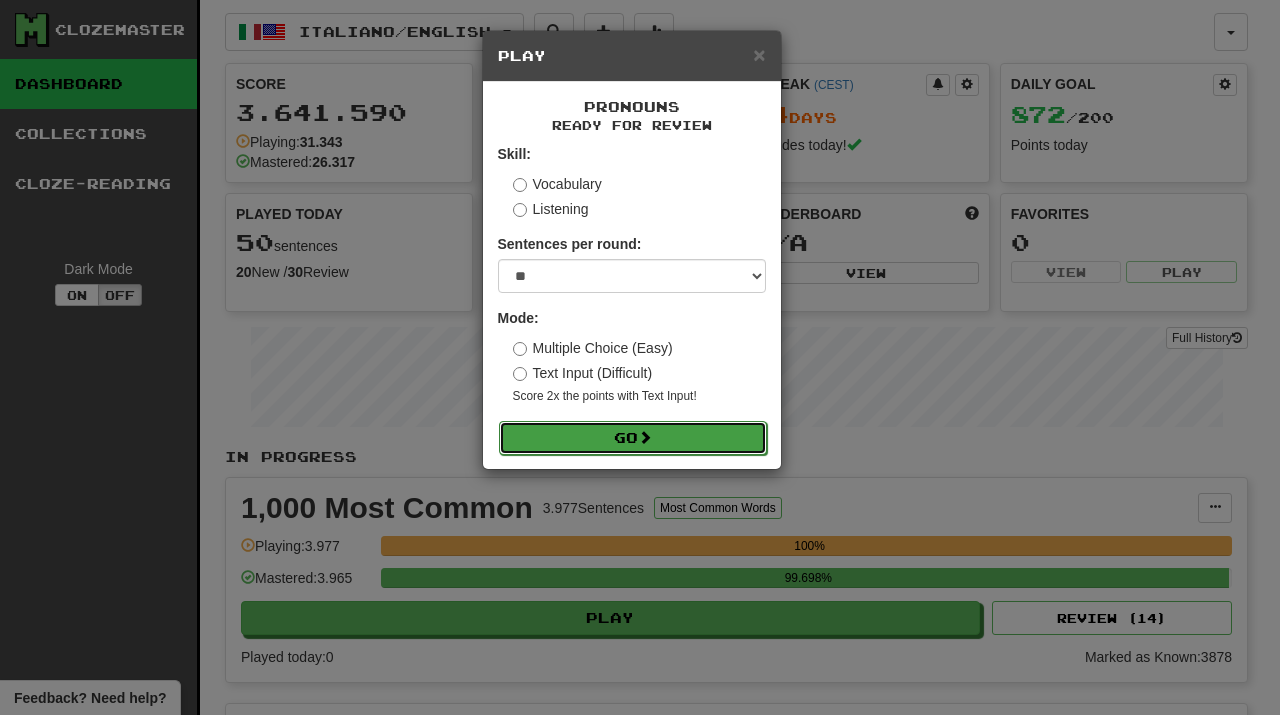 click on "Go" at bounding box center (633, 438) 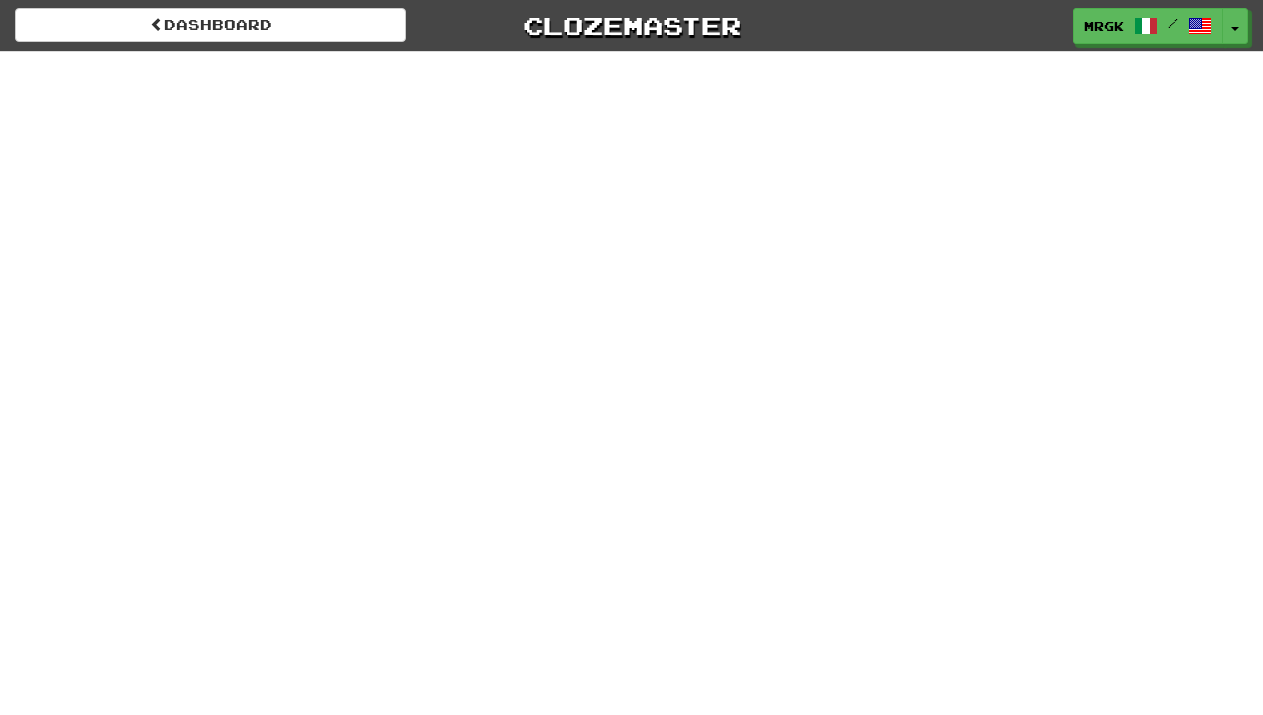 scroll, scrollTop: 0, scrollLeft: 0, axis: both 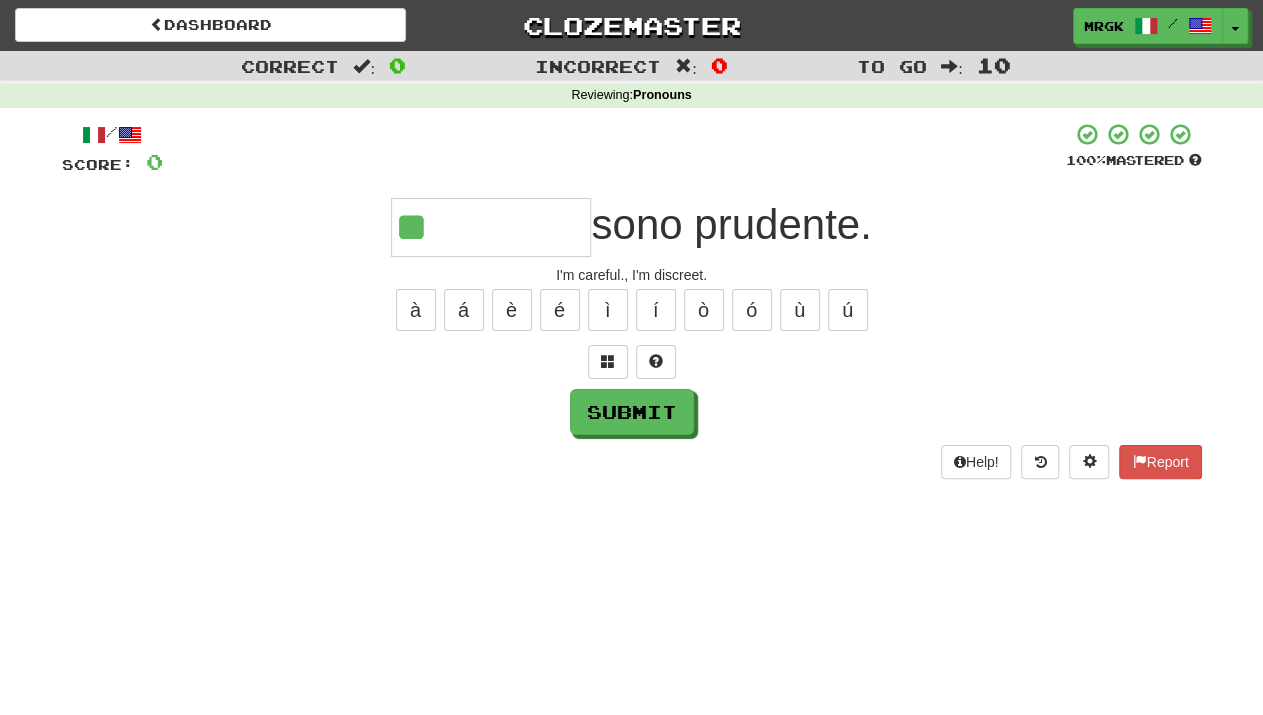 type on "**" 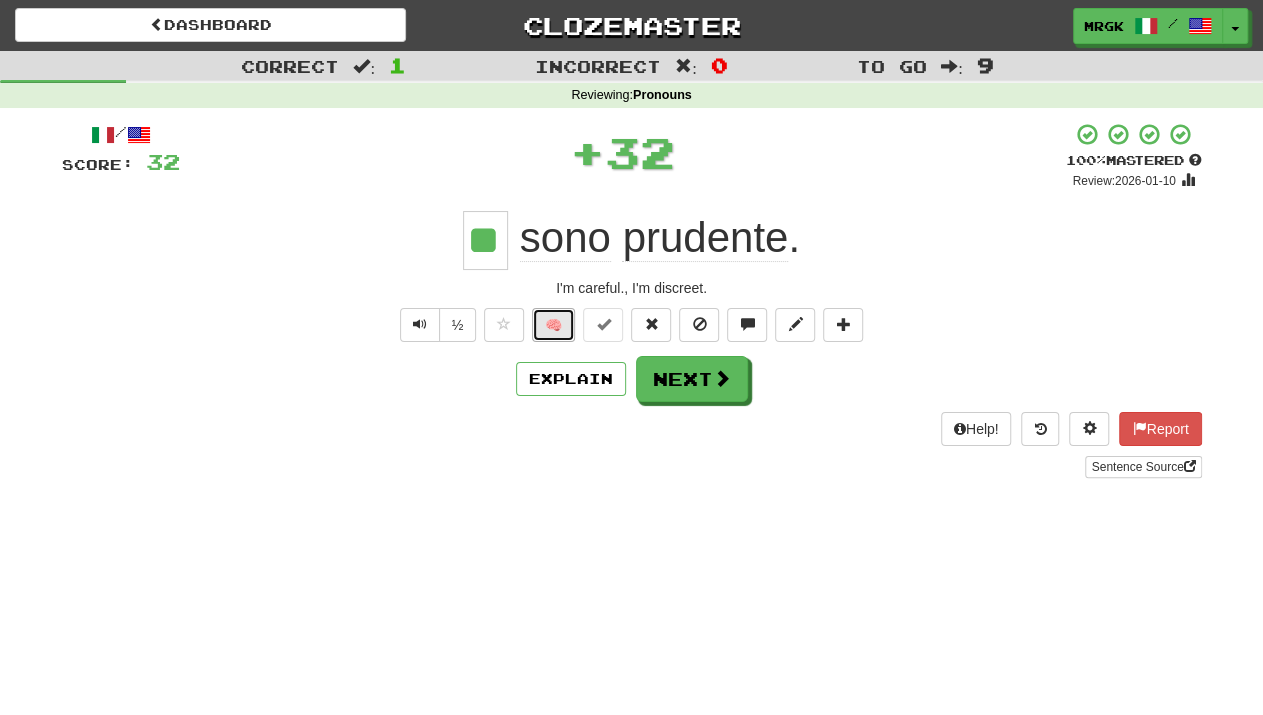 click on "🧠" at bounding box center [553, 325] 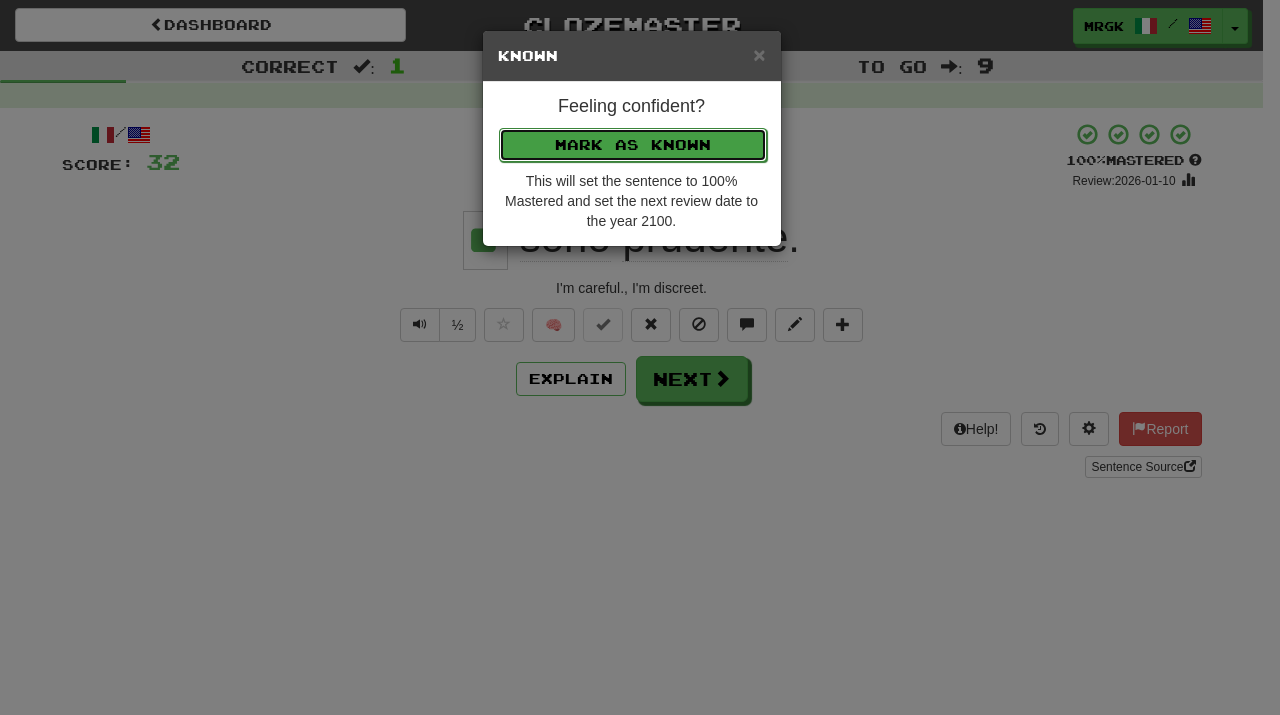 click on "Mark as Known" at bounding box center [633, 145] 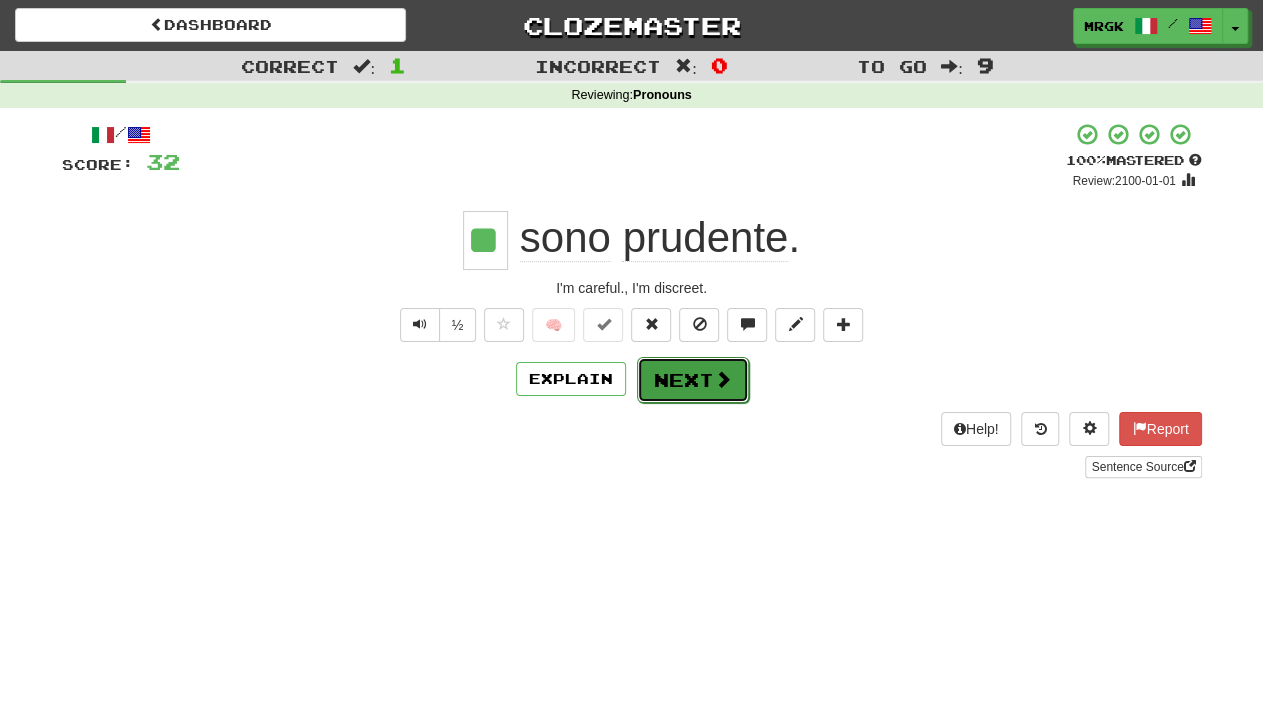 click at bounding box center [723, 379] 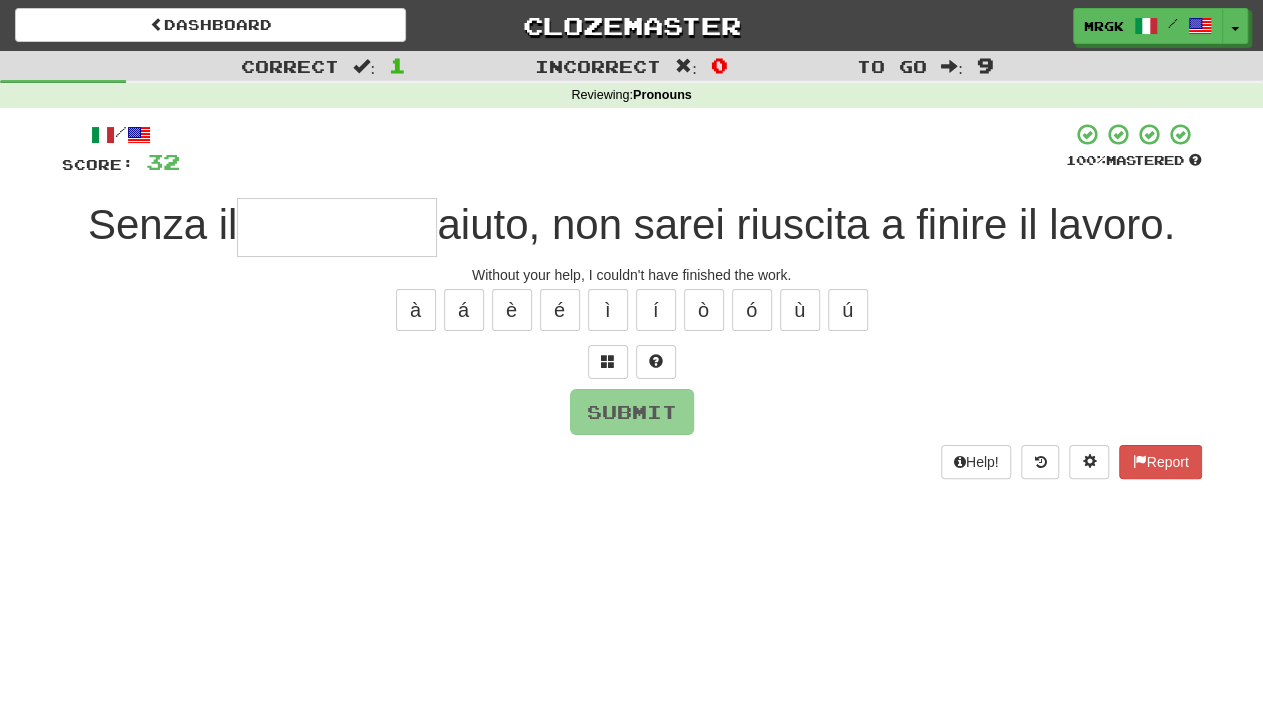 type on "*" 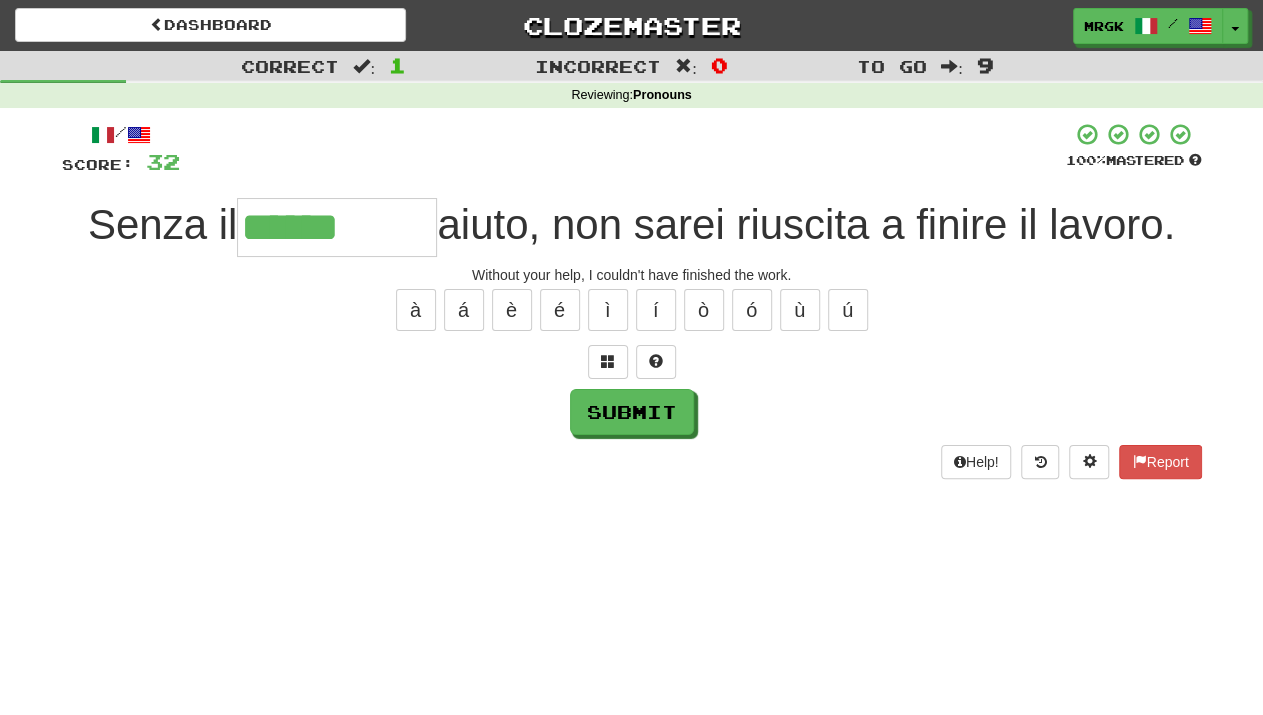 type on "******" 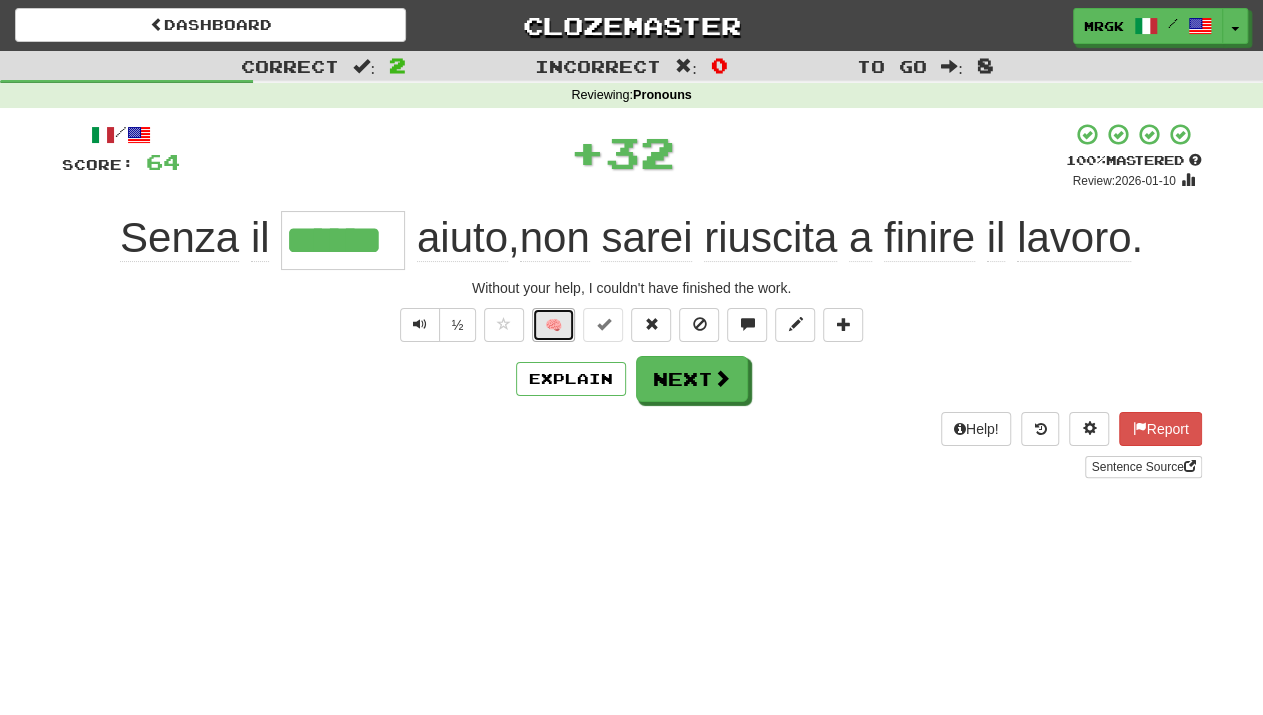 click on "🧠" at bounding box center (553, 325) 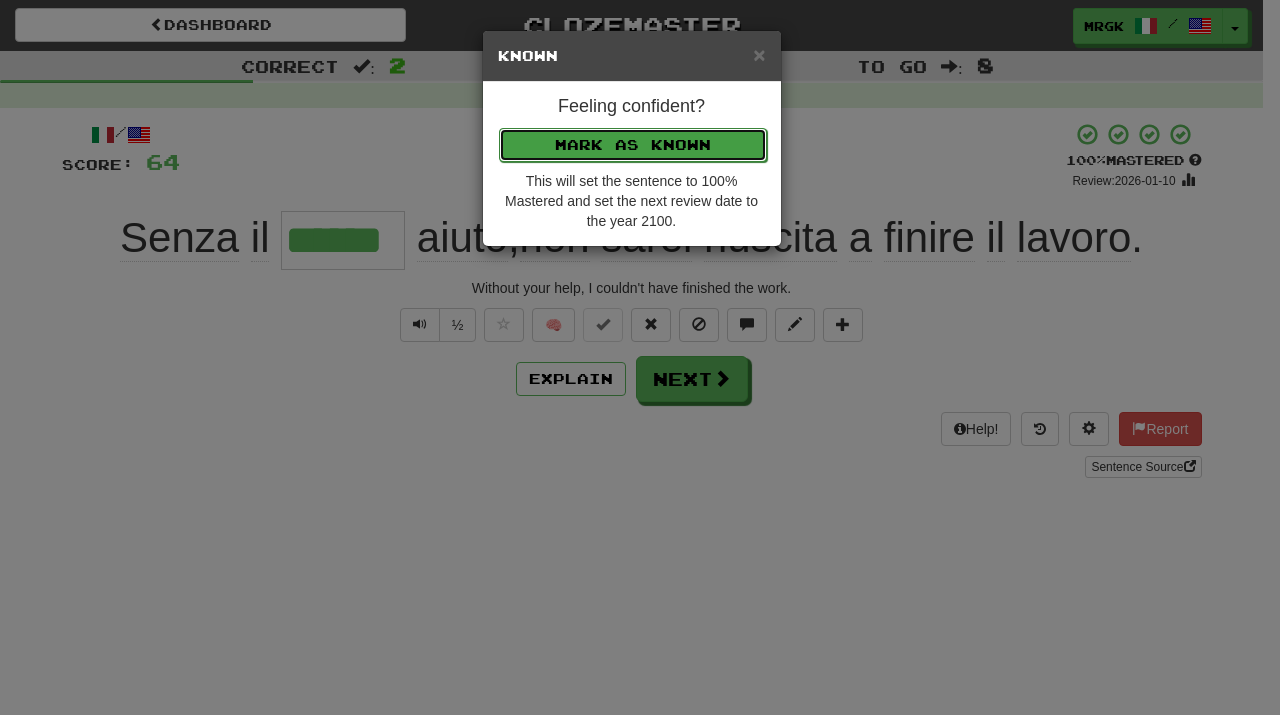 click on "Mark as Known" at bounding box center [633, 145] 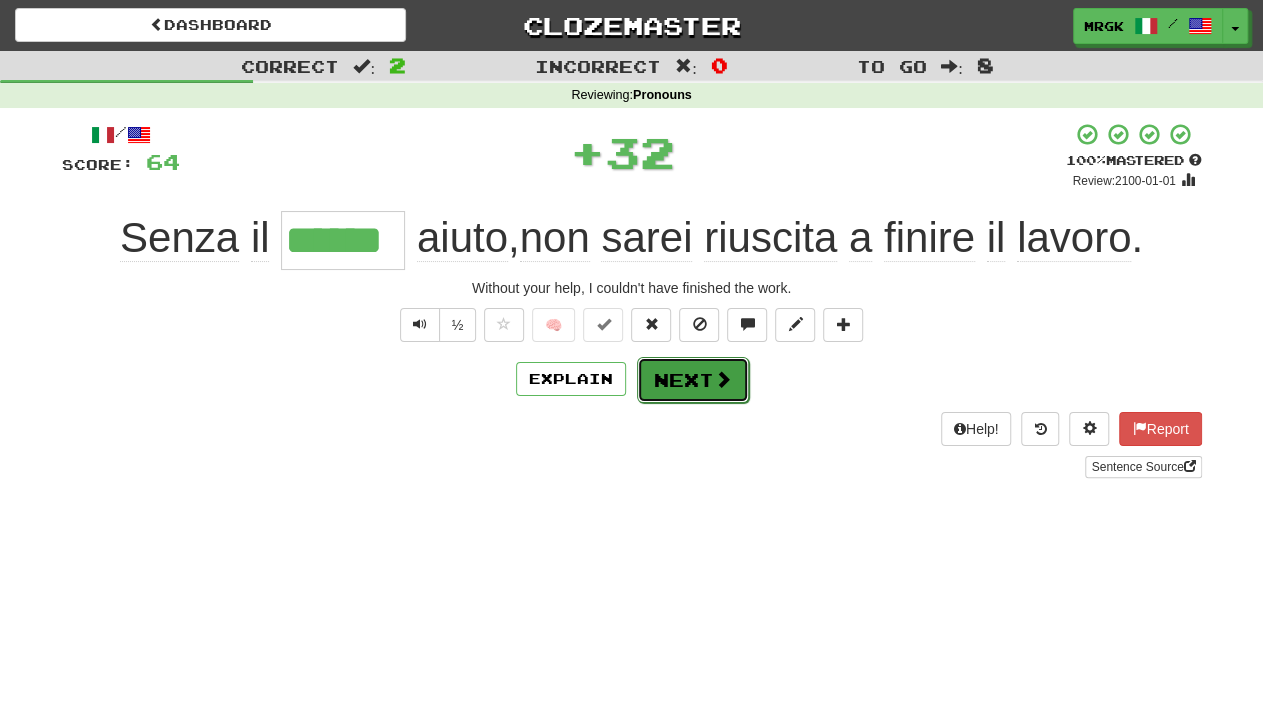 click on "Next" at bounding box center (693, 380) 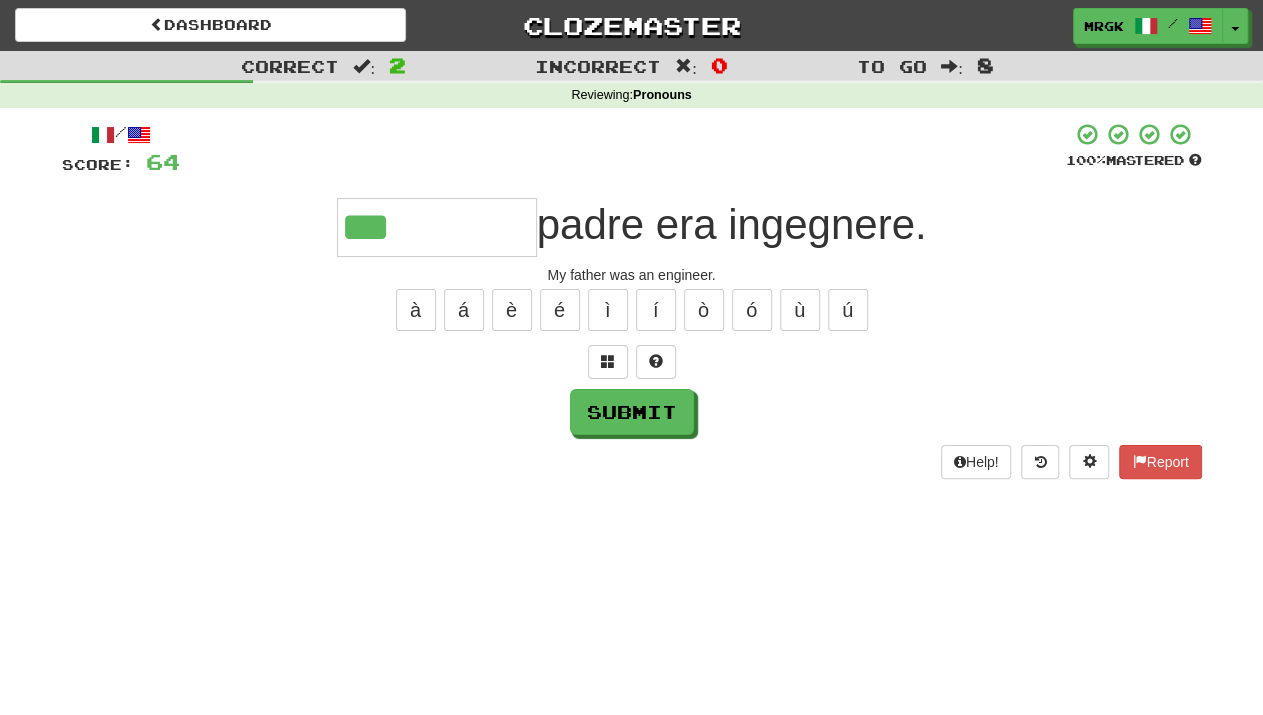 type on "***" 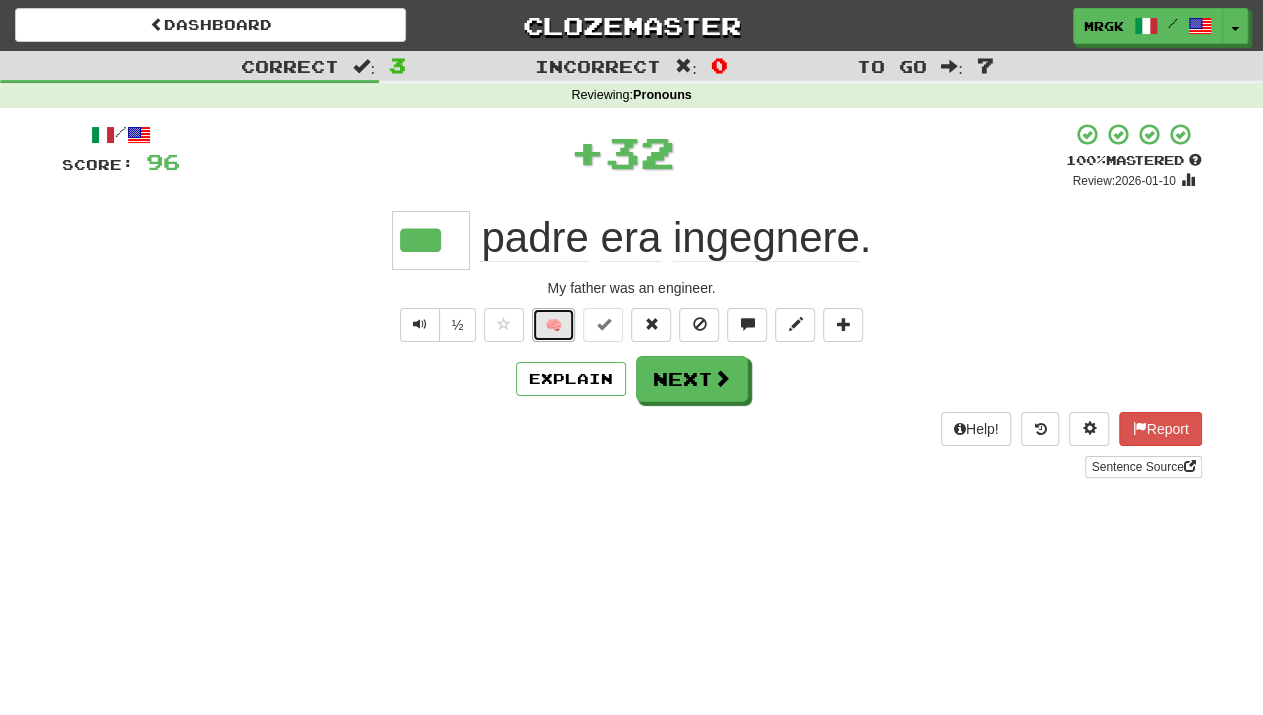click on "🧠" at bounding box center (553, 325) 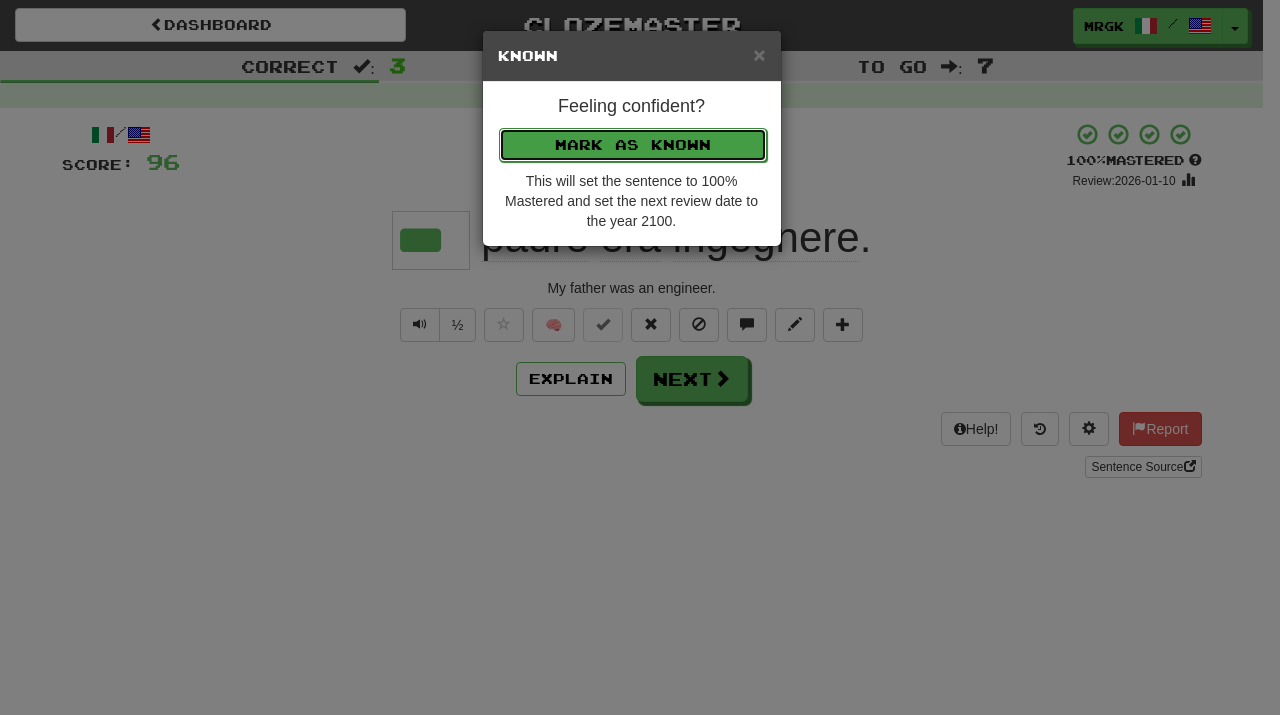 click on "Mark as Known" at bounding box center (633, 145) 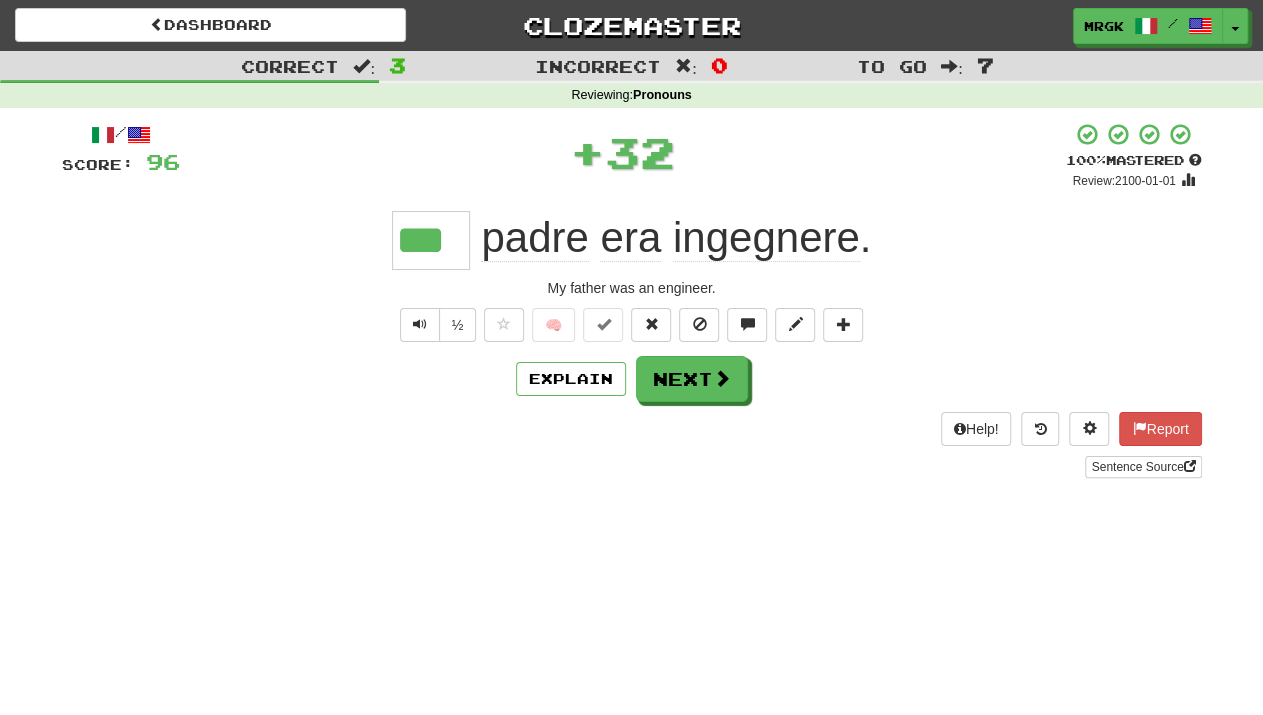 click on "/  Score:   96 + 32 100 %  Mastered Review:  2100-01-01 ***   padre   era   ingegnere . My father was an engineer. ½ 🧠 Explain Next  Help!  Report Sentence Source" at bounding box center [632, 300] 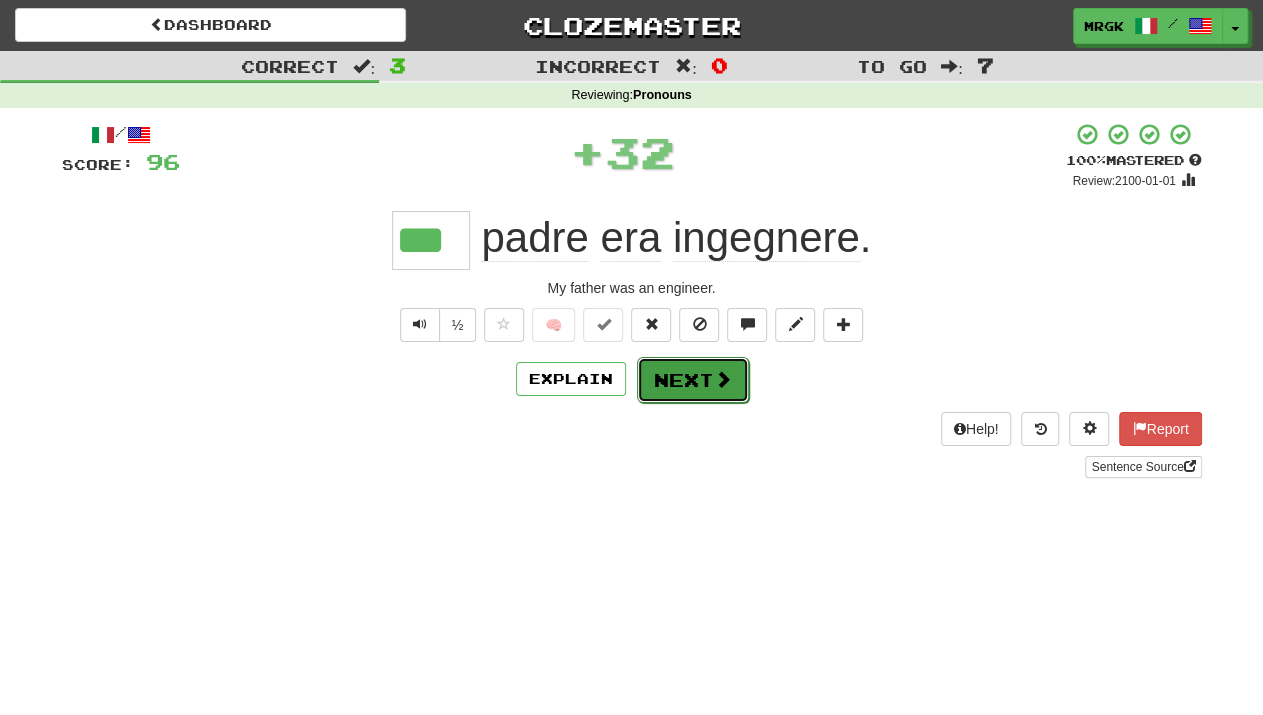 click on "Next" at bounding box center [693, 380] 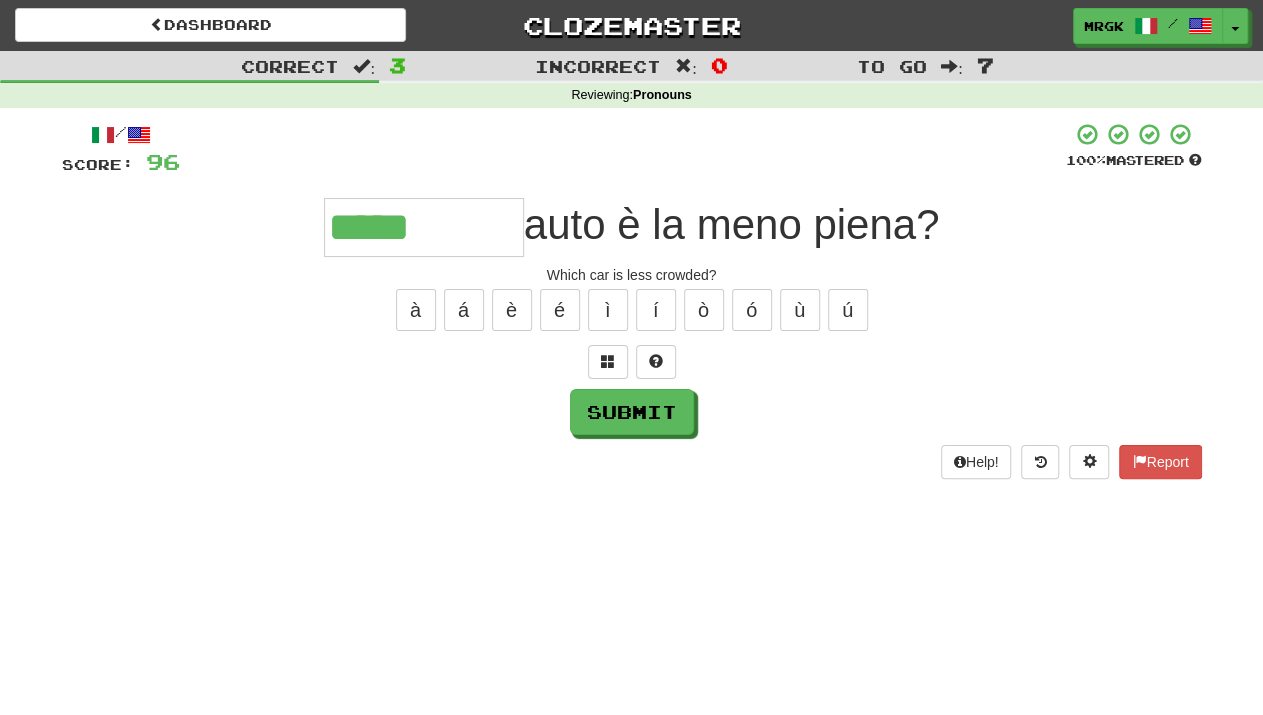 type on "*****" 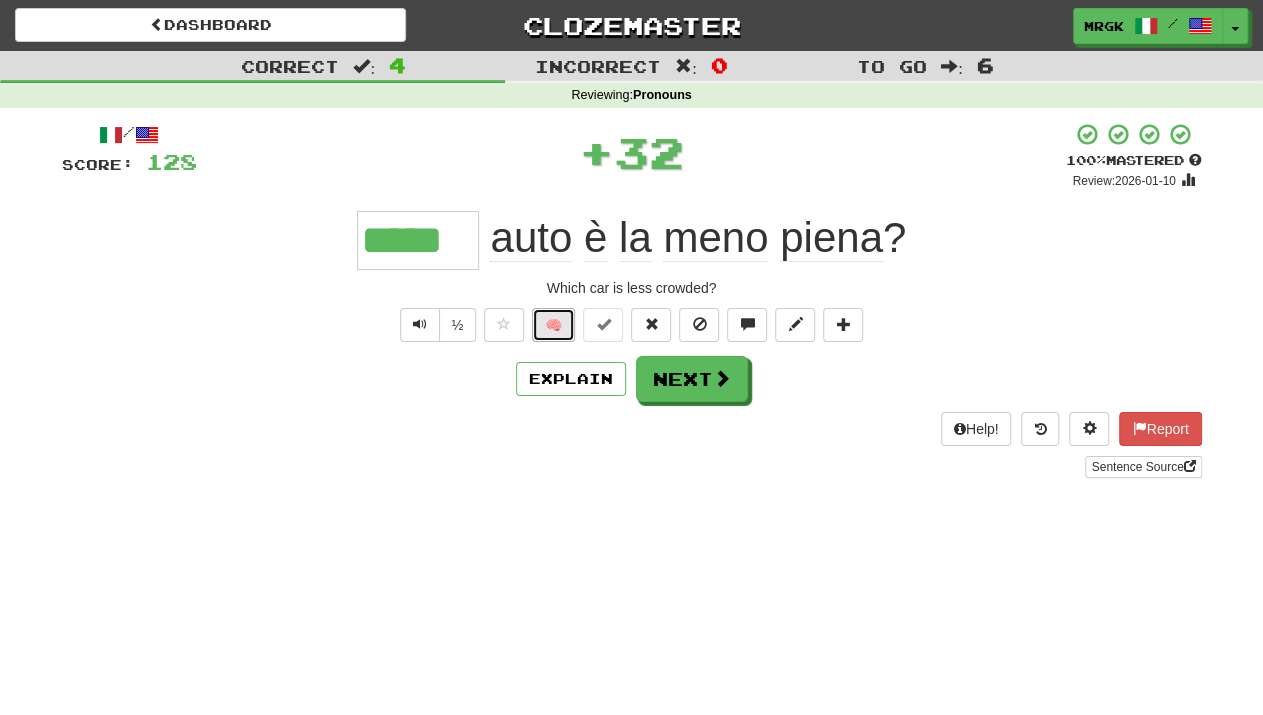 click on "🧠" at bounding box center (553, 325) 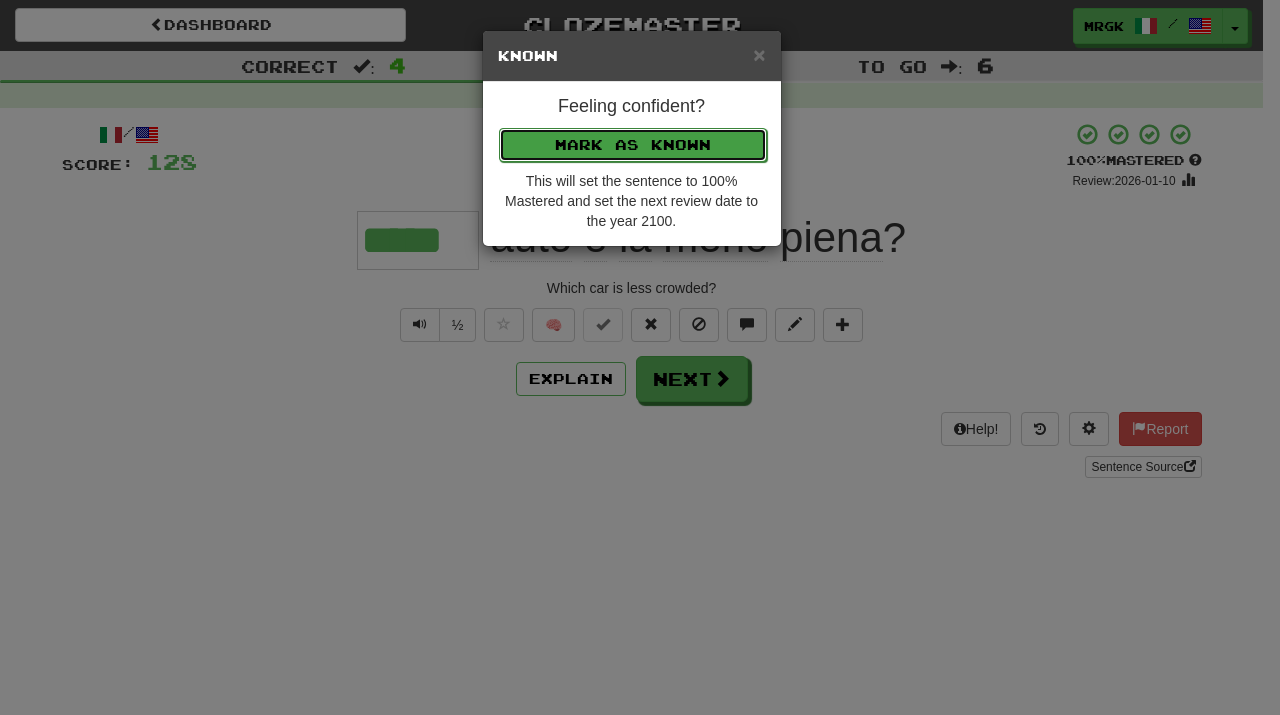 click on "Mark as Known" at bounding box center (633, 145) 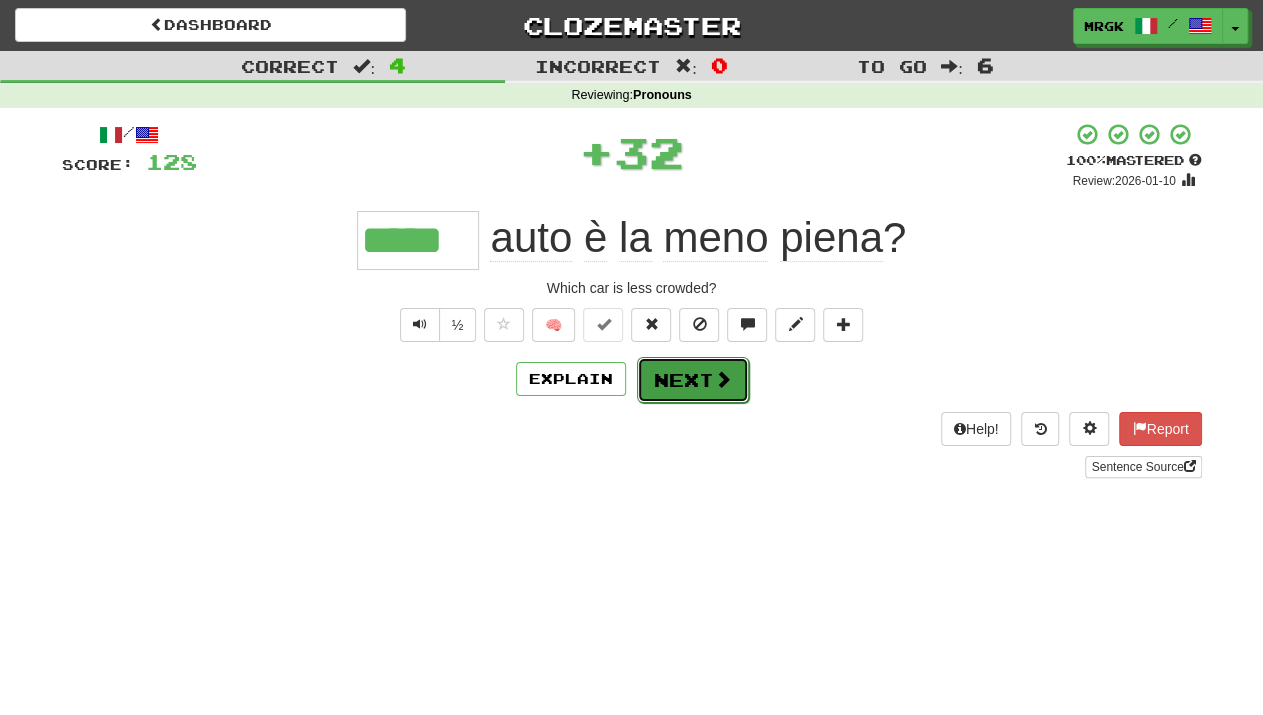 click on "Next" at bounding box center (693, 380) 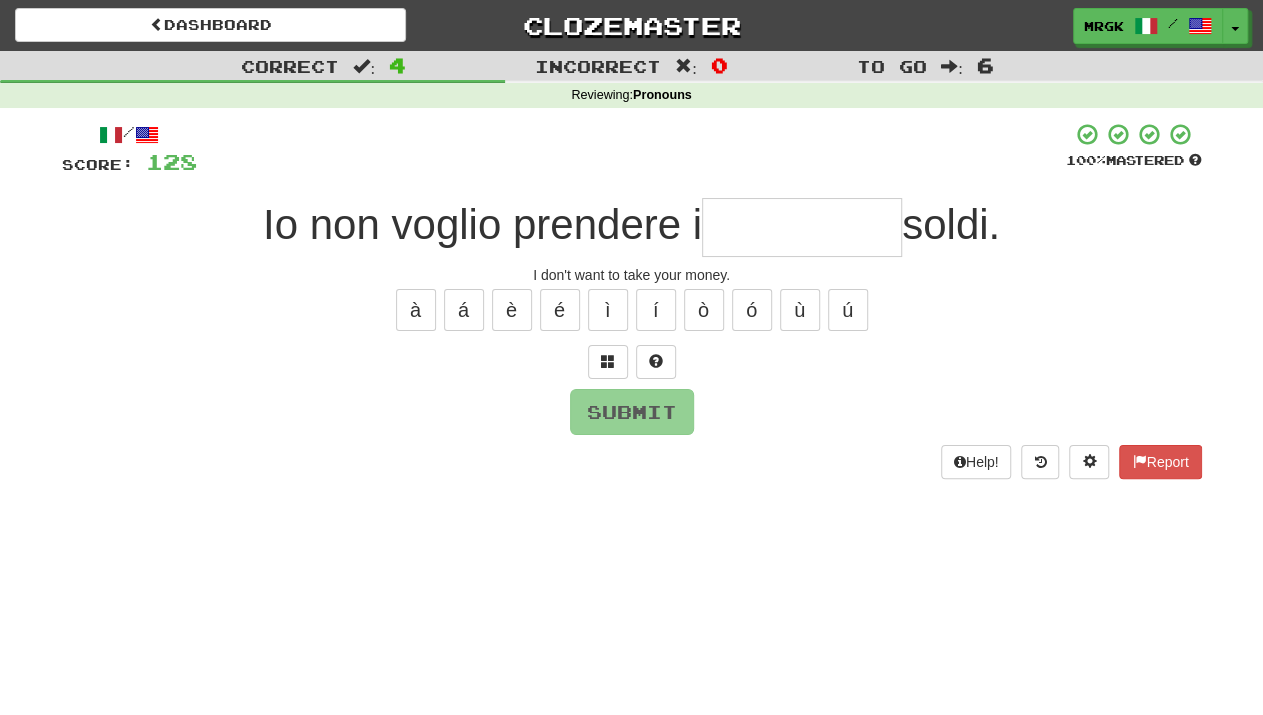 type on "*" 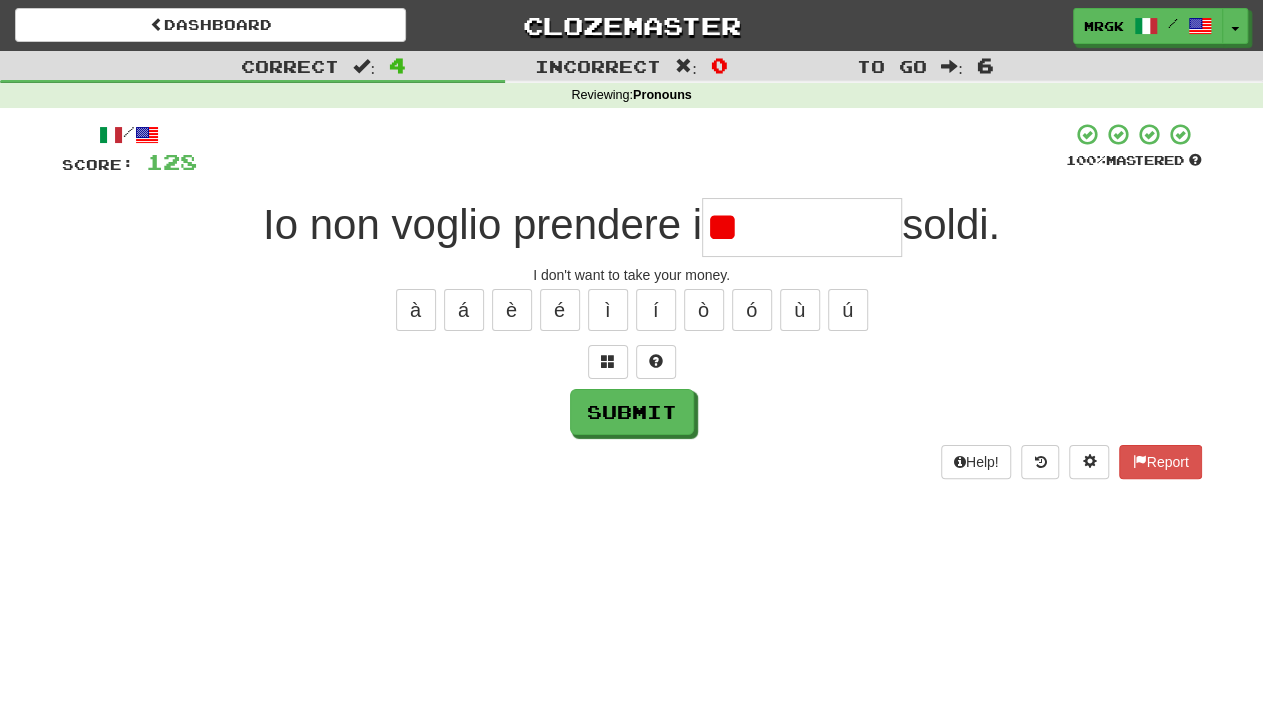 type on "*" 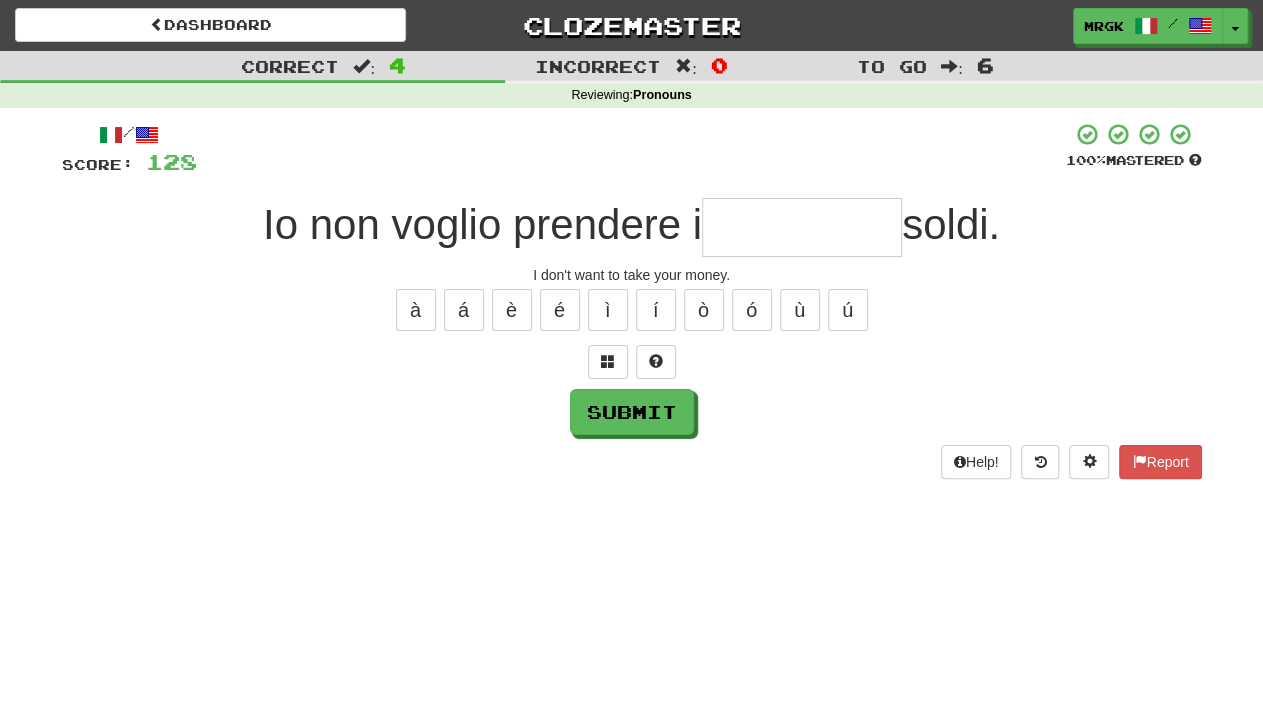 type on "*" 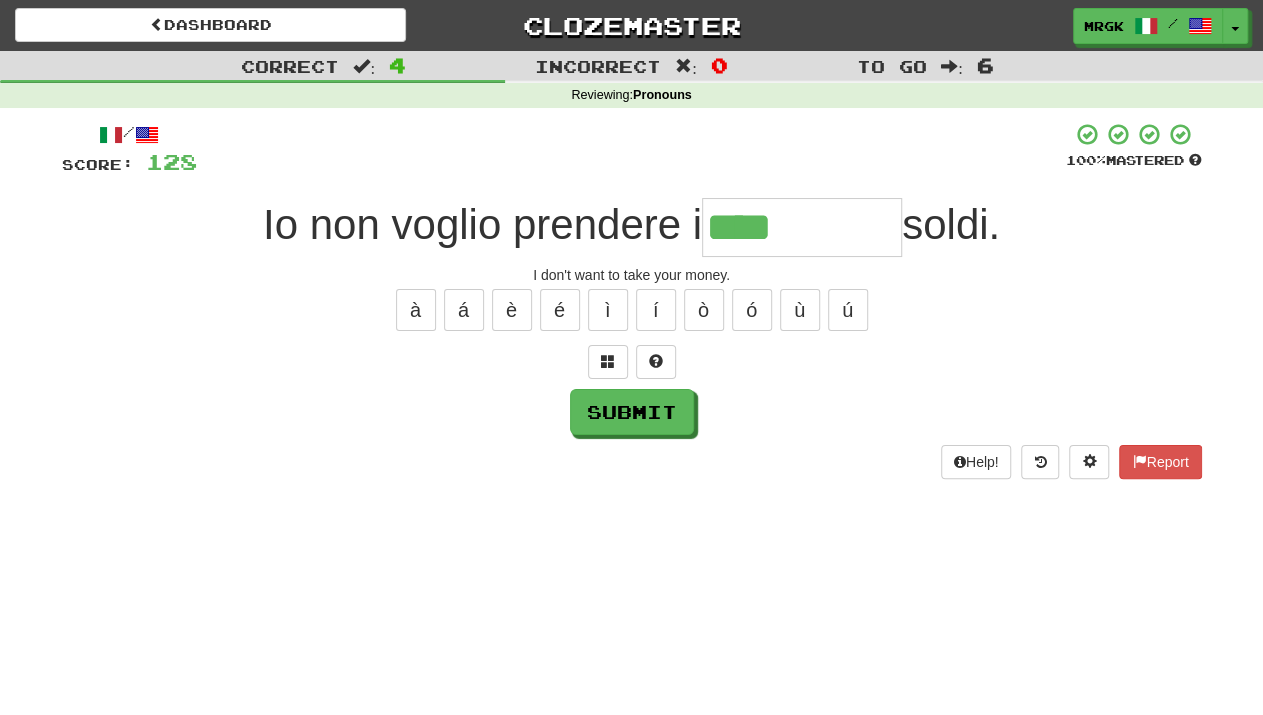 type on "****" 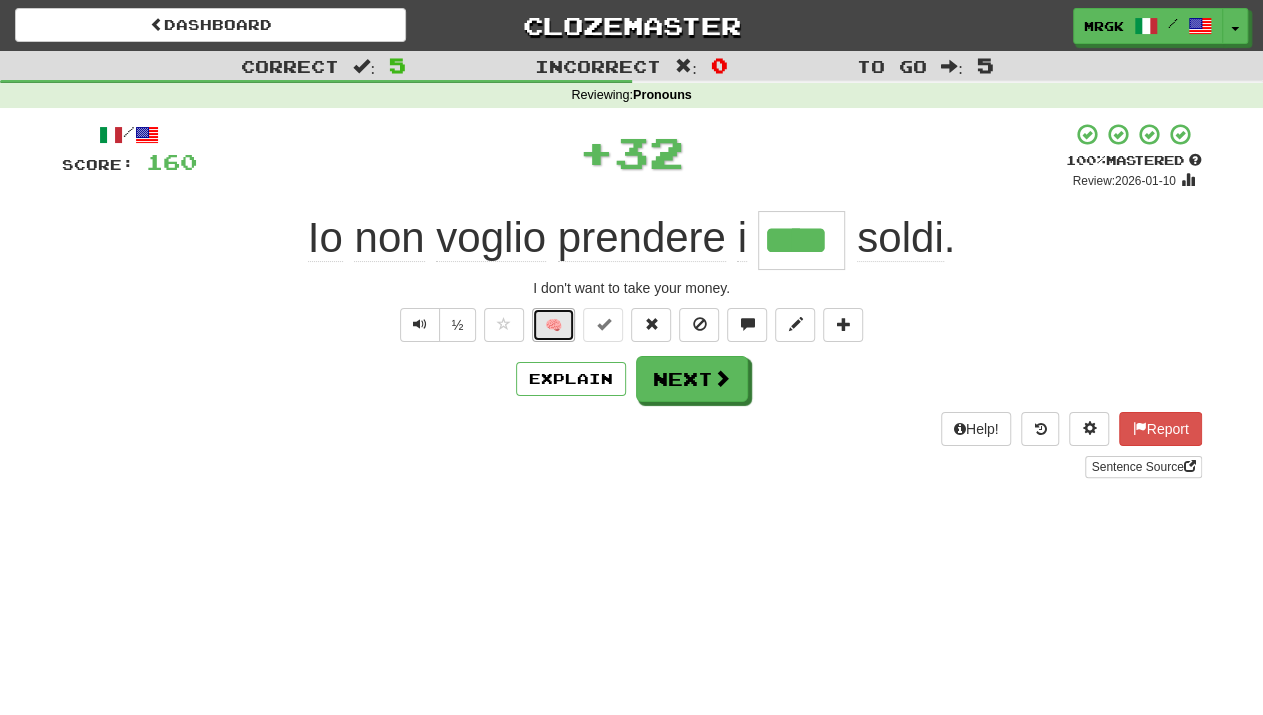 click on "🧠" at bounding box center [553, 325] 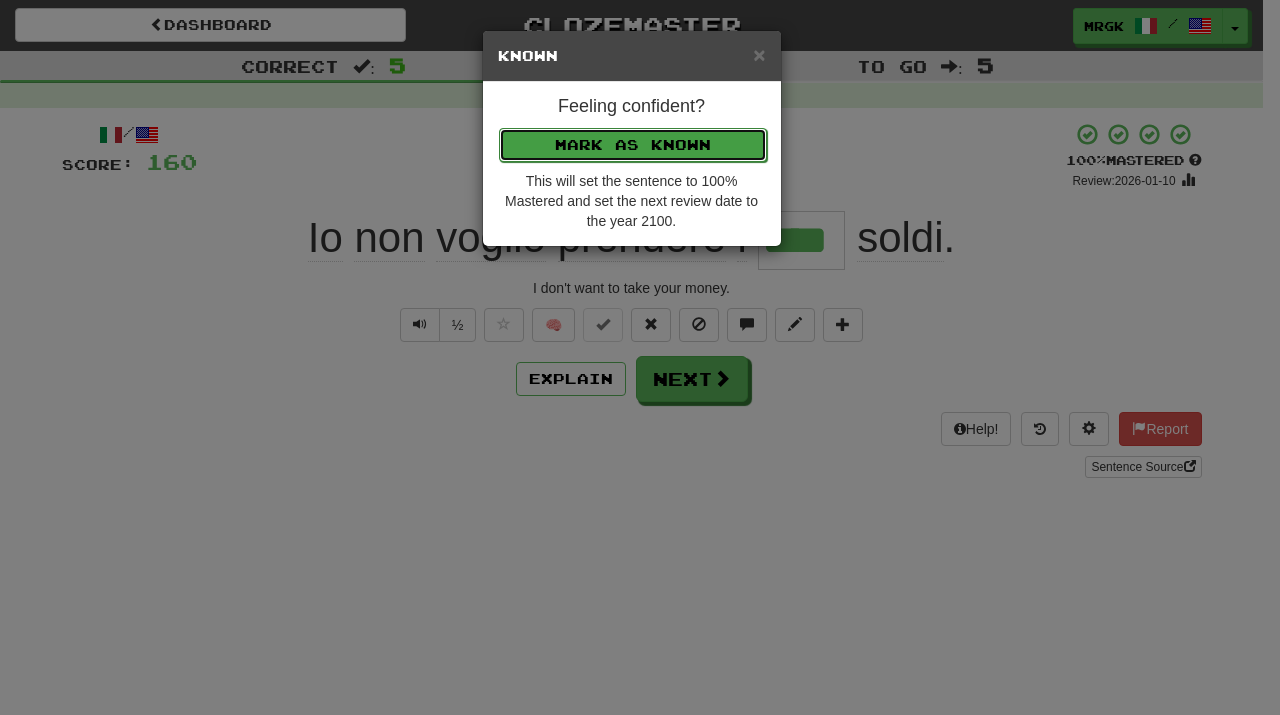 click on "Mark as Known" at bounding box center (633, 145) 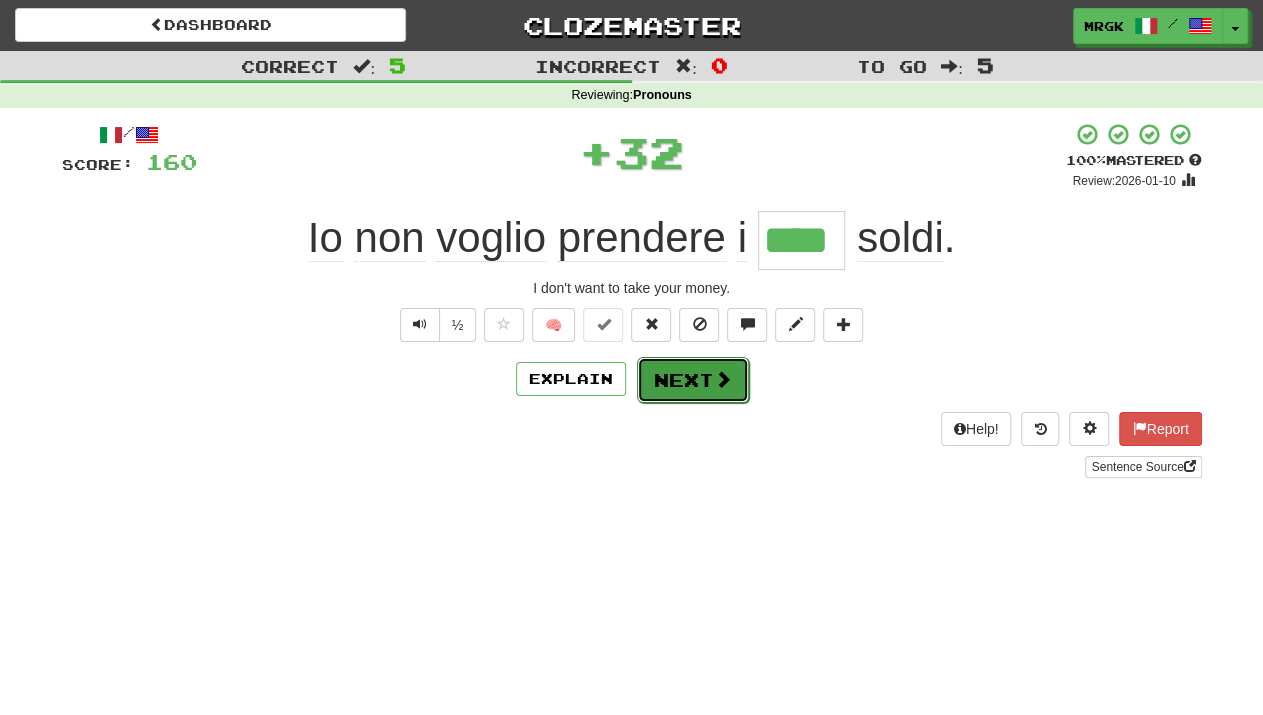 click at bounding box center [723, 379] 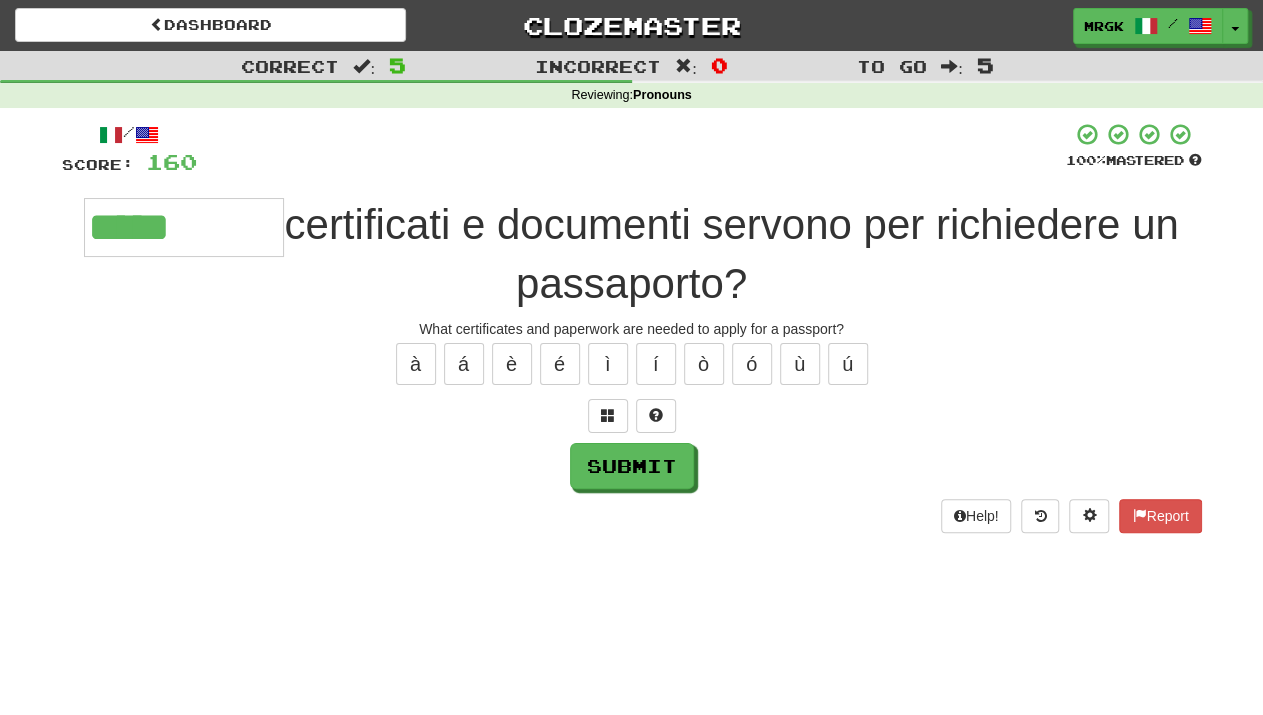 type on "*****" 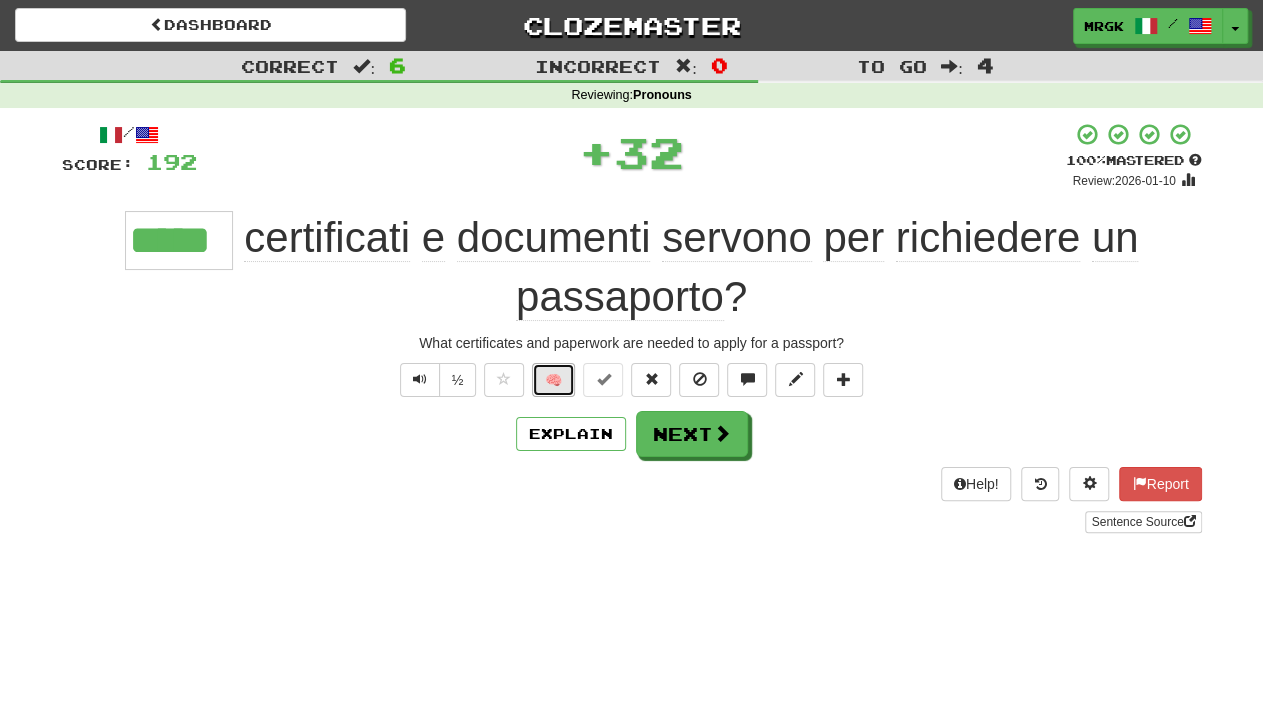 click on "🧠" at bounding box center (553, 380) 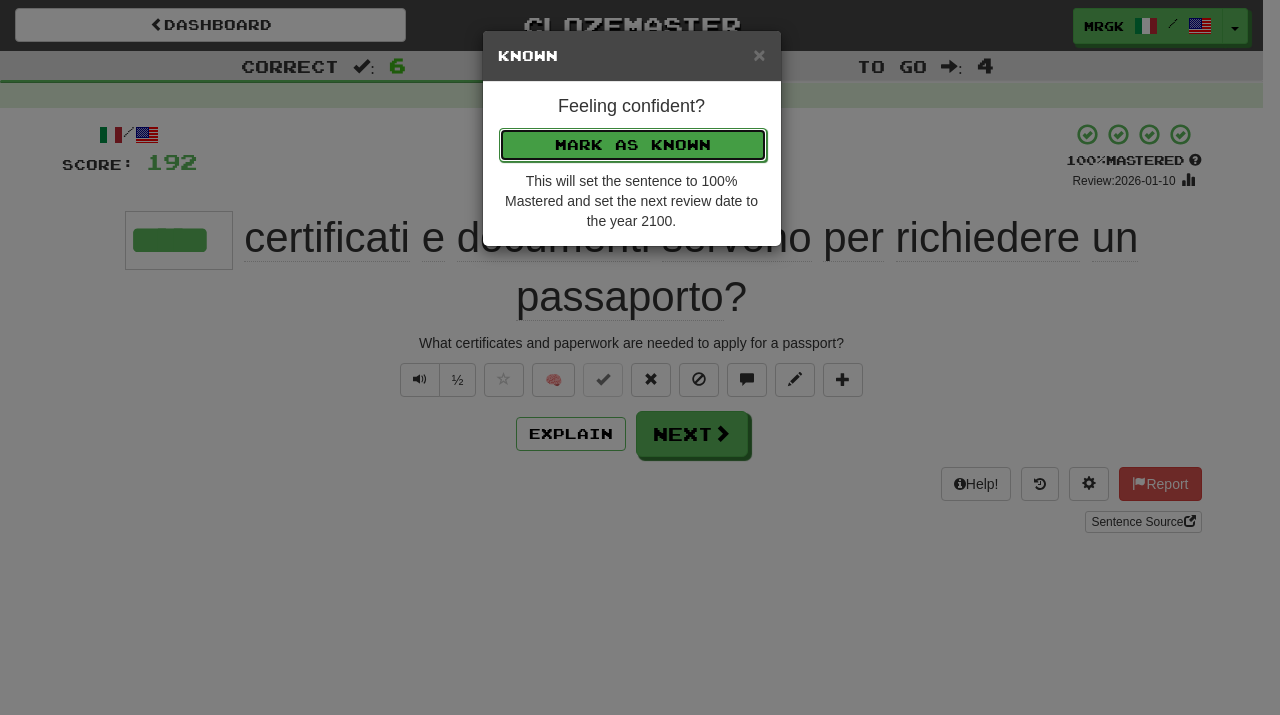 click on "Mark as Known" at bounding box center [633, 145] 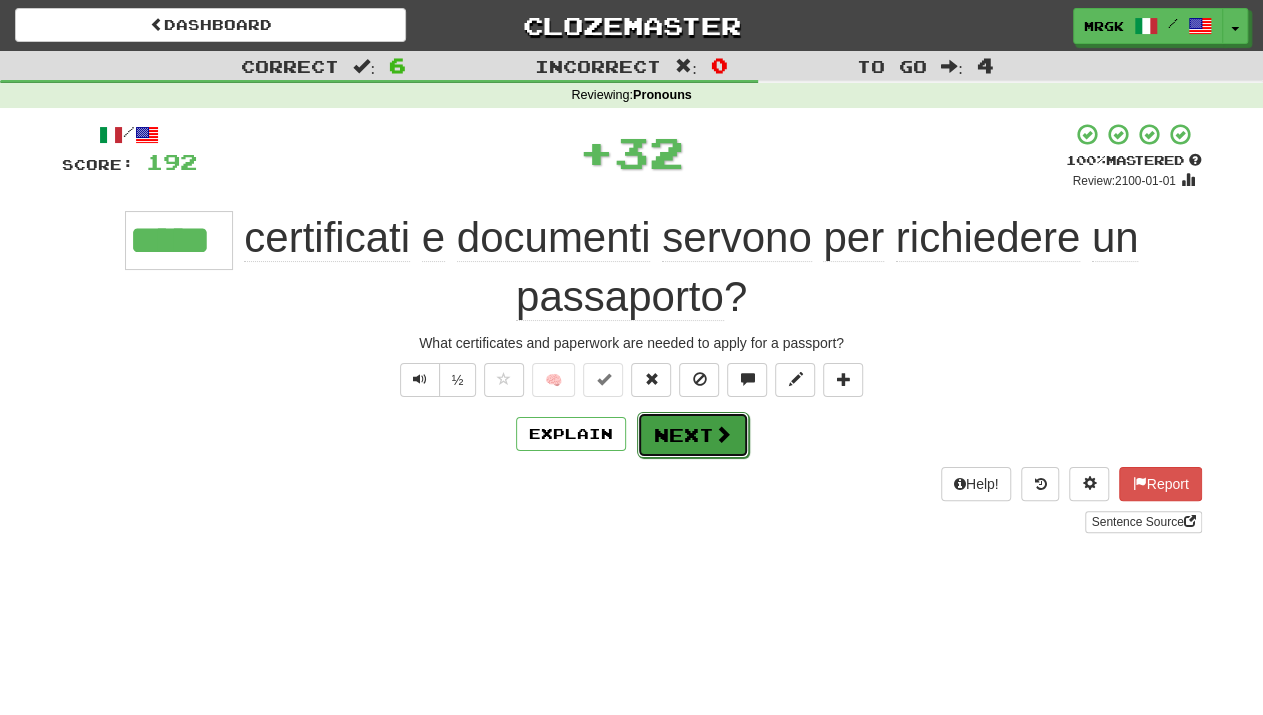 click on "Next" at bounding box center [693, 435] 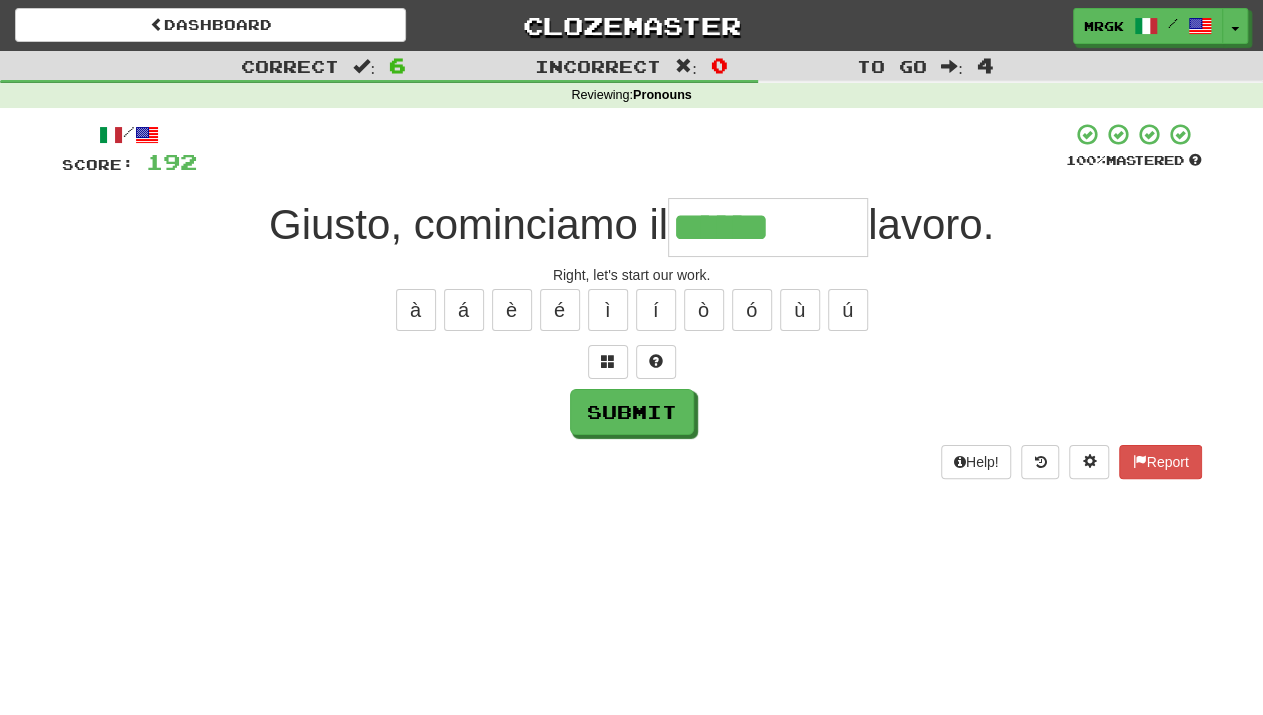 type on "******" 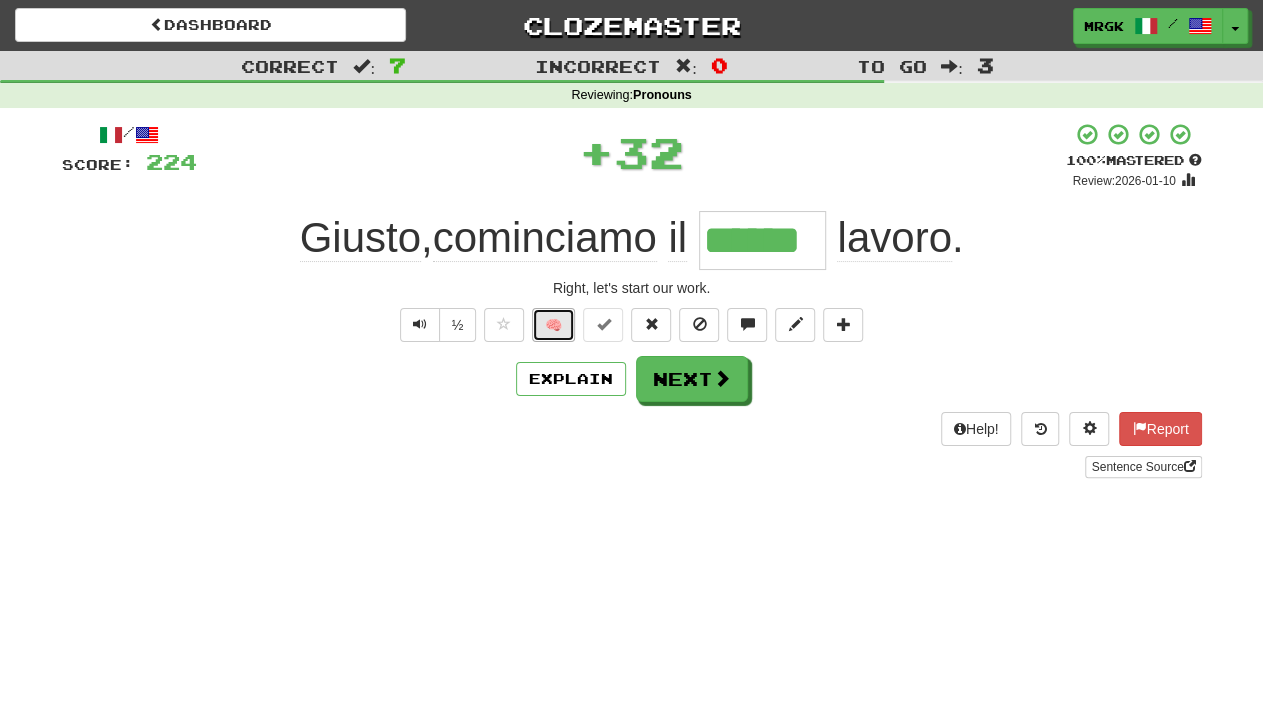 click on "🧠" at bounding box center (553, 325) 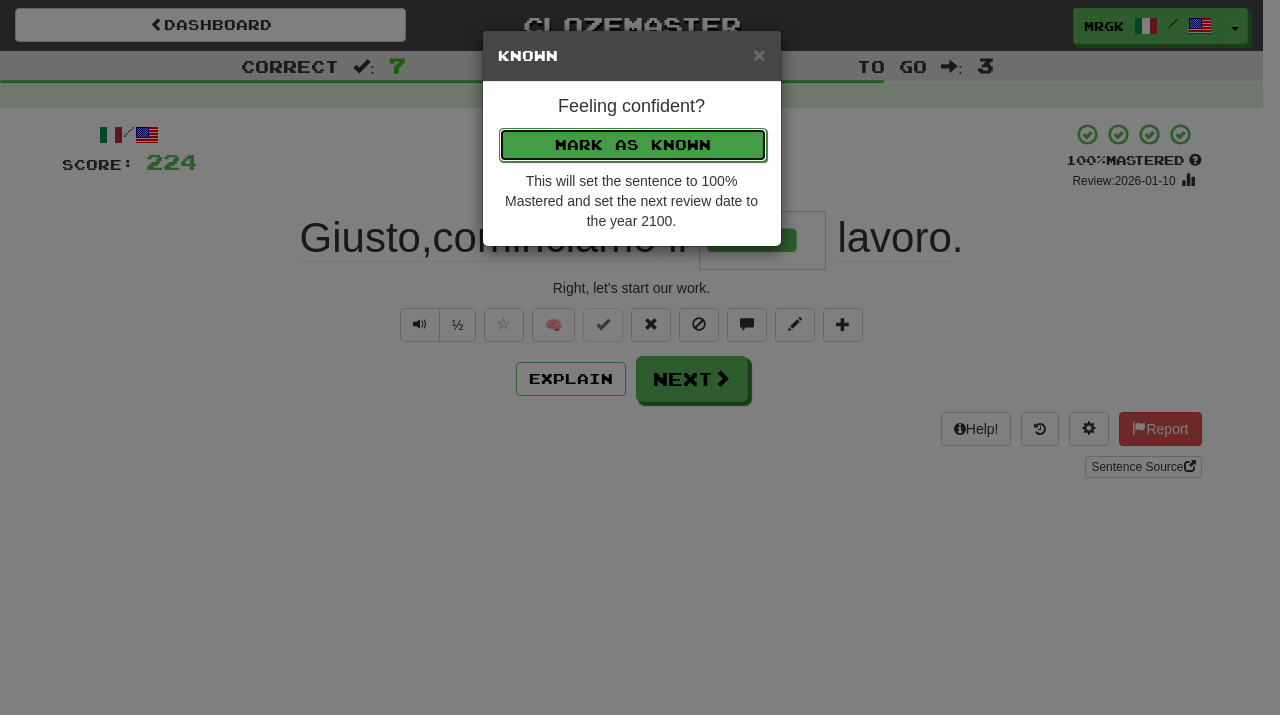 click on "Mark as Known" at bounding box center (633, 145) 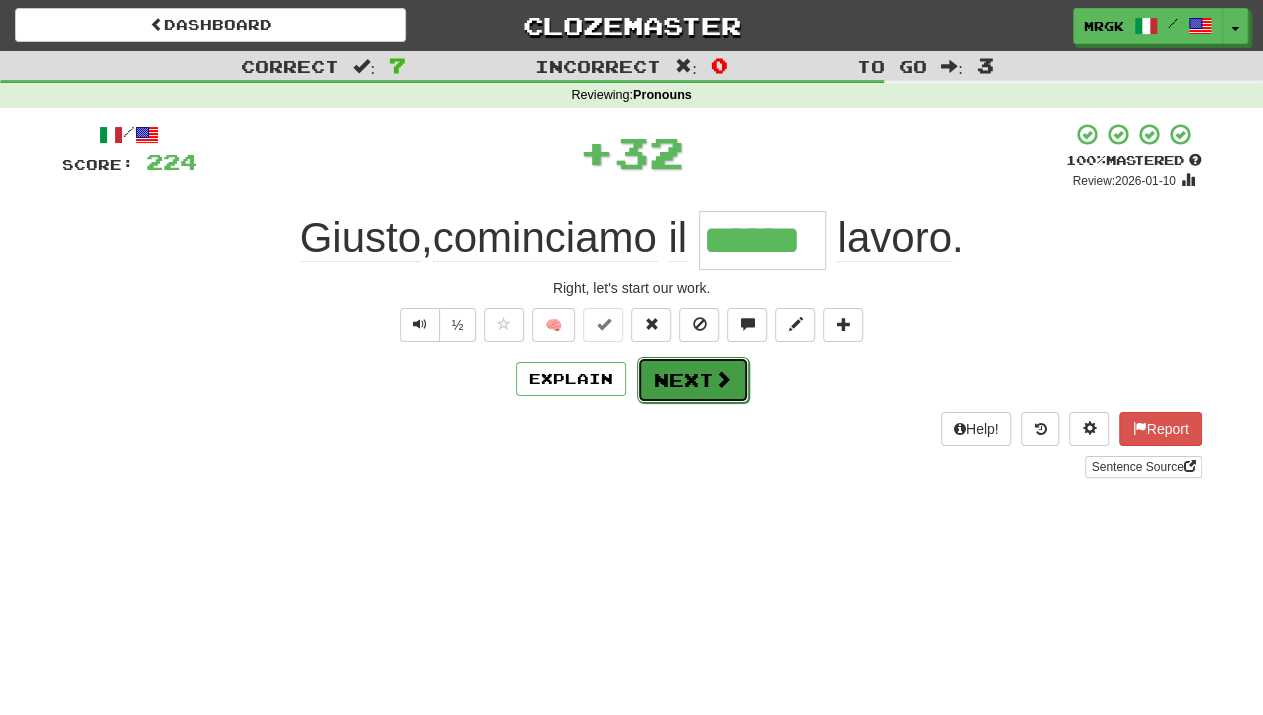 click on "Next" at bounding box center [693, 380] 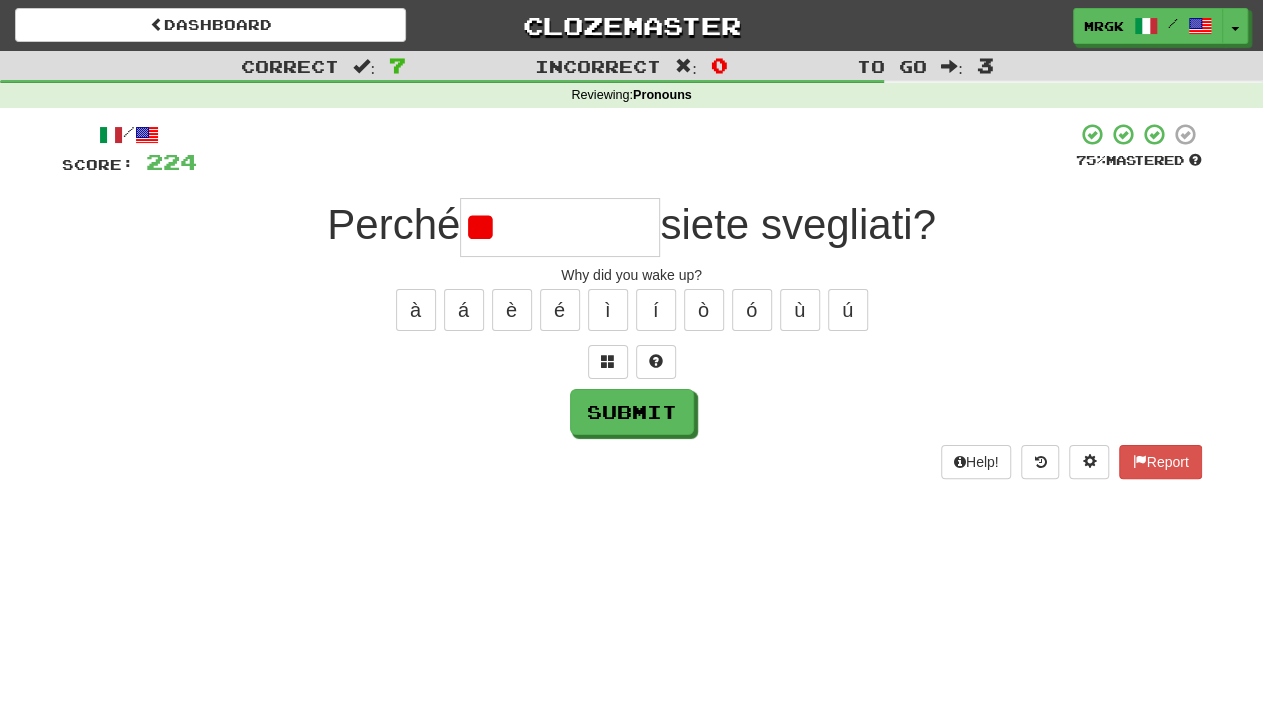 type on "*" 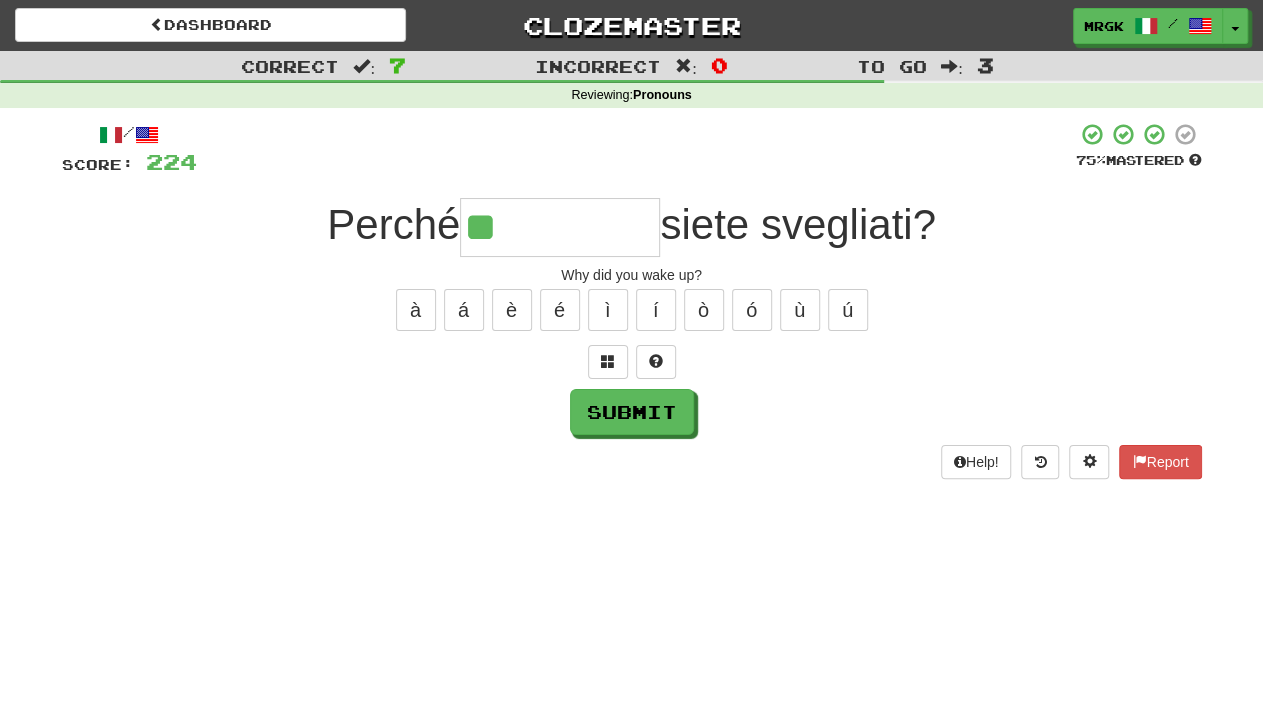 type on "**" 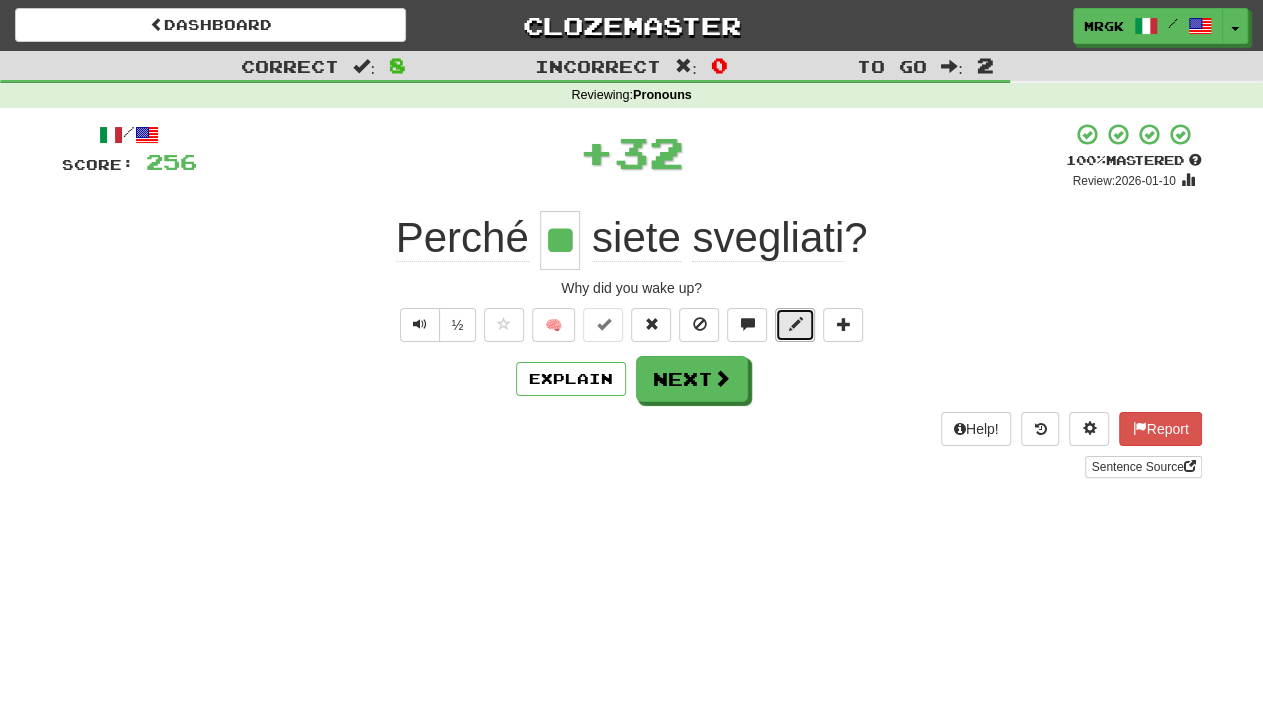click at bounding box center [795, 324] 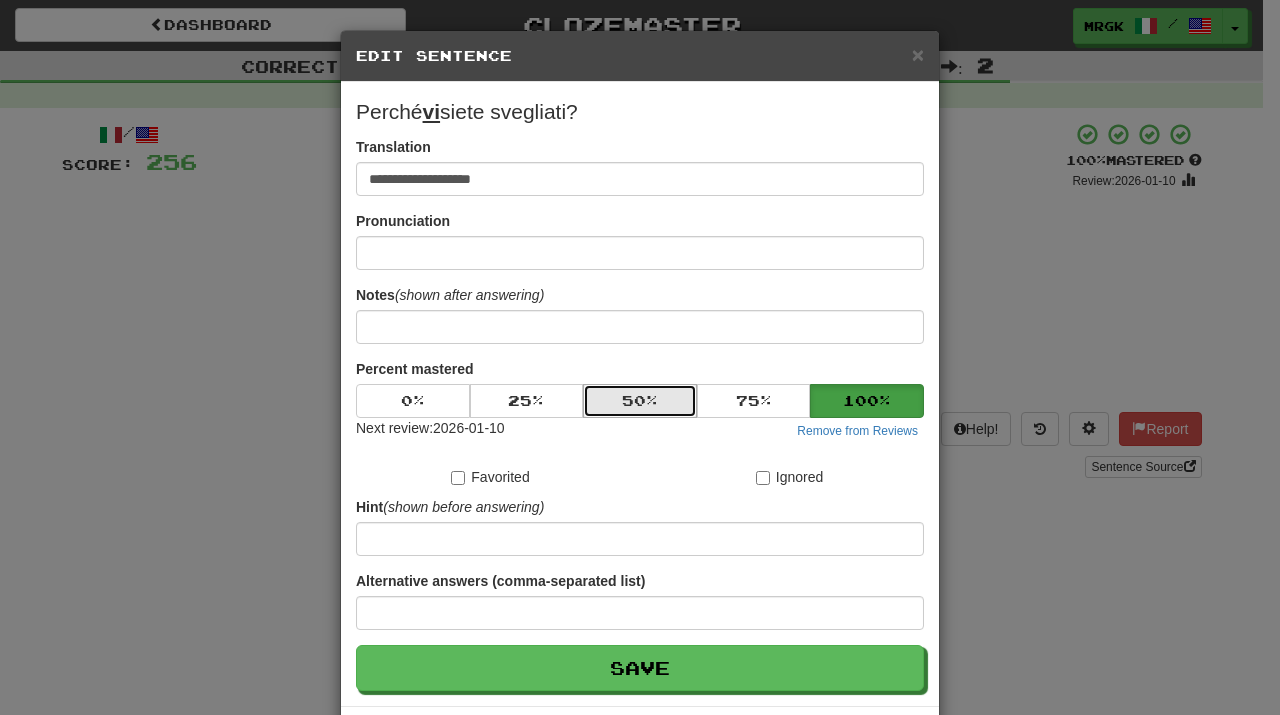 click on "50 %" at bounding box center [640, 401] 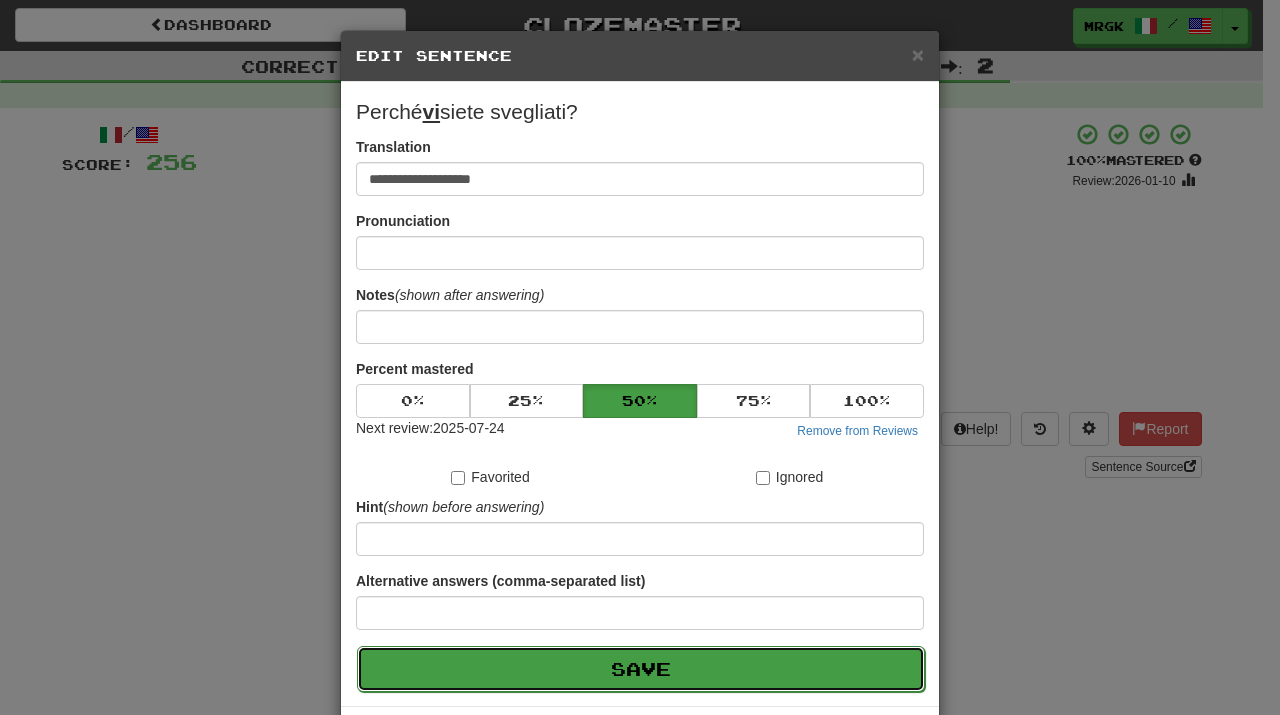 click on "Save" at bounding box center [641, 669] 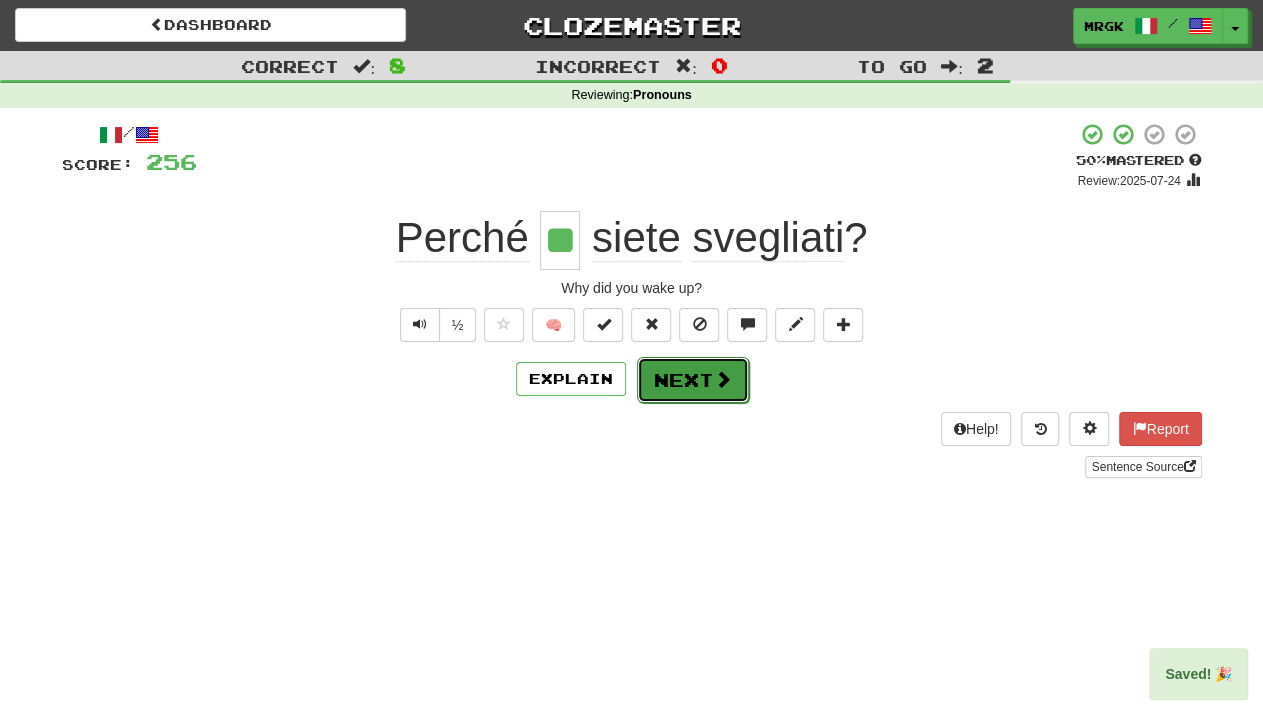 click on "Next" at bounding box center (693, 380) 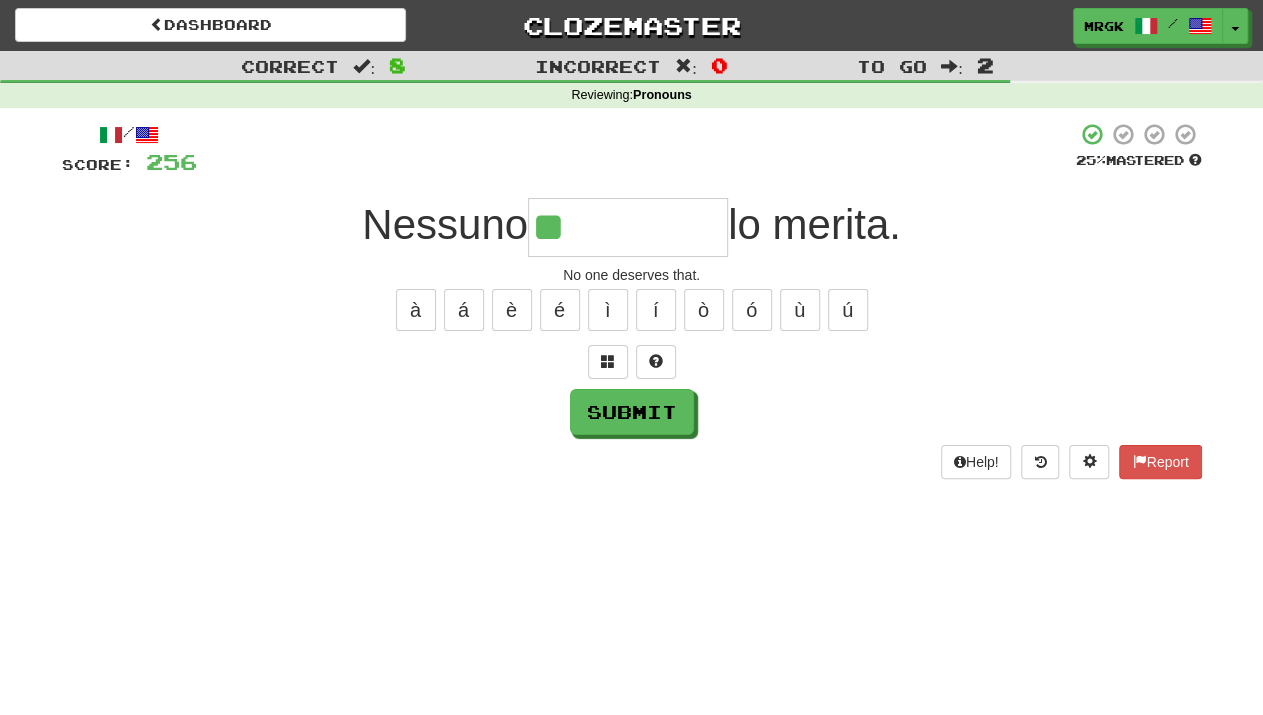 type on "**" 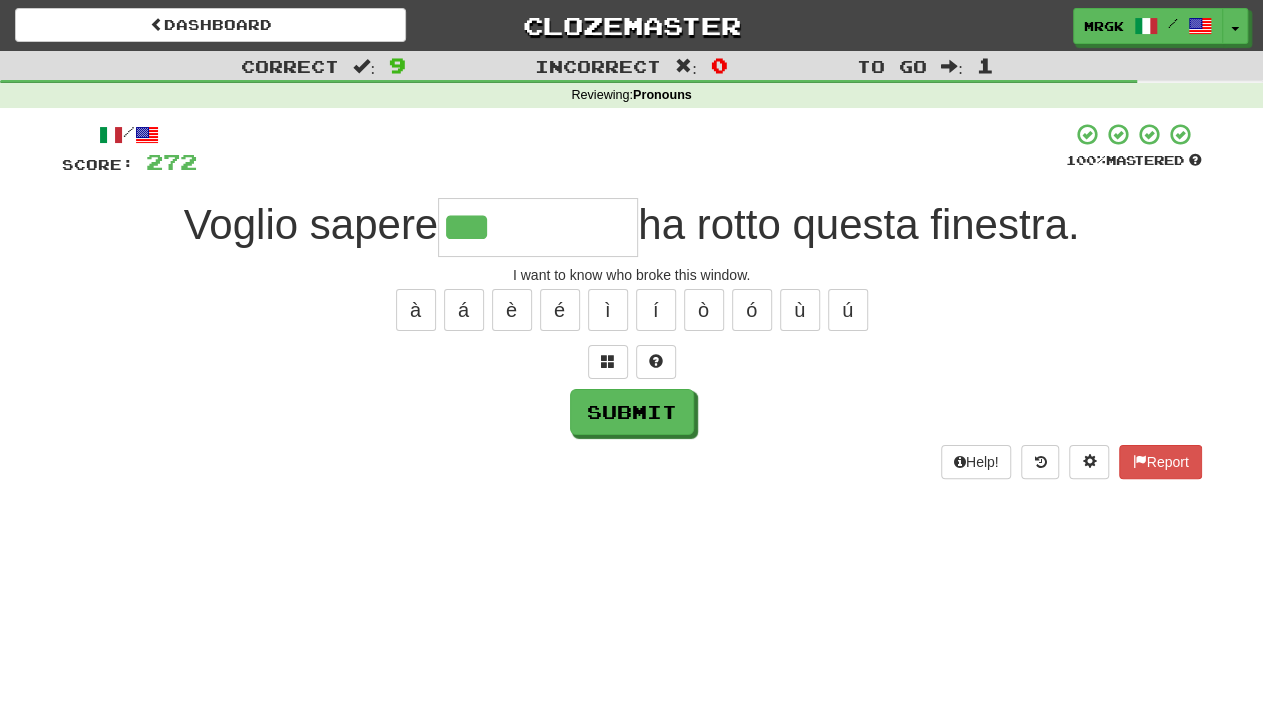 type on "***" 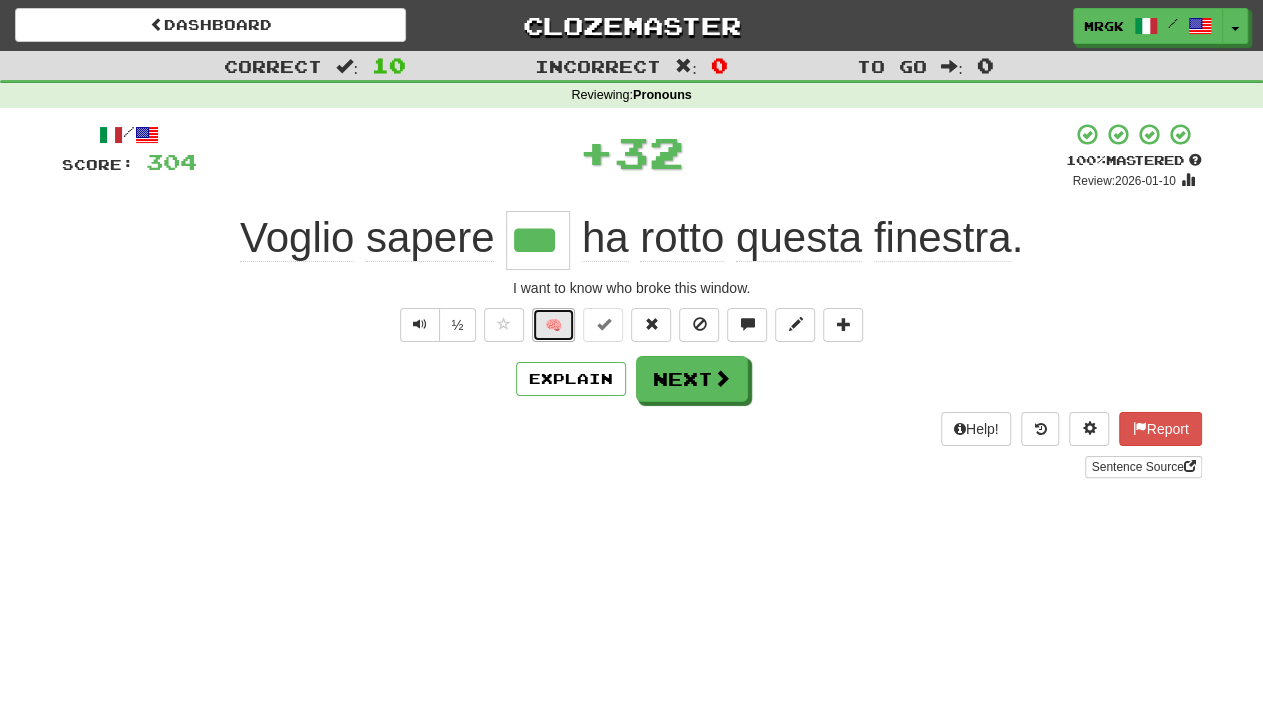 click on "🧠" at bounding box center [553, 325] 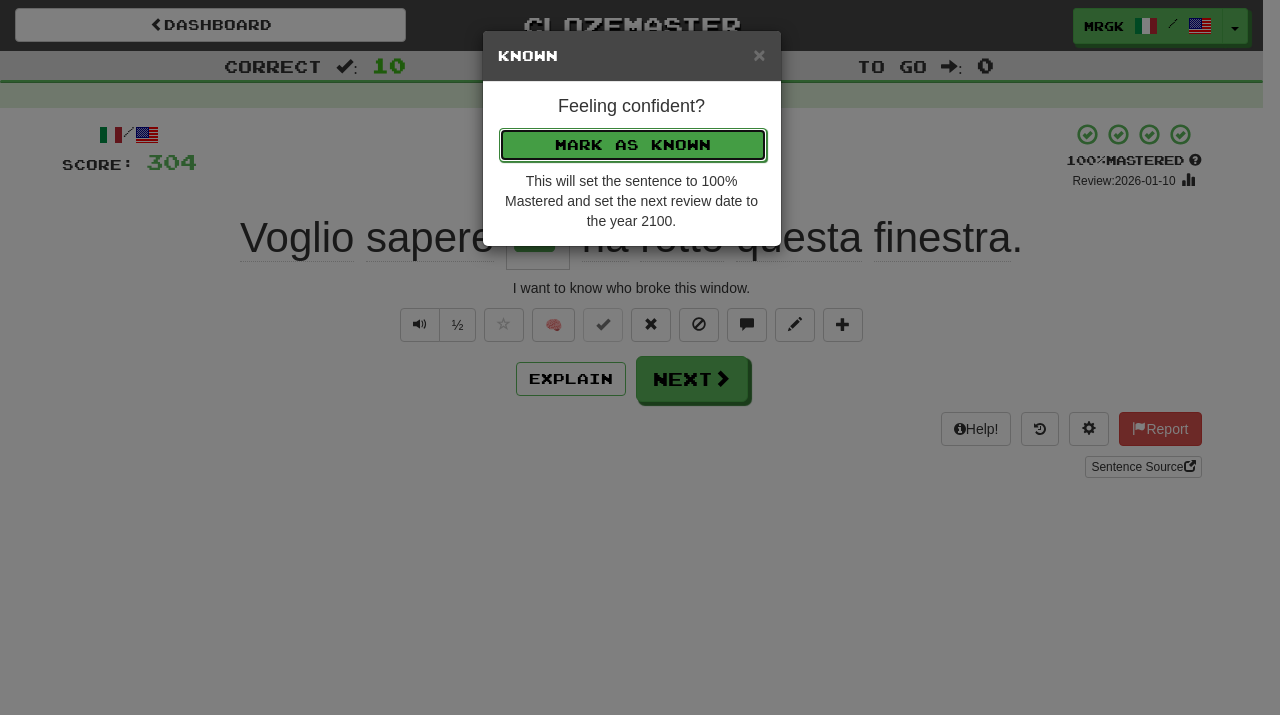 click on "Mark as Known" at bounding box center (633, 145) 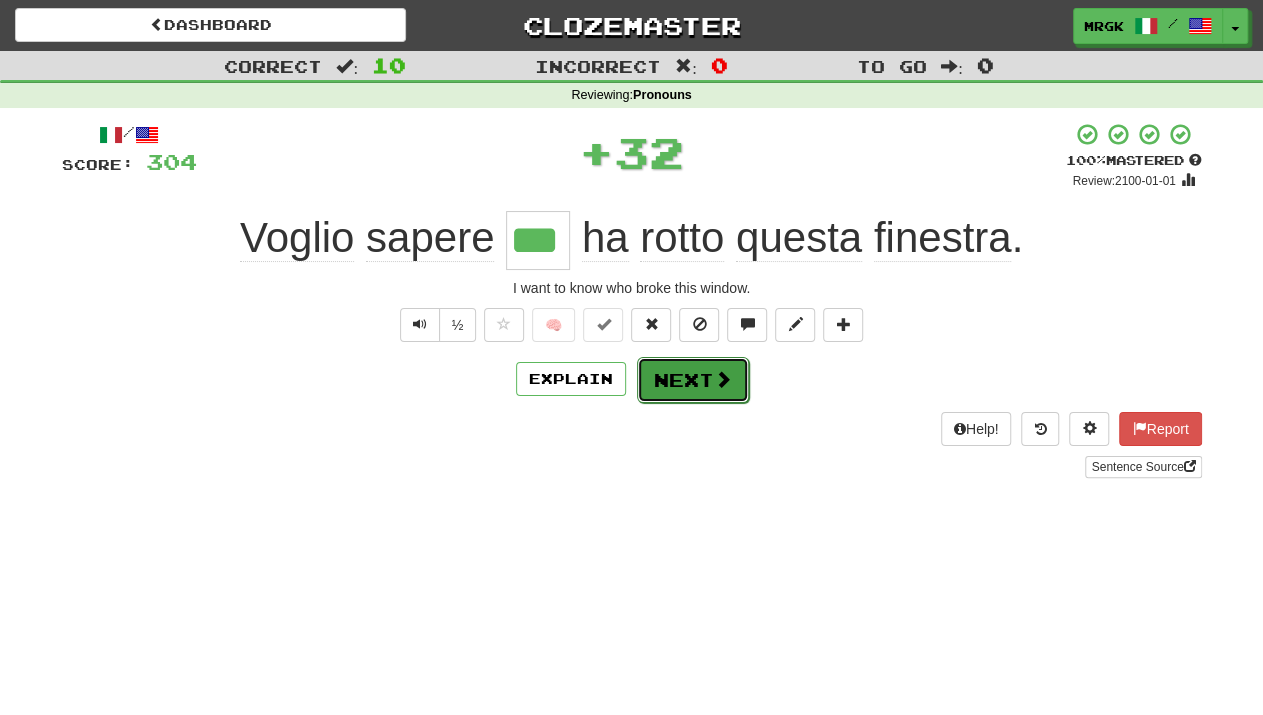 click at bounding box center (723, 379) 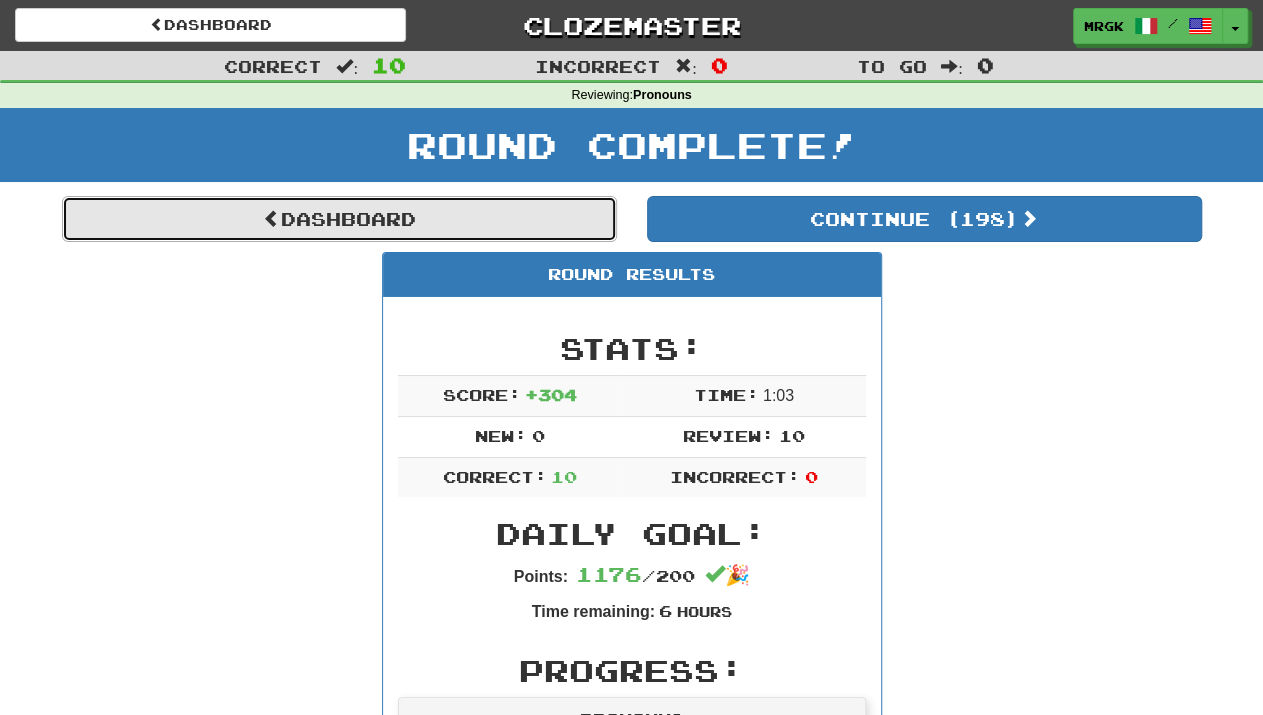 click on "Dashboard" at bounding box center (339, 219) 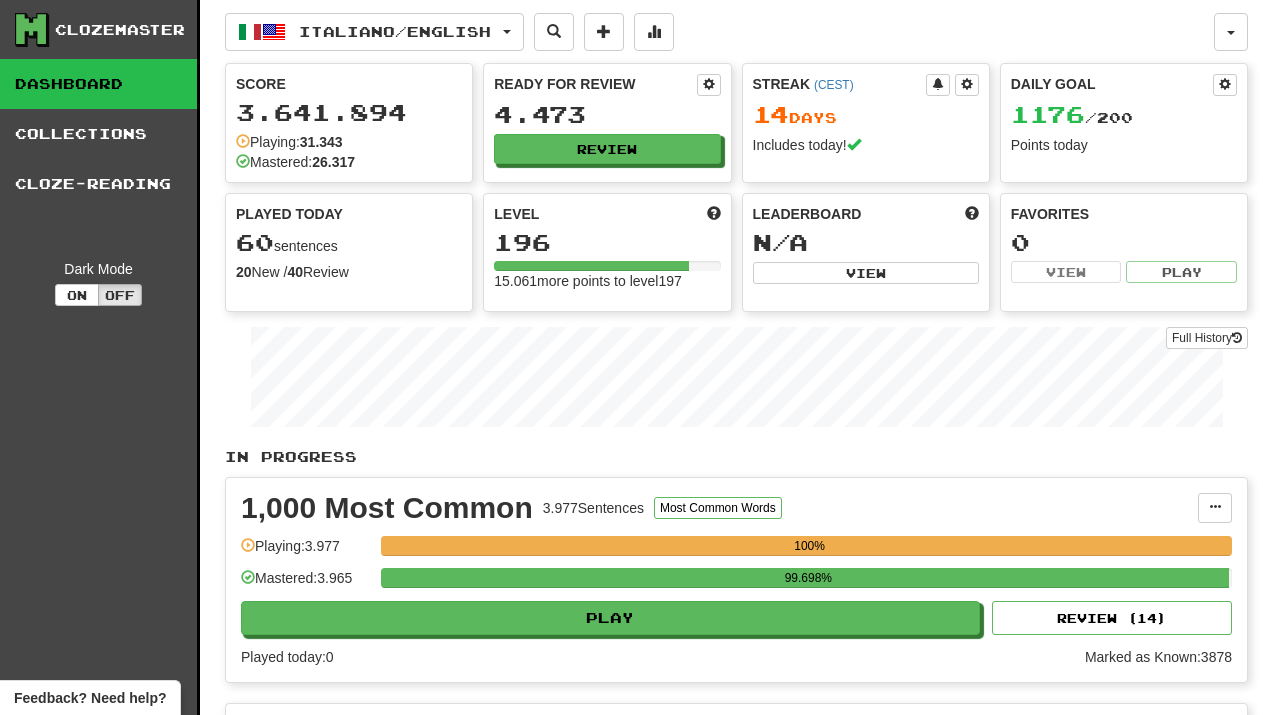 scroll, scrollTop: 0, scrollLeft: 0, axis: both 